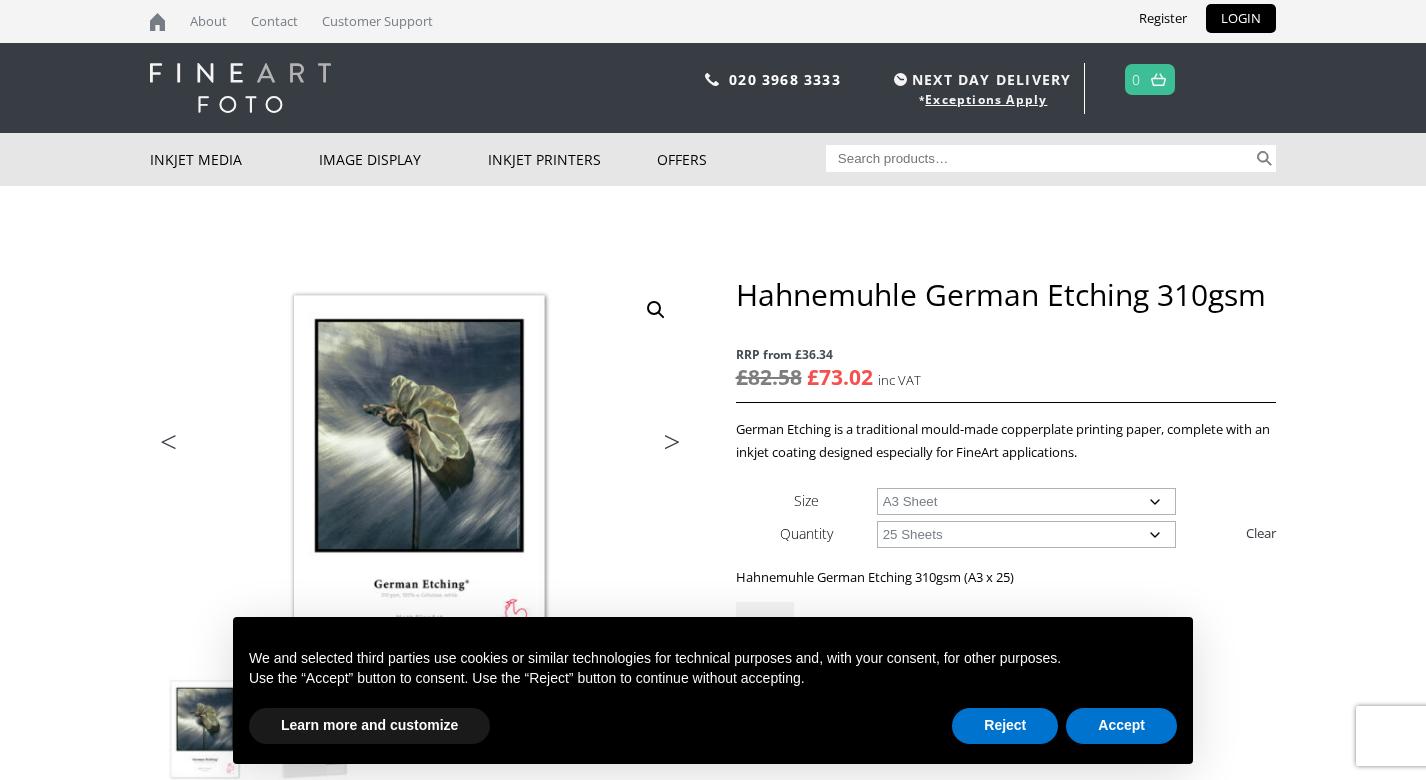 scroll, scrollTop: 0, scrollLeft: 0, axis: both 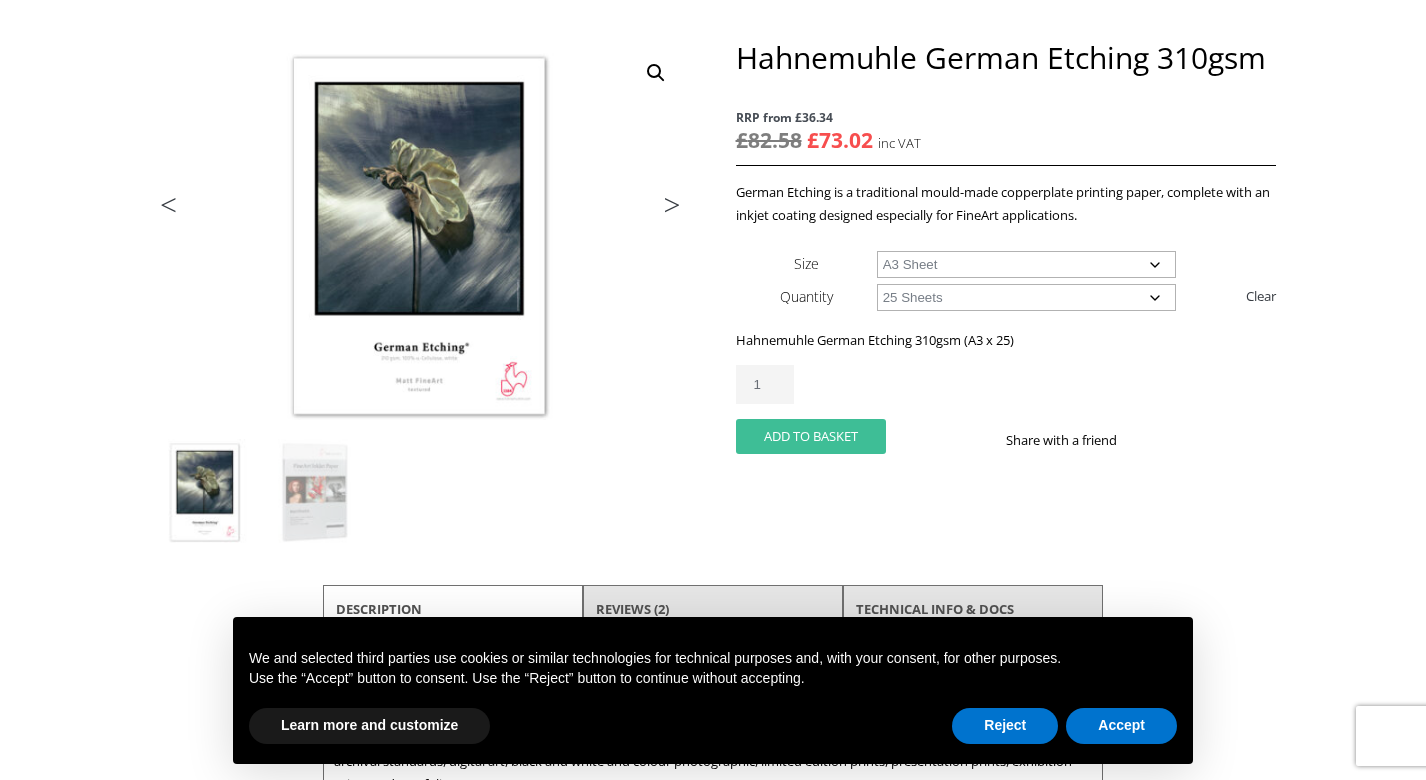 click on "Add to basket" 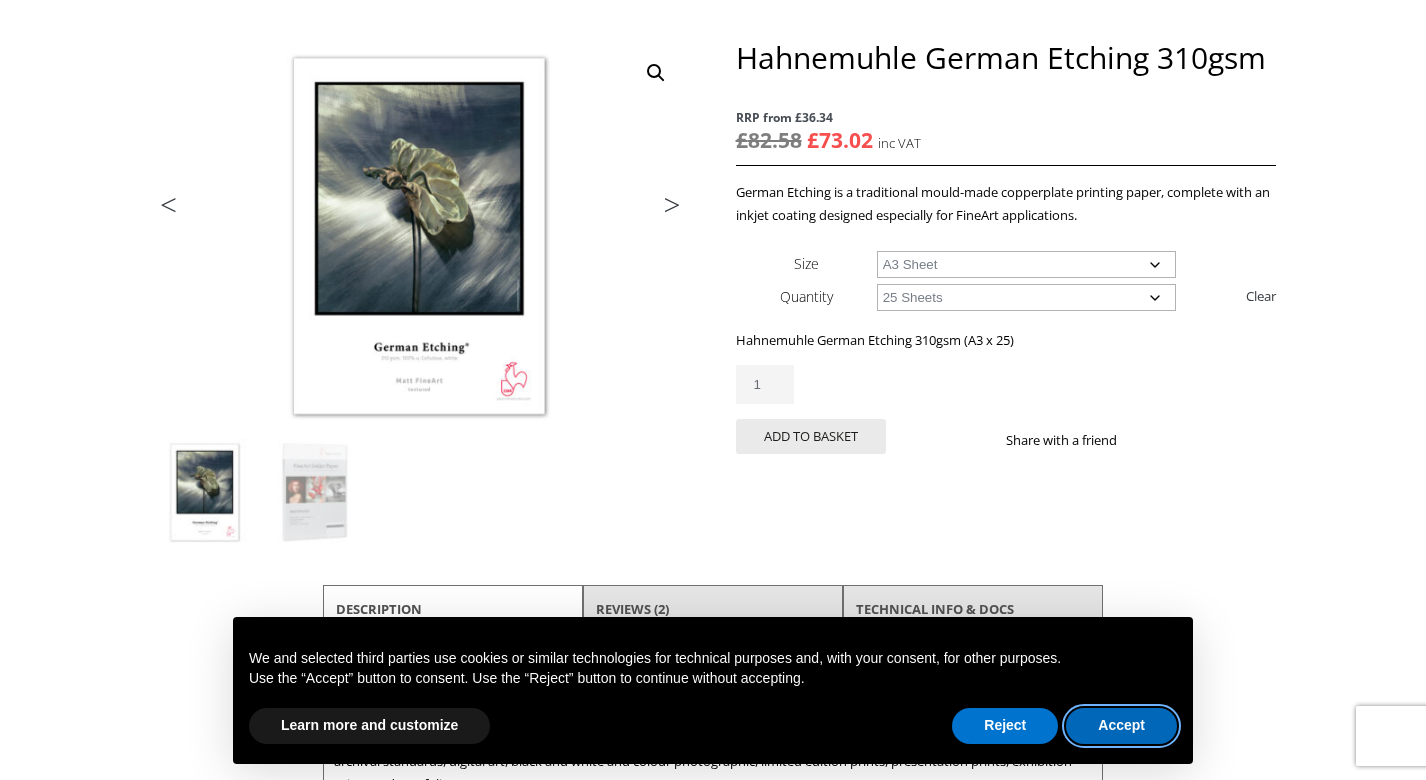 click on "Accept" at bounding box center (1121, 726) 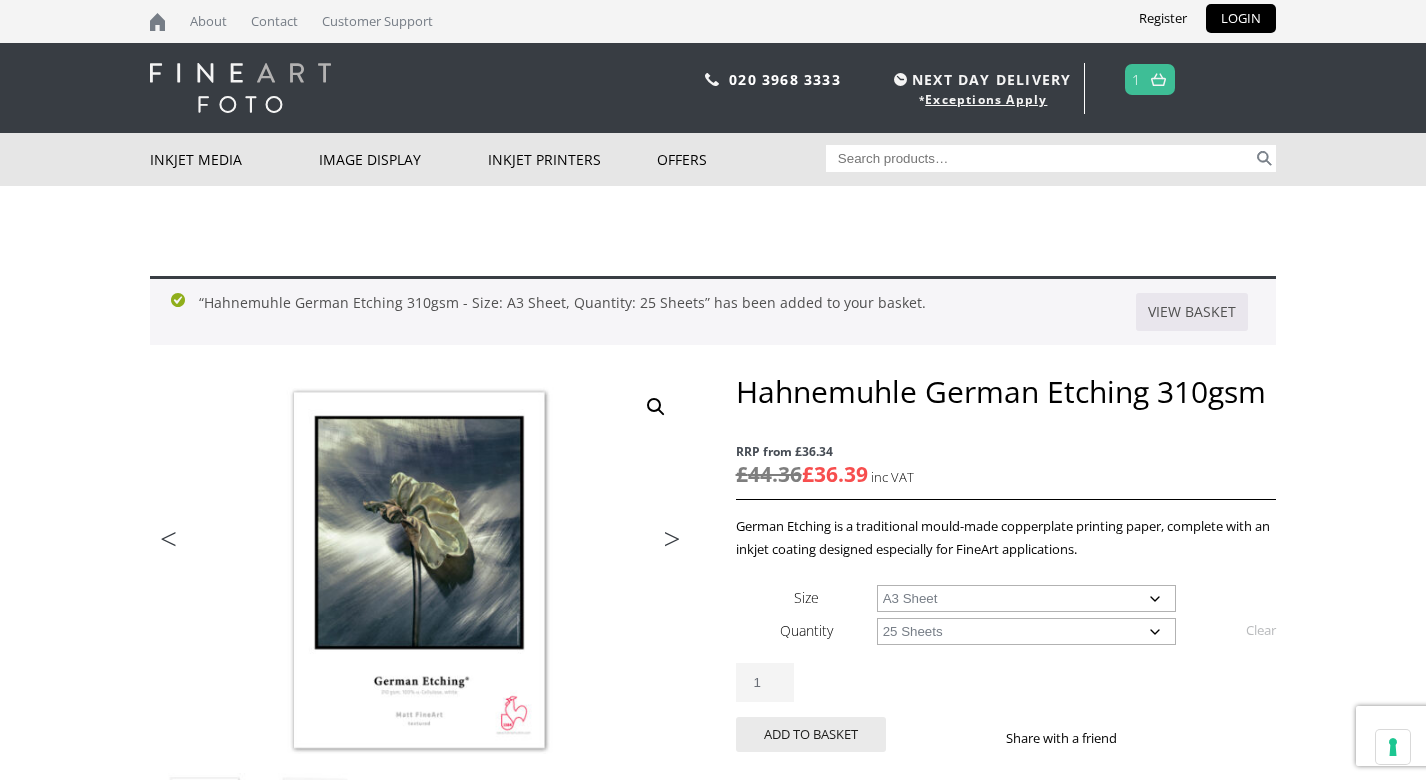 scroll, scrollTop: 0, scrollLeft: 0, axis: both 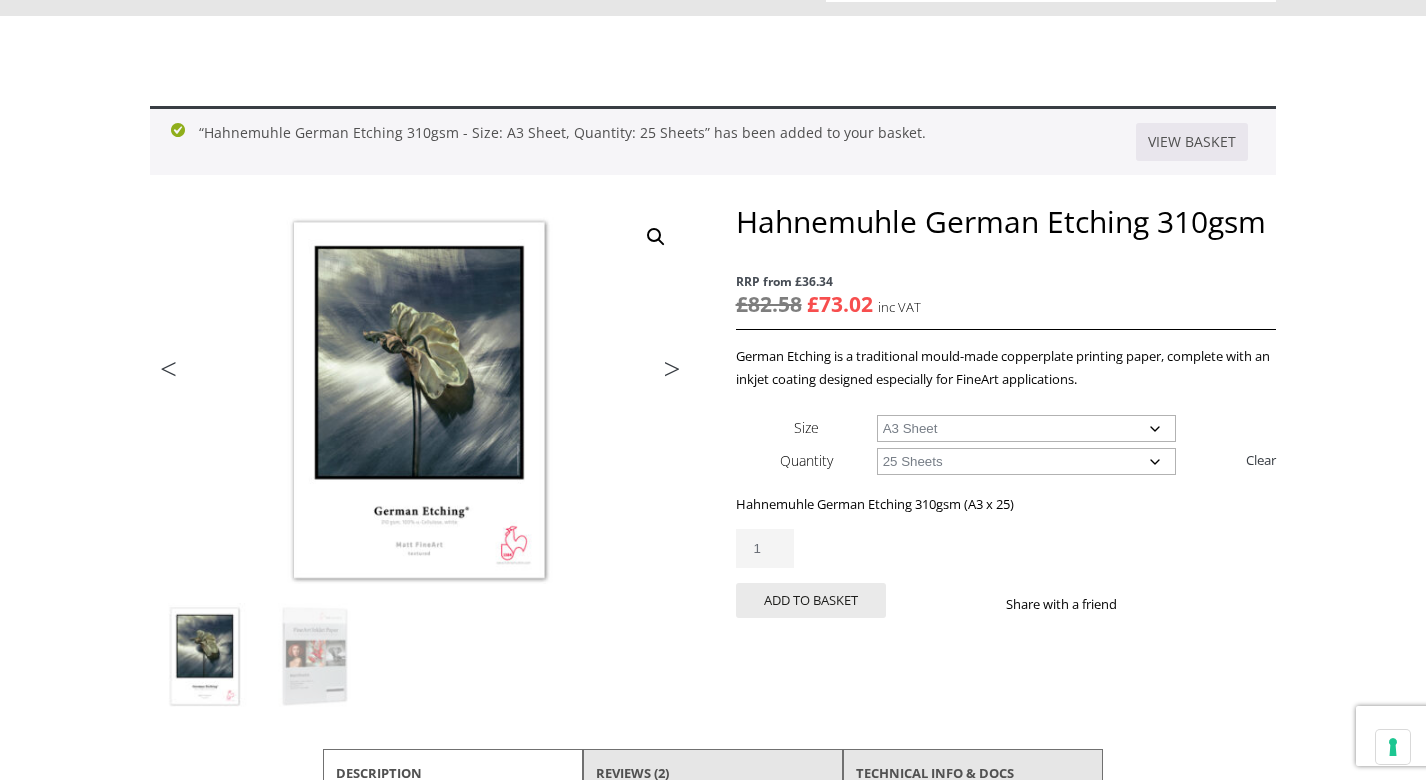click on "Choose an option A4 Sheet A3 Sheet A3+ Sheet A2 Sheet" 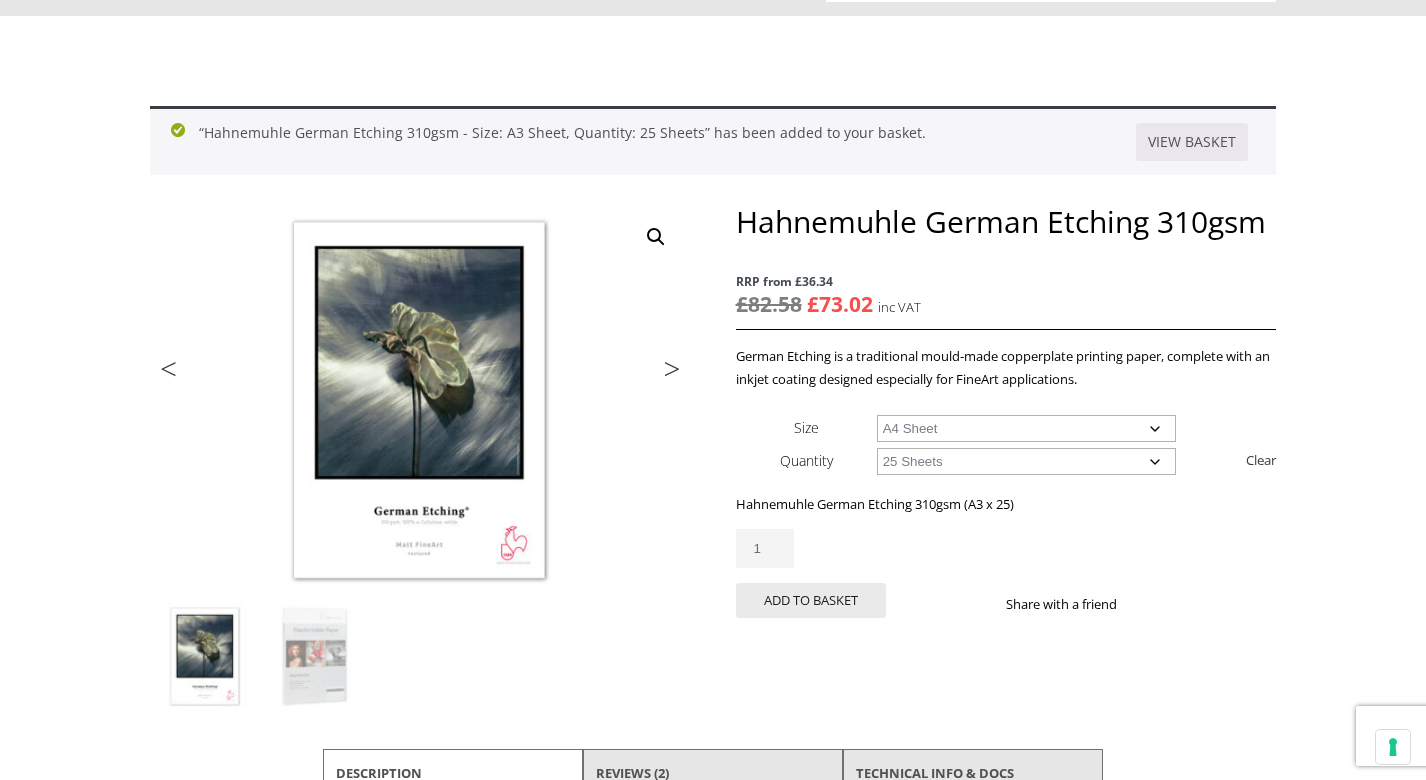 select on "a4-sheet" 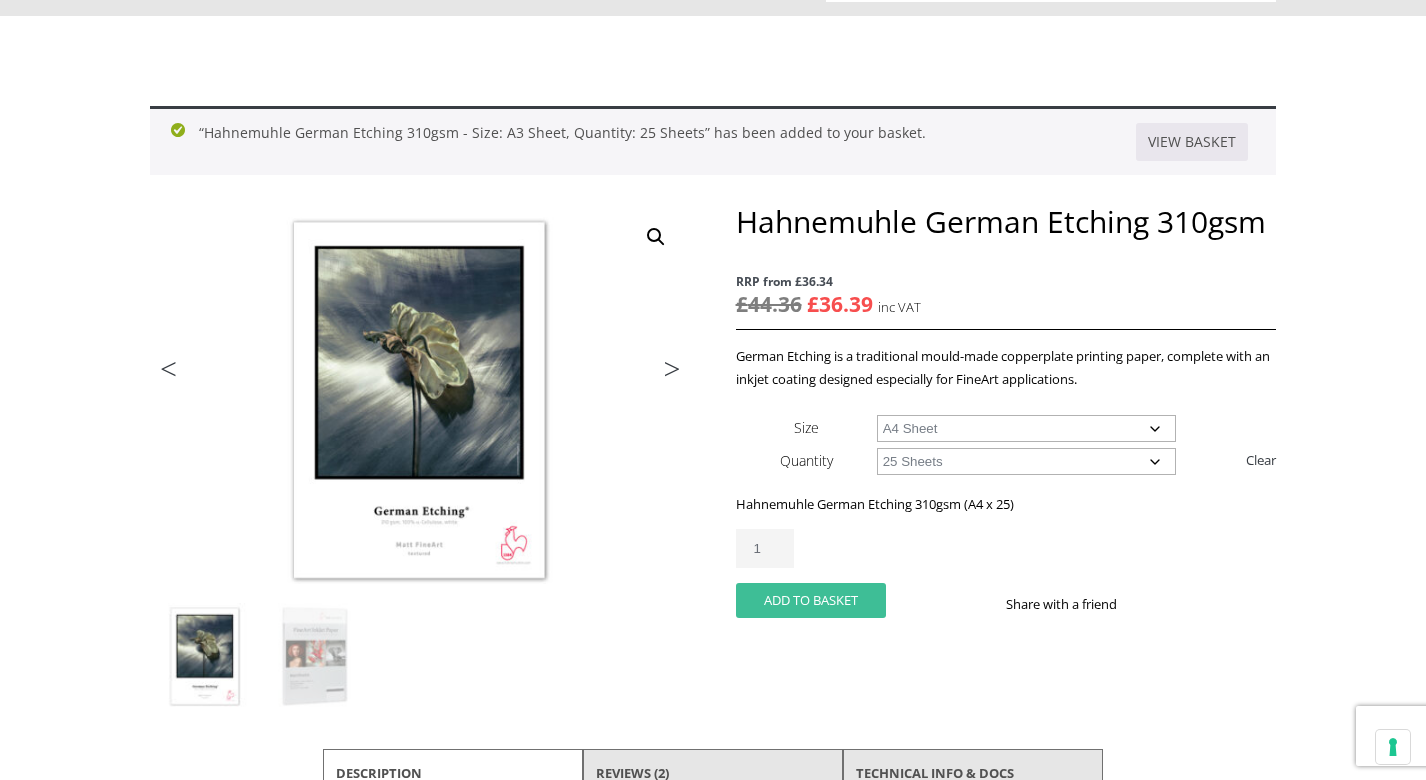 click on "Add to basket" 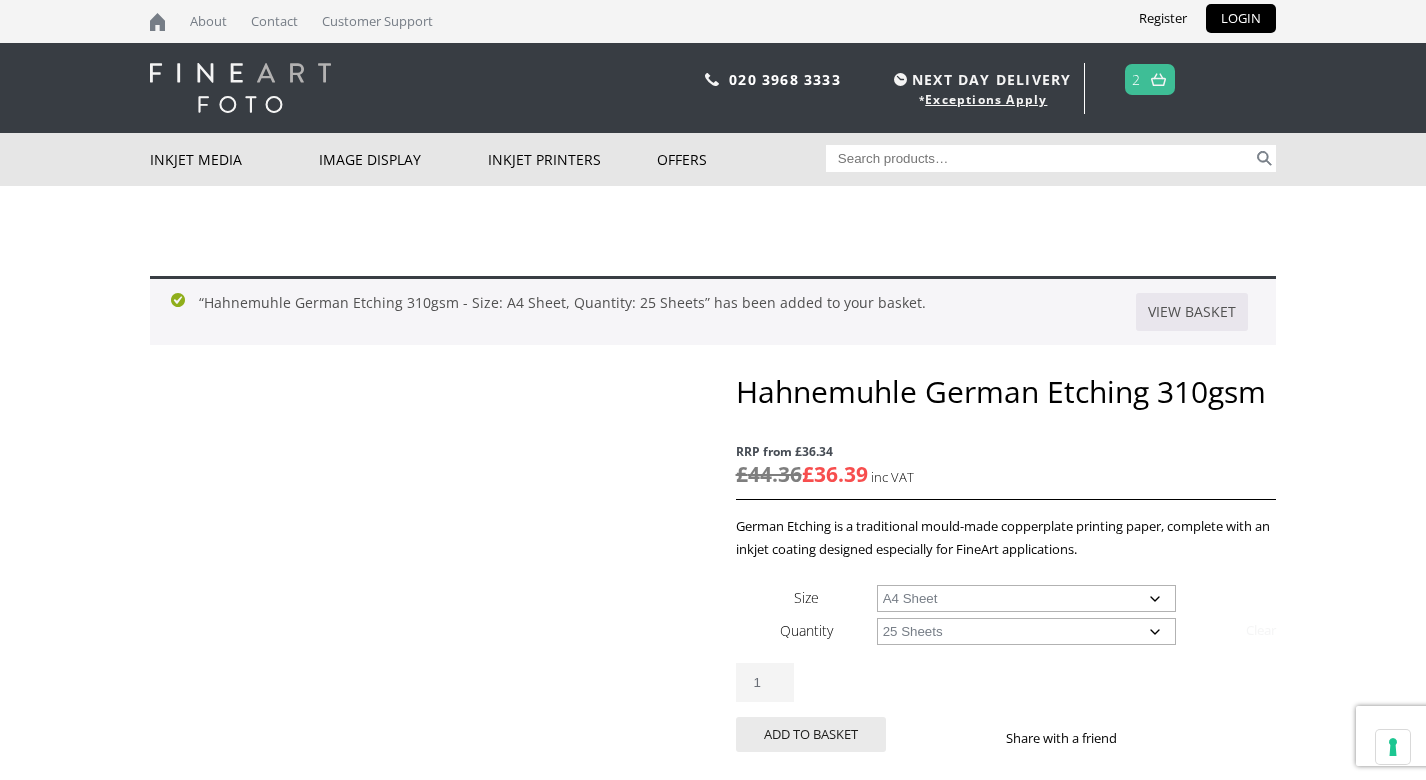 scroll, scrollTop: 0, scrollLeft: 0, axis: both 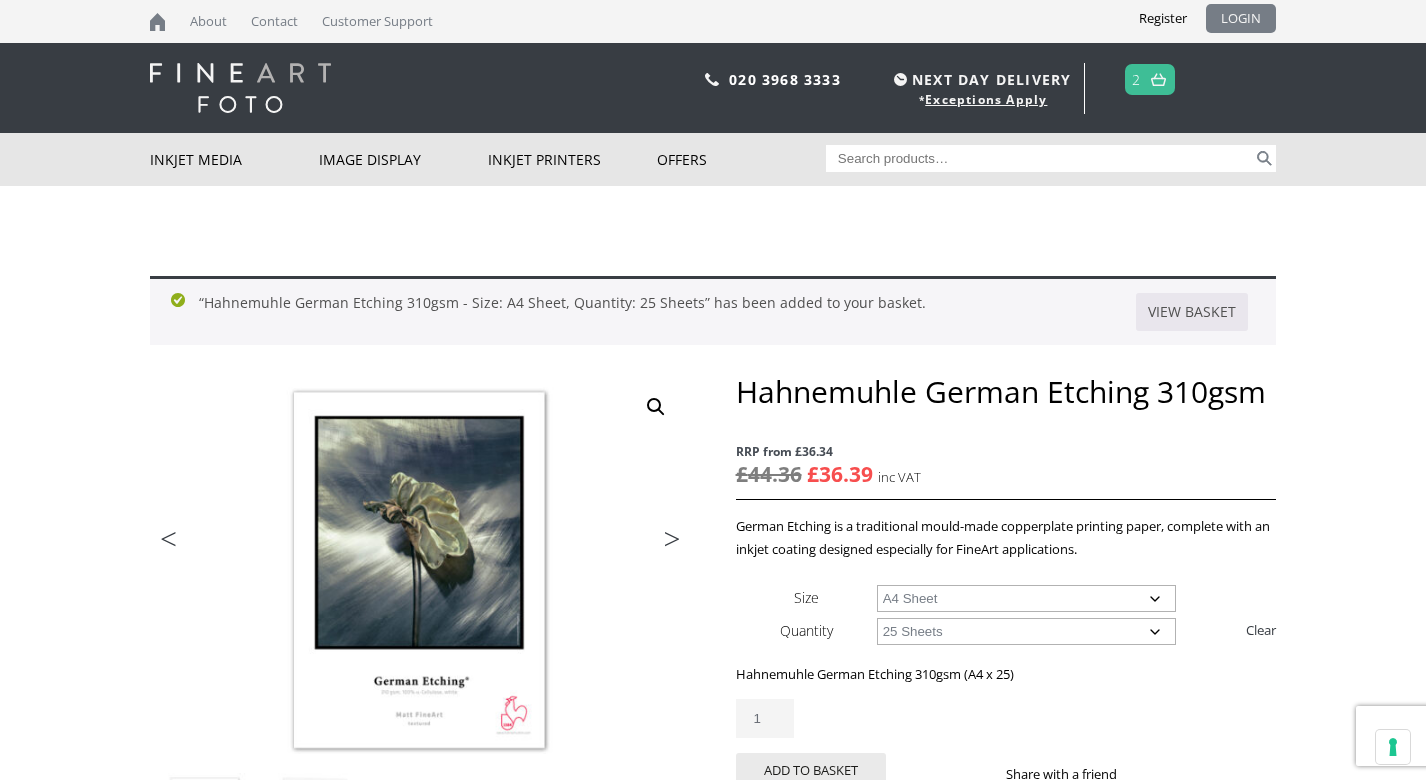 click on "LOGIN" at bounding box center [1241, 18] 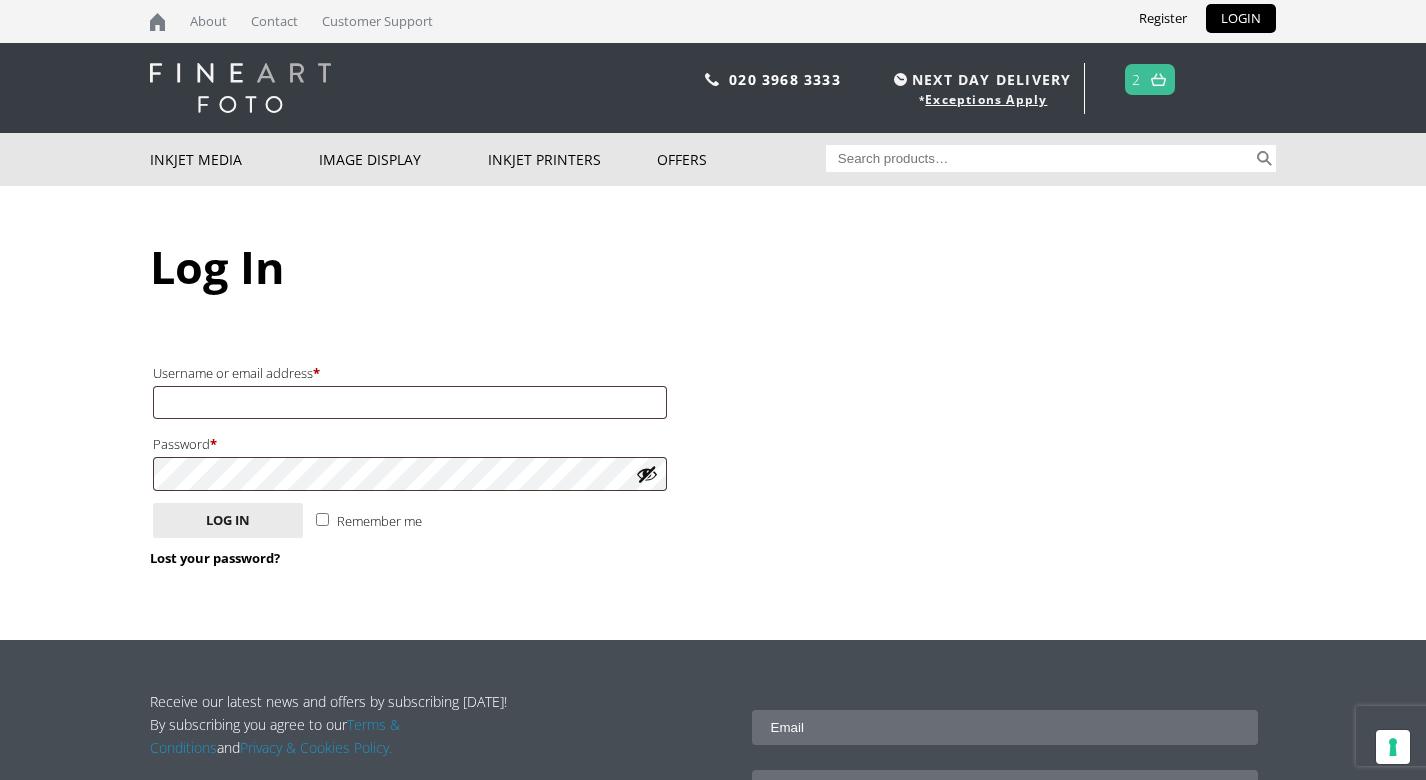 scroll, scrollTop: 0, scrollLeft: 0, axis: both 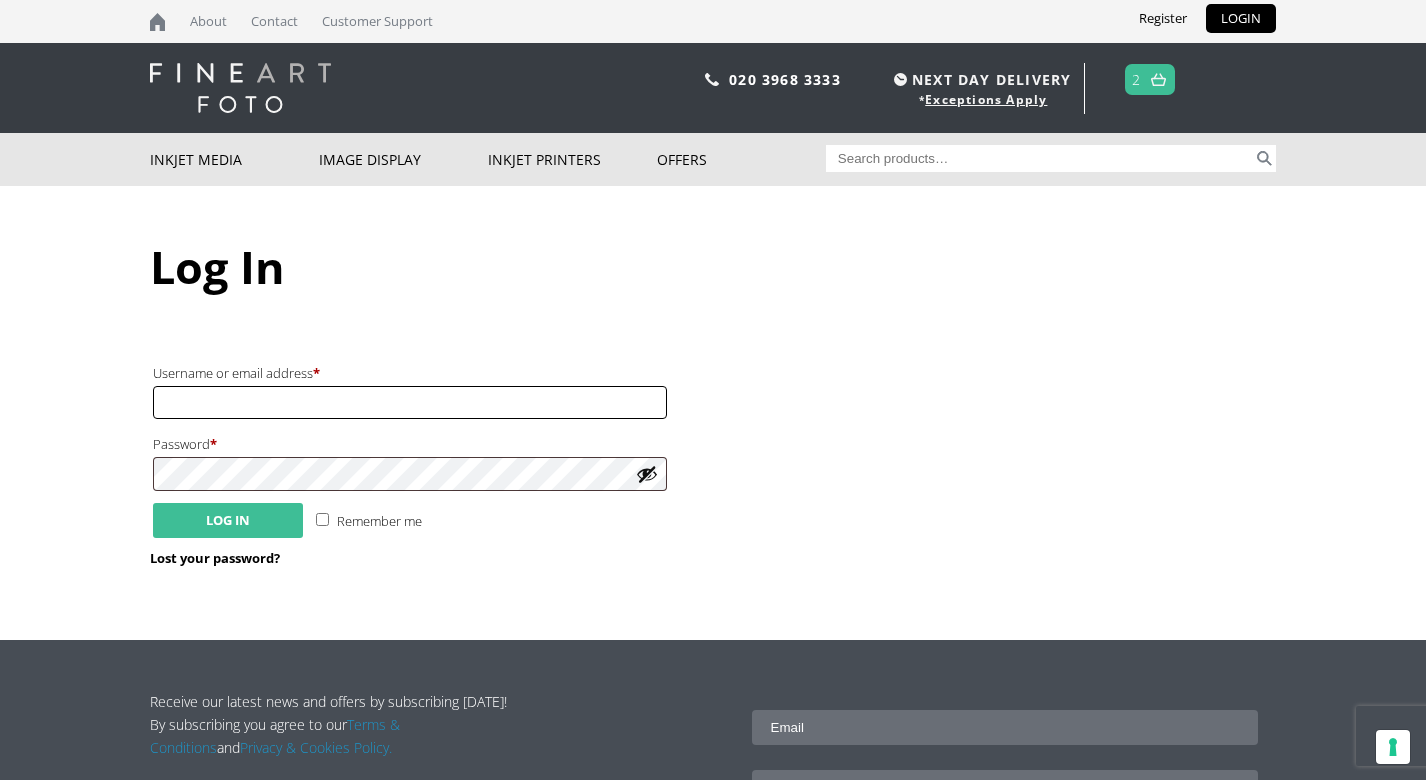 type on "belowandbeyondart@gmail.com" 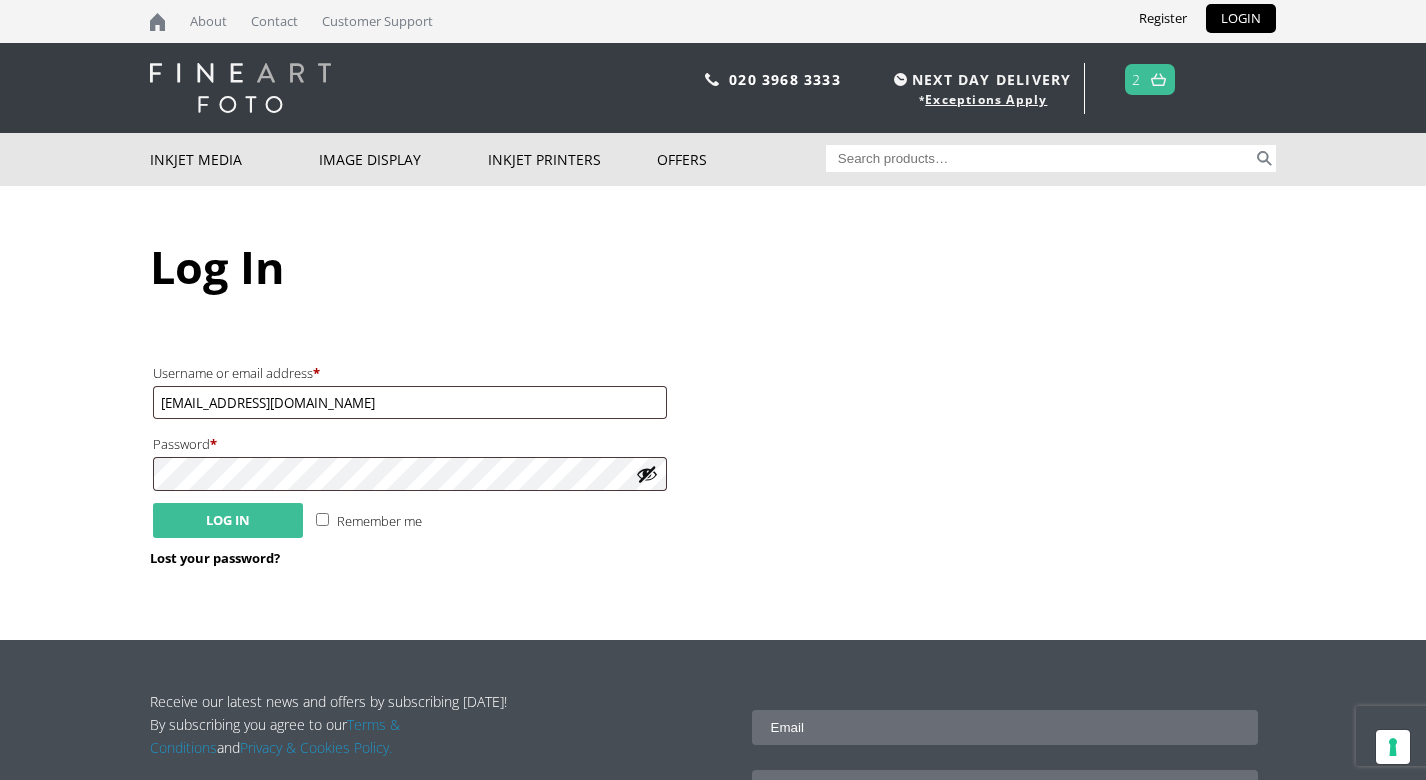 click on "Log in" at bounding box center [228, 520] 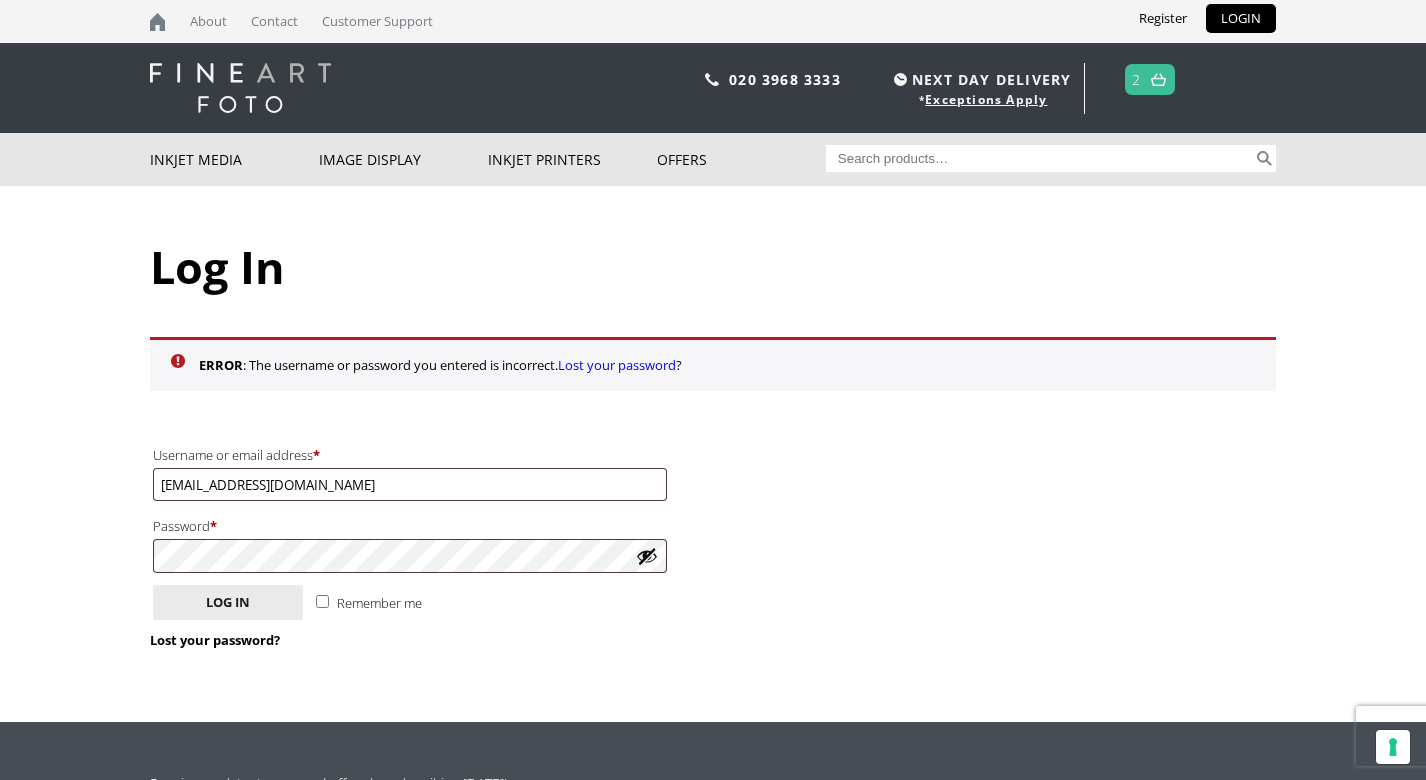 scroll, scrollTop: 0, scrollLeft: 0, axis: both 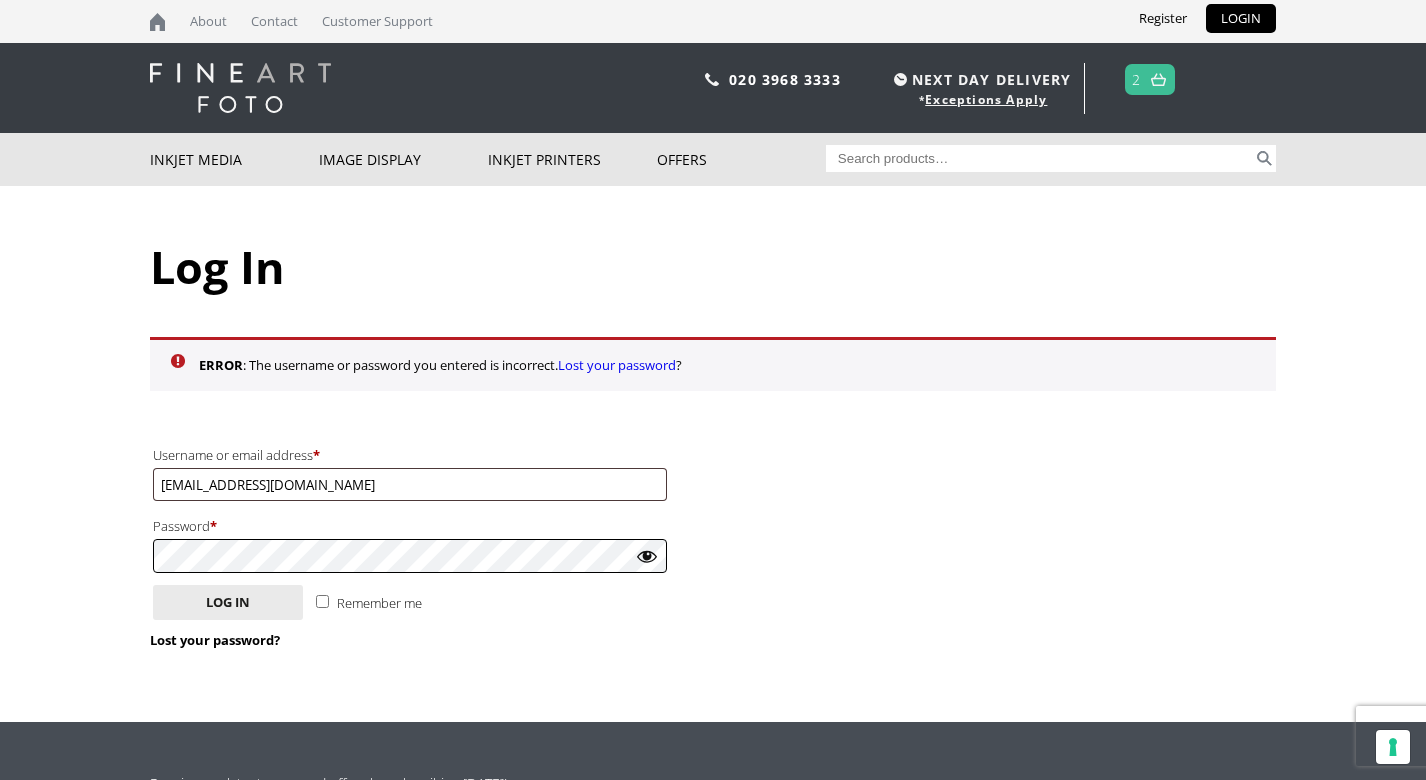 click on "NEXT DAY DELIVERY
*  Exceptions Apply
About
Contact
Customer Support
Register LOGIN
020 3968 3333
NEXT DAY DELIVERY
*  Exceptions Apply
2
CLOSE
Inkjet Media Inkjet Fine Art Paper Inkjet Photo Paper Sample Packs Inkjet Canvas Inkjet Wall Covering Inkjet Cards Inkjet Film Eco Solvent Media Image Display Trial Kits Tools and Accessories Photo Panels Photo Books, Albums and Portfolios" at bounding box center [713, 390] 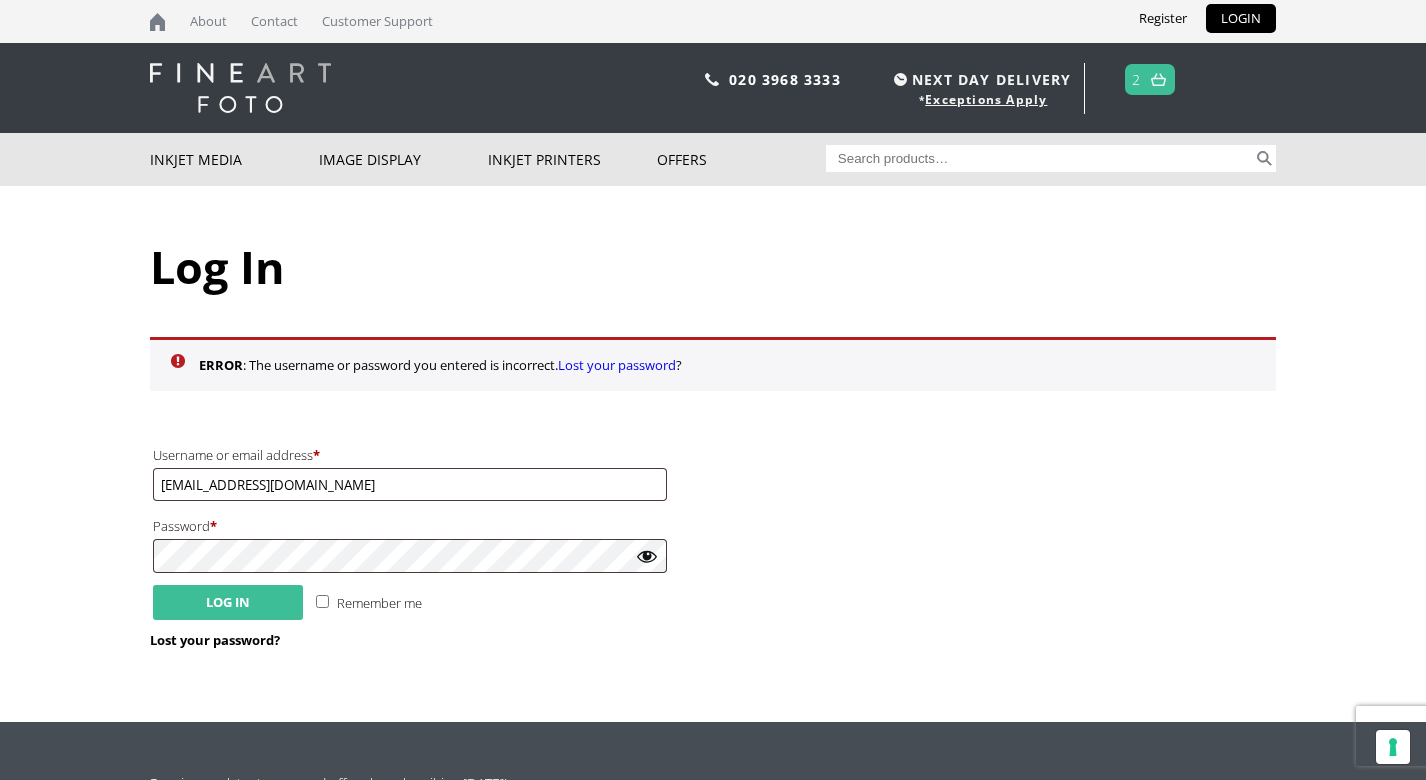 click on "Log in" at bounding box center [228, 602] 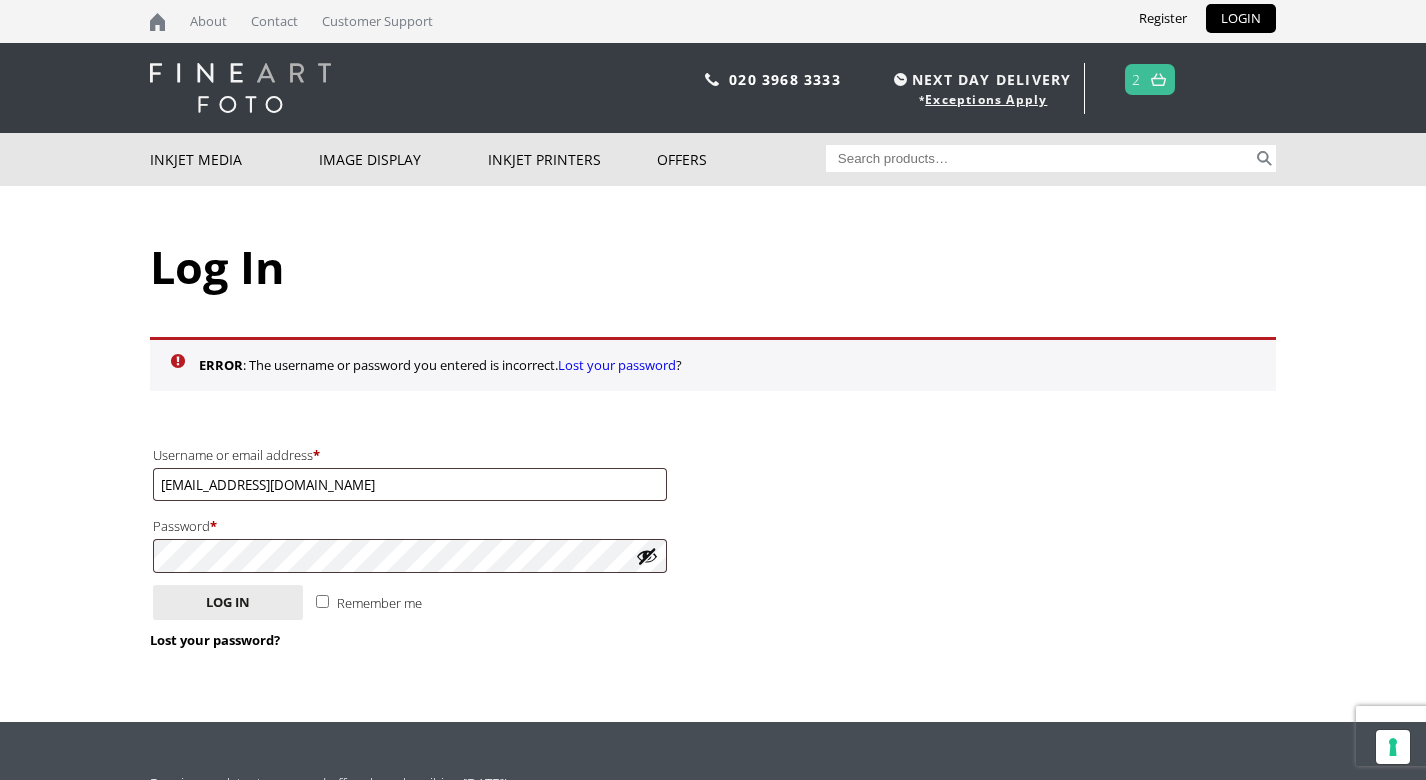 scroll, scrollTop: 0, scrollLeft: 0, axis: both 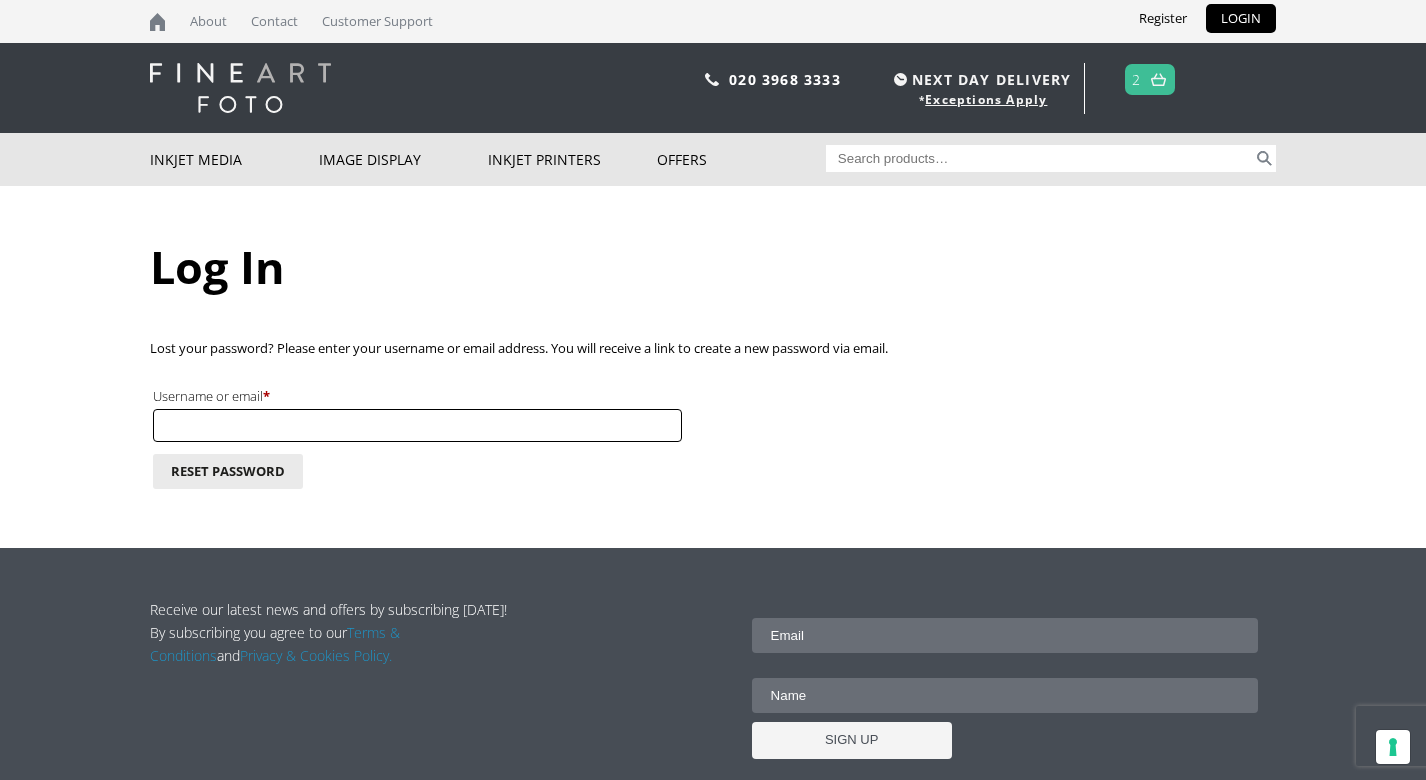 click on "Username or email  * Required" at bounding box center (417, 425) 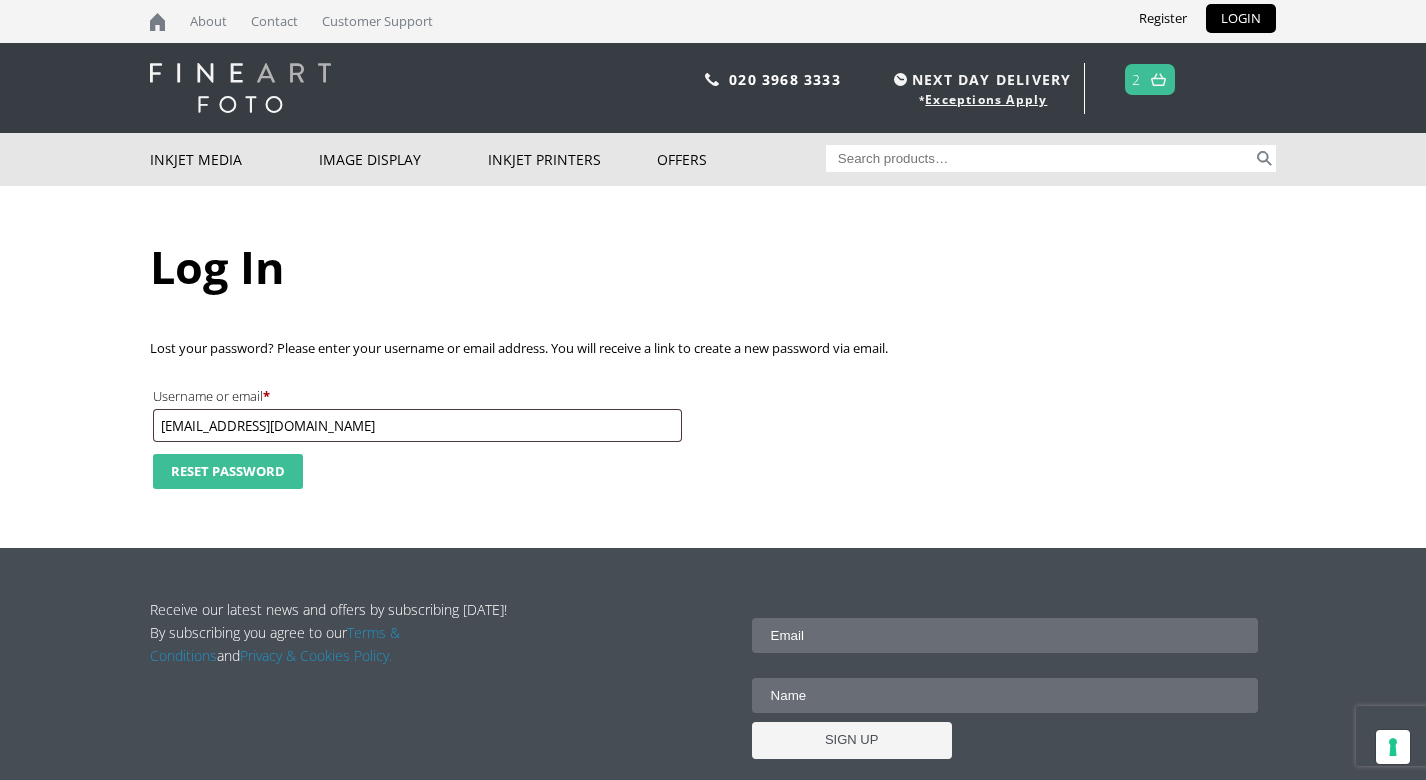 click on "Reset password" at bounding box center [228, 471] 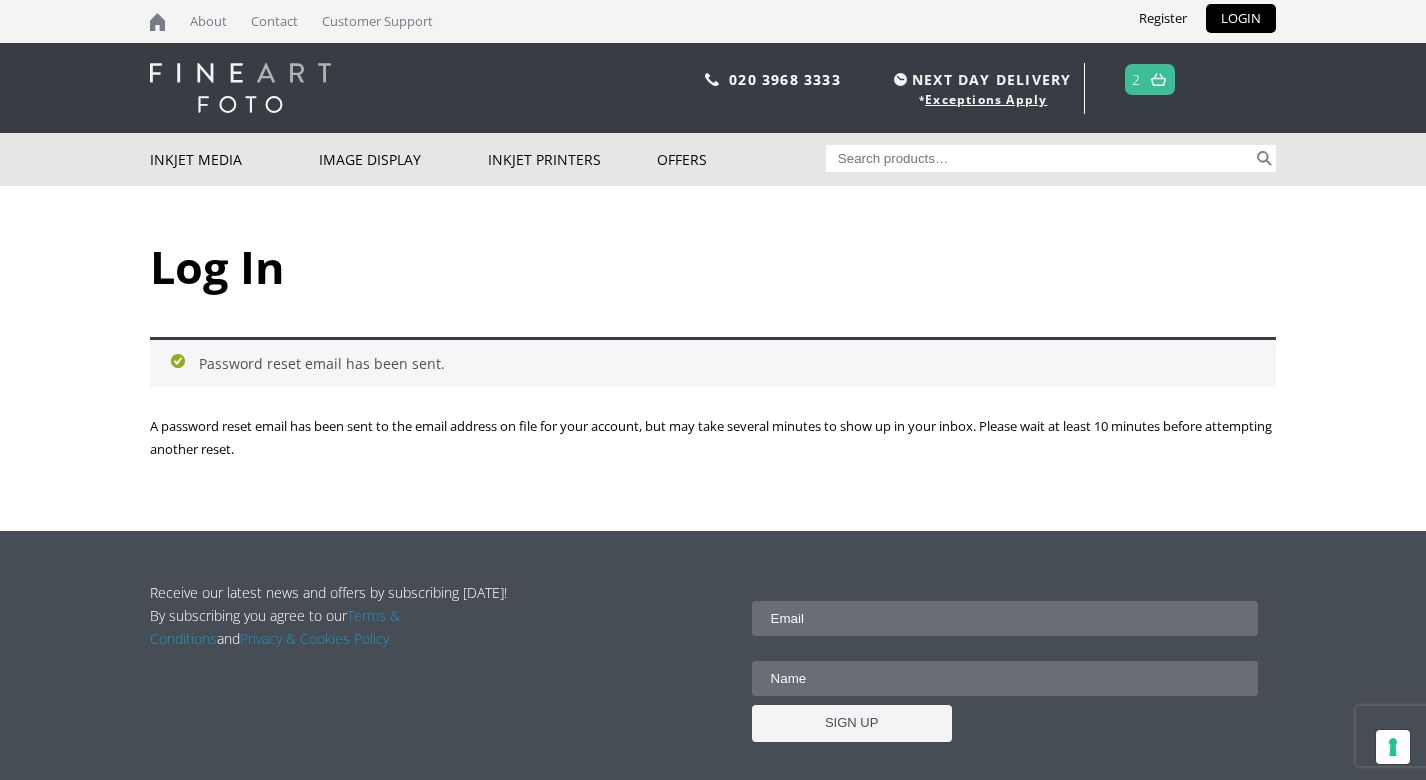 scroll, scrollTop: 0, scrollLeft: 0, axis: both 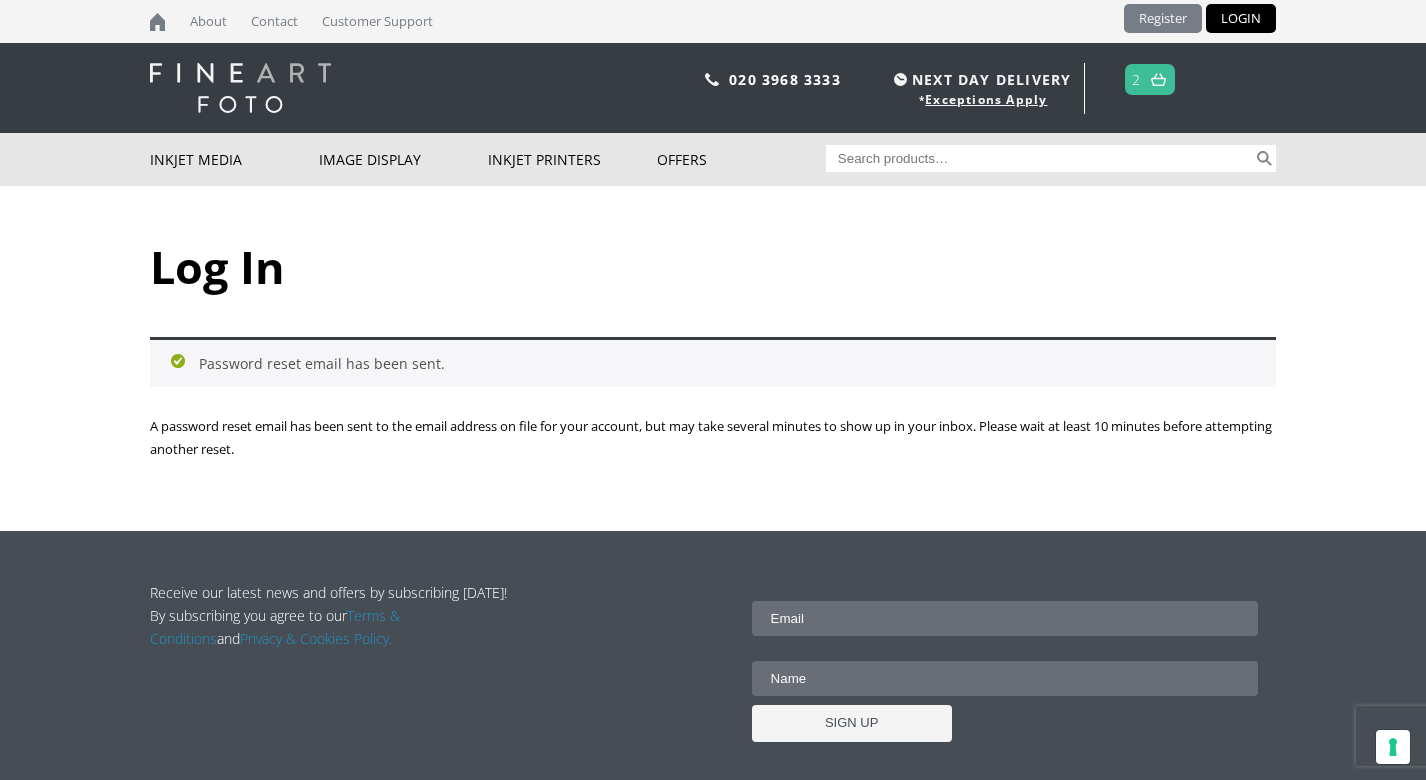 click on "Register" at bounding box center [1163, 18] 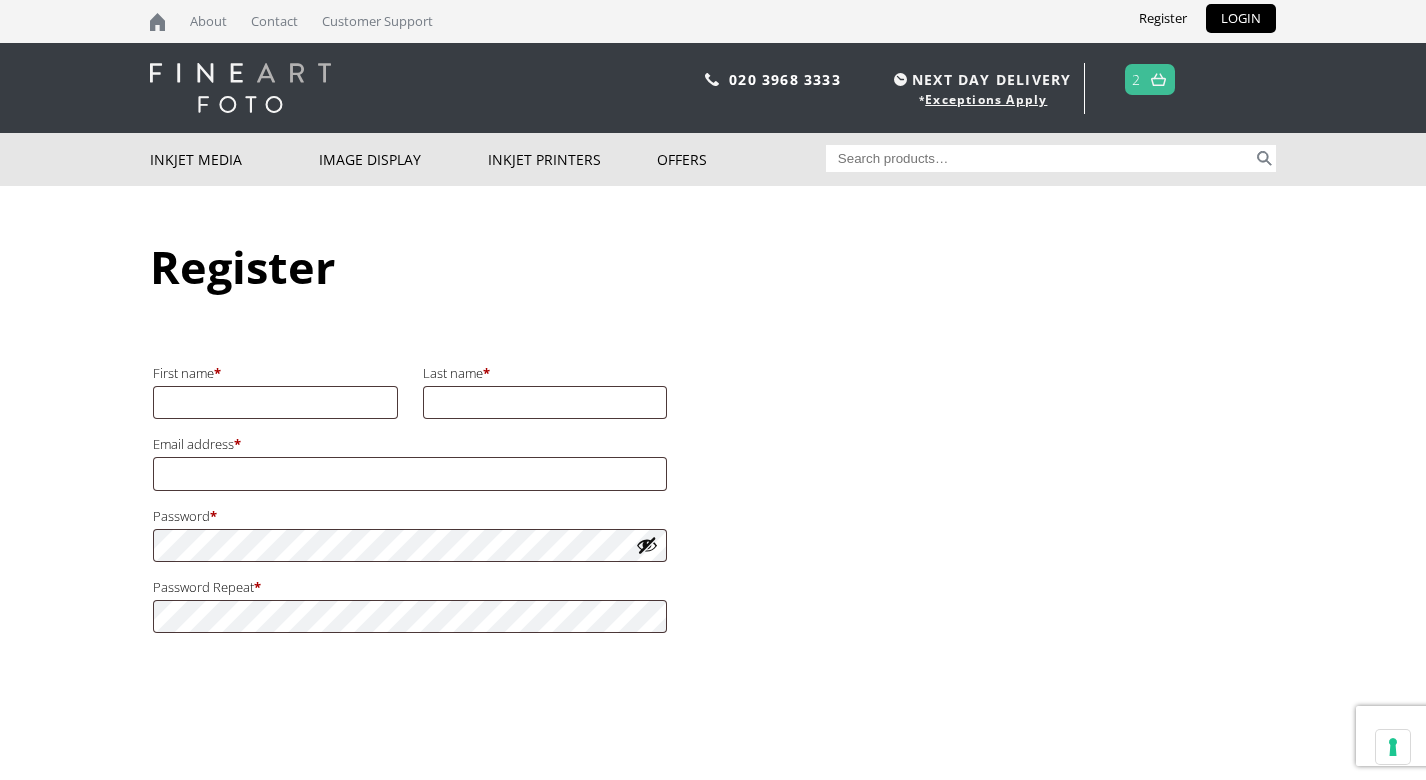 scroll, scrollTop: 0, scrollLeft: 0, axis: both 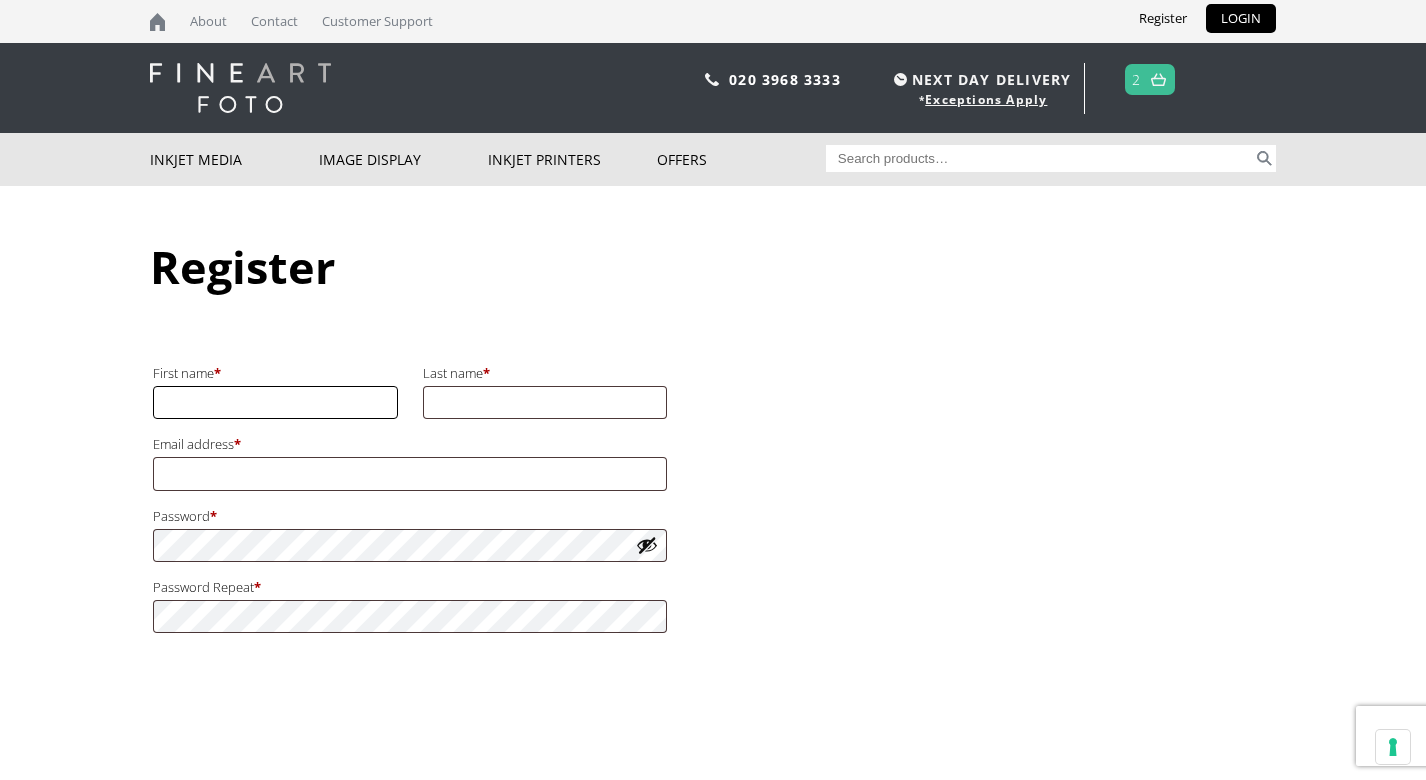 click on "First name  *" at bounding box center (275, 402) 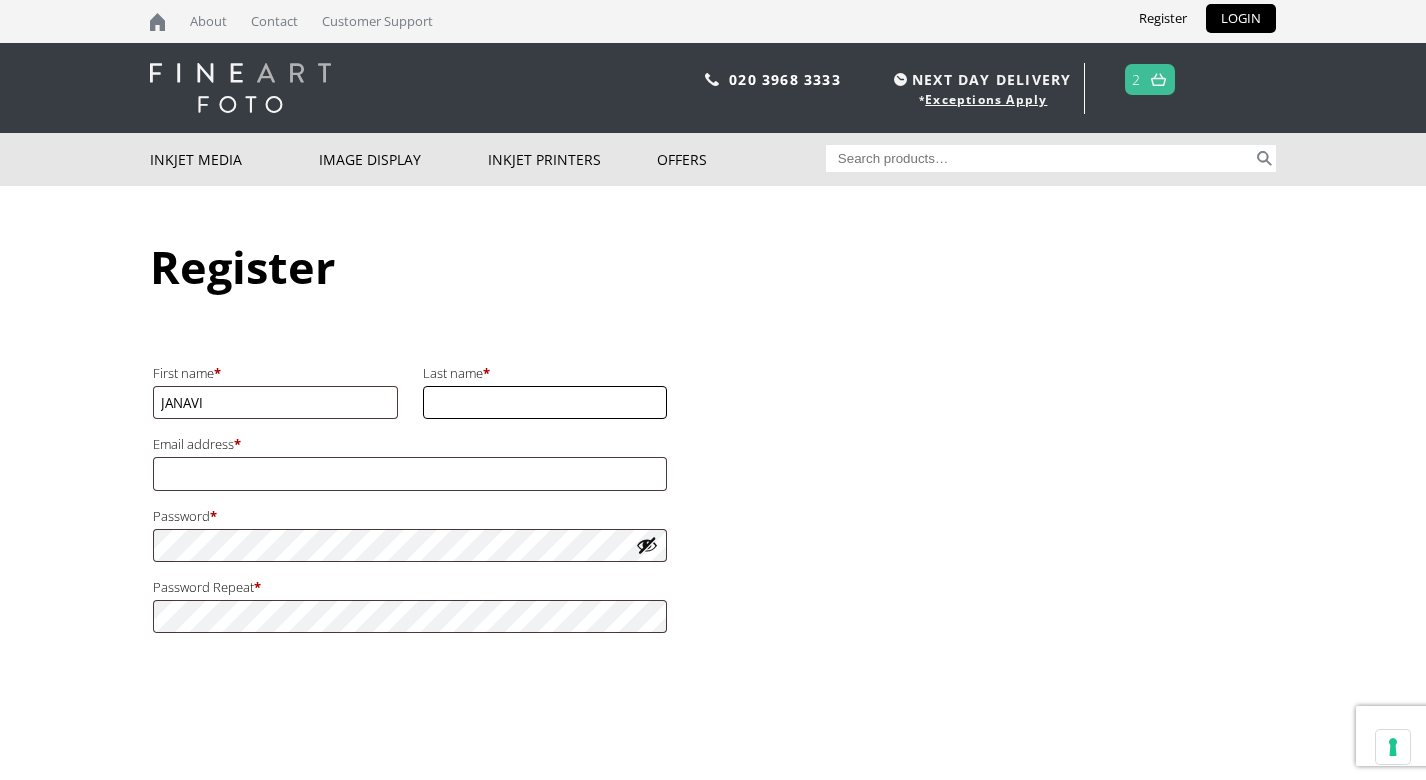 type on "KRAMER" 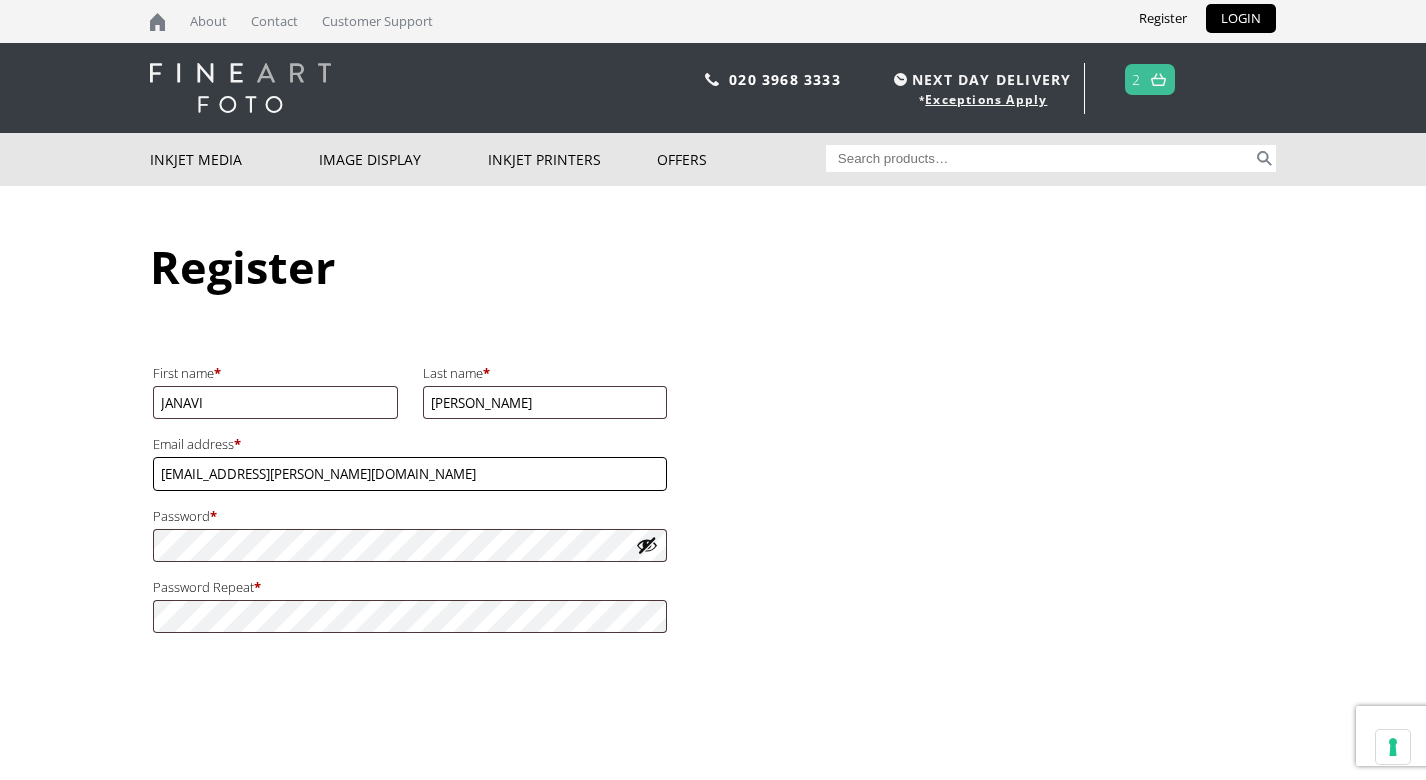 drag, startPoint x: 356, startPoint y: 481, endPoint x: 39, endPoint y: 481, distance: 317 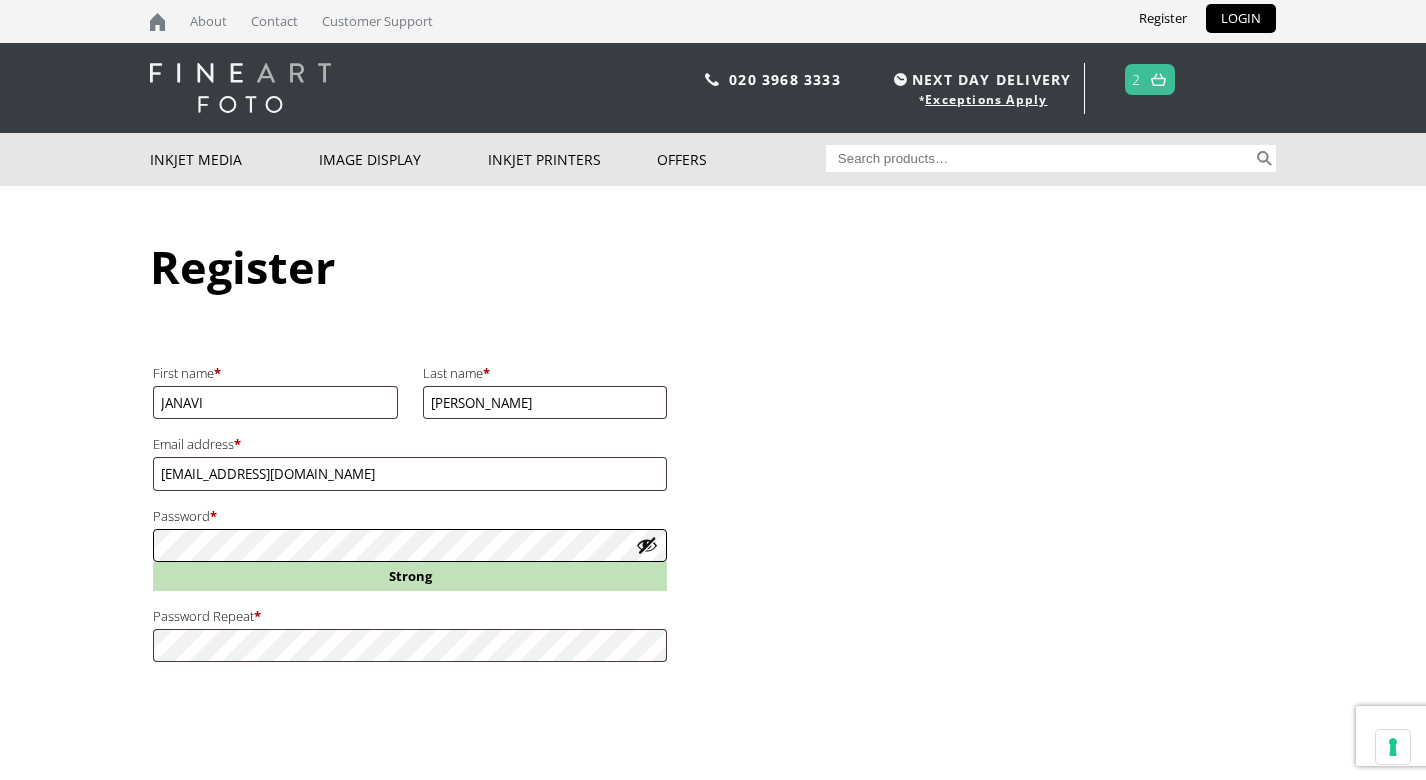 click on "NEXT DAY DELIVERY
*  Exceptions Apply
About
Contact
Customer Support
Register LOGIN
020 3968 3333
NEXT DAY DELIVERY
*  Exceptions Apply
2
CLOSE
Inkjet Media Inkjet Fine Art Paper Inkjet Photo Paper Sample Packs Inkjet Canvas Inkjet Wall Covering Inkjet Cards Inkjet Film Eco Solvent Media Image Display Trial Kits Tools and Accessories Photo Panels Photo Books, Albums and Portfolios" at bounding box center (713, 390) 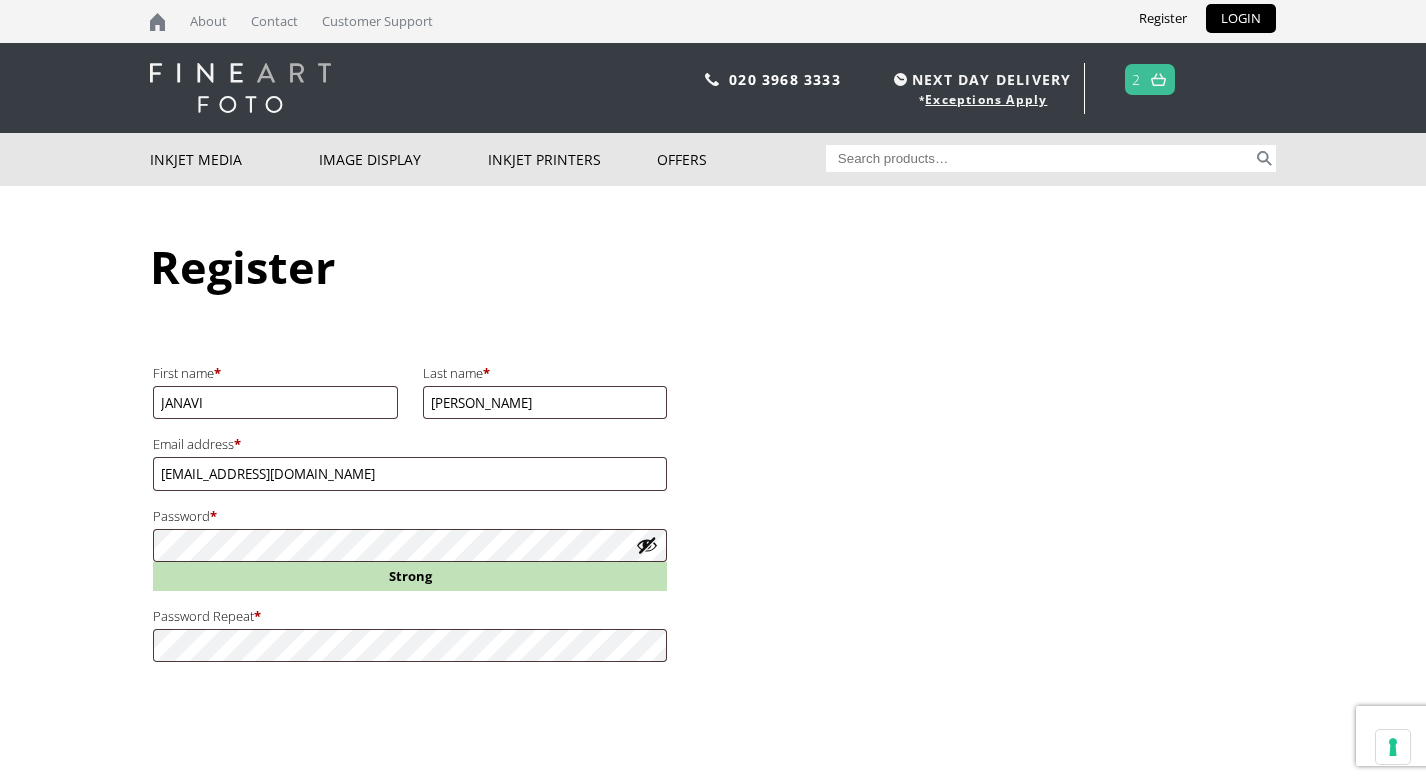 click at bounding box center (647, 545) 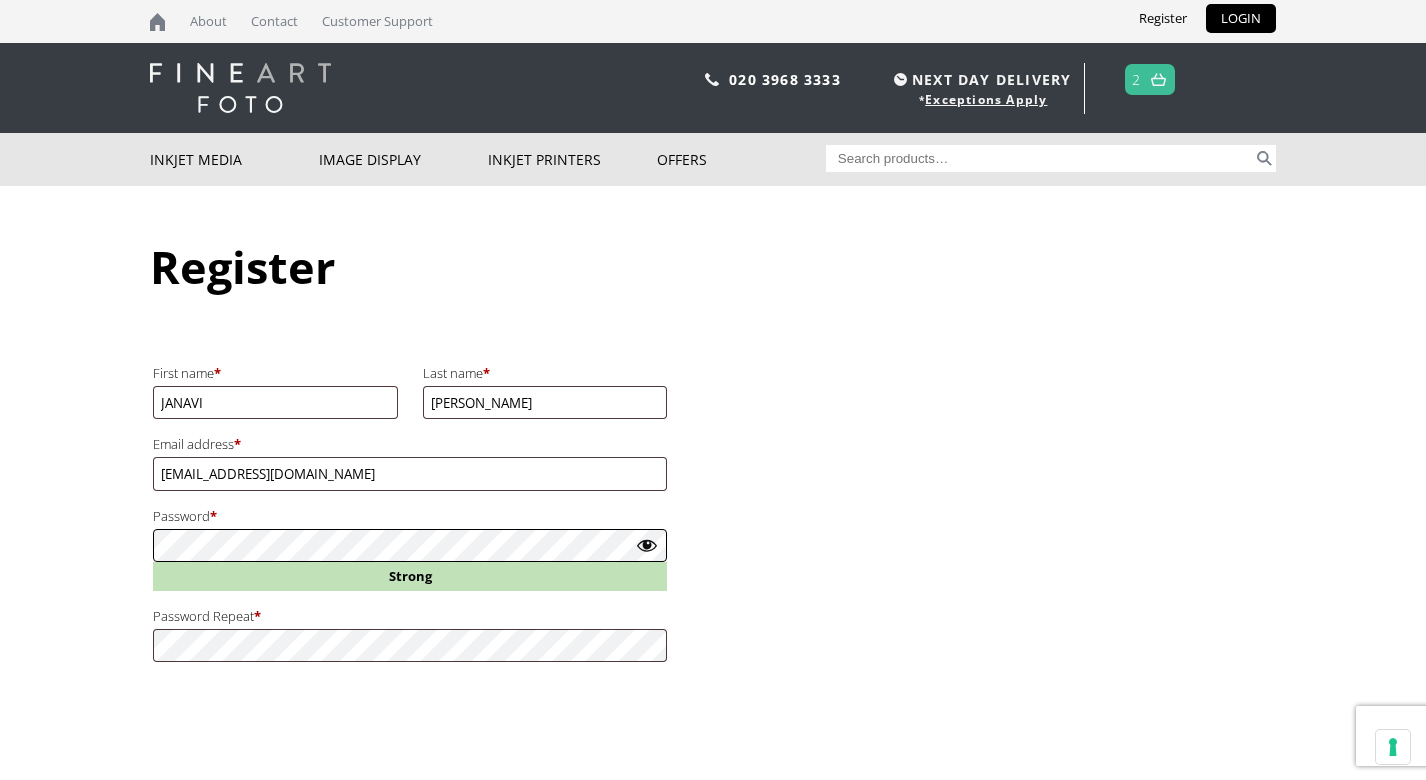 click on "NEXT DAY DELIVERY
*  Exceptions Apply
About
Contact
Customer Support
Register LOGIN
020 3968 3333
NEXT DAY DELIVERY
*  Exceptions Apply
2
CLOSE
Inkjet Media Inkjet Fine Art Paper Inkjet Photo Paper Sample Packs Inkjet Canvas Inkjet Wall Covering Inkjet Cards Inkjet Film Eco Solvent Media Image Display Trial Kits Tools and Accessories Photo Panels Photo Books, Albums and Portfolios" at bounding box center (713, 390) 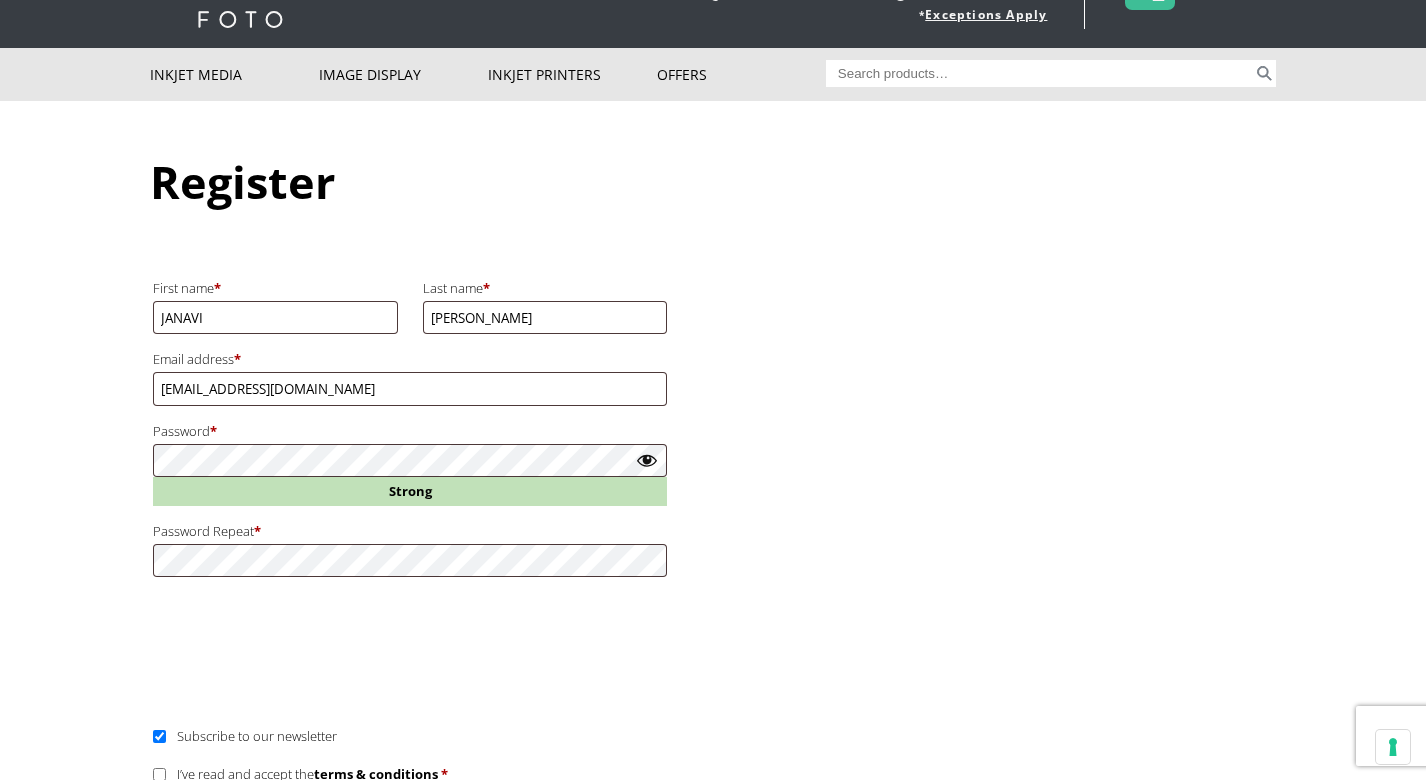 scroll, scrollTop: 256, scrollLeft: 0, axis: vertical 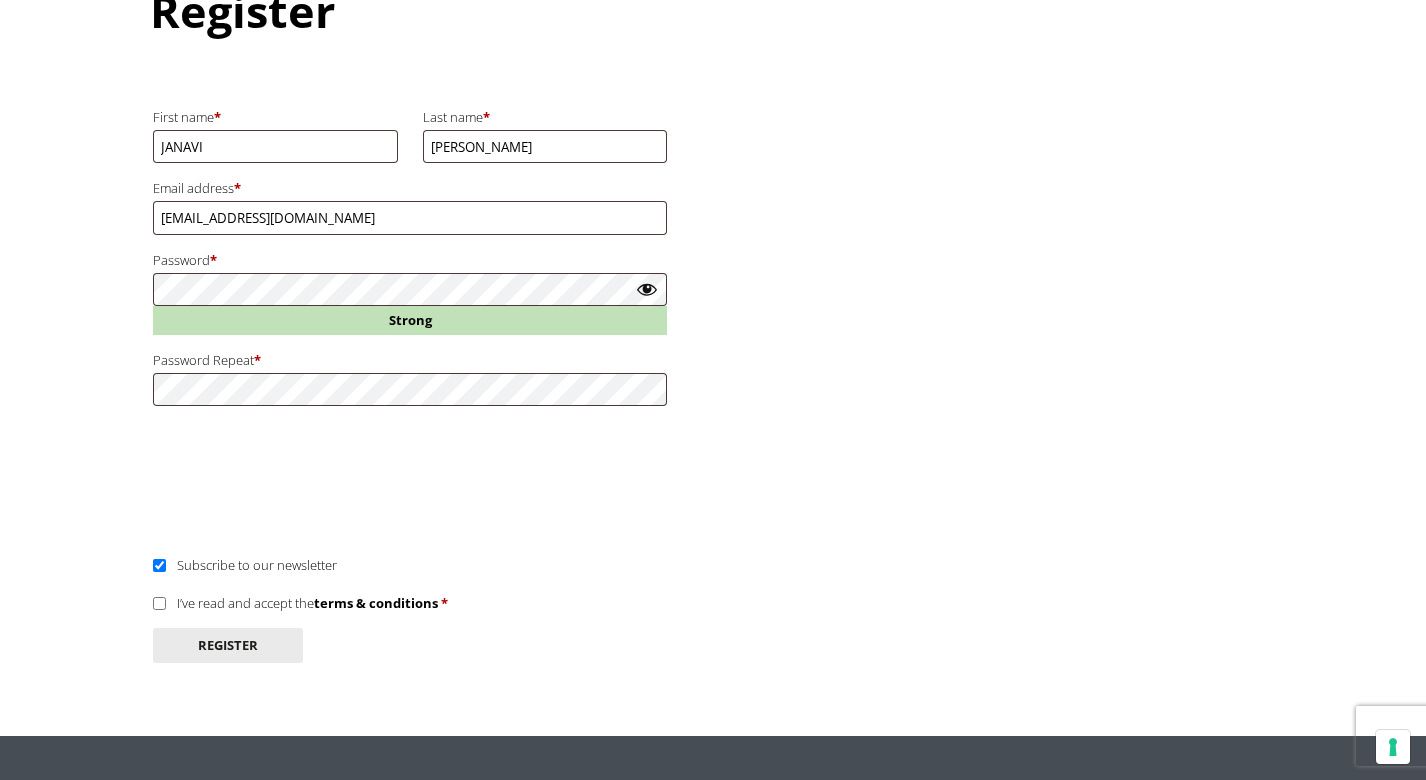 click on "Subscribe to our newsletter" at bounding box center [159, 565] 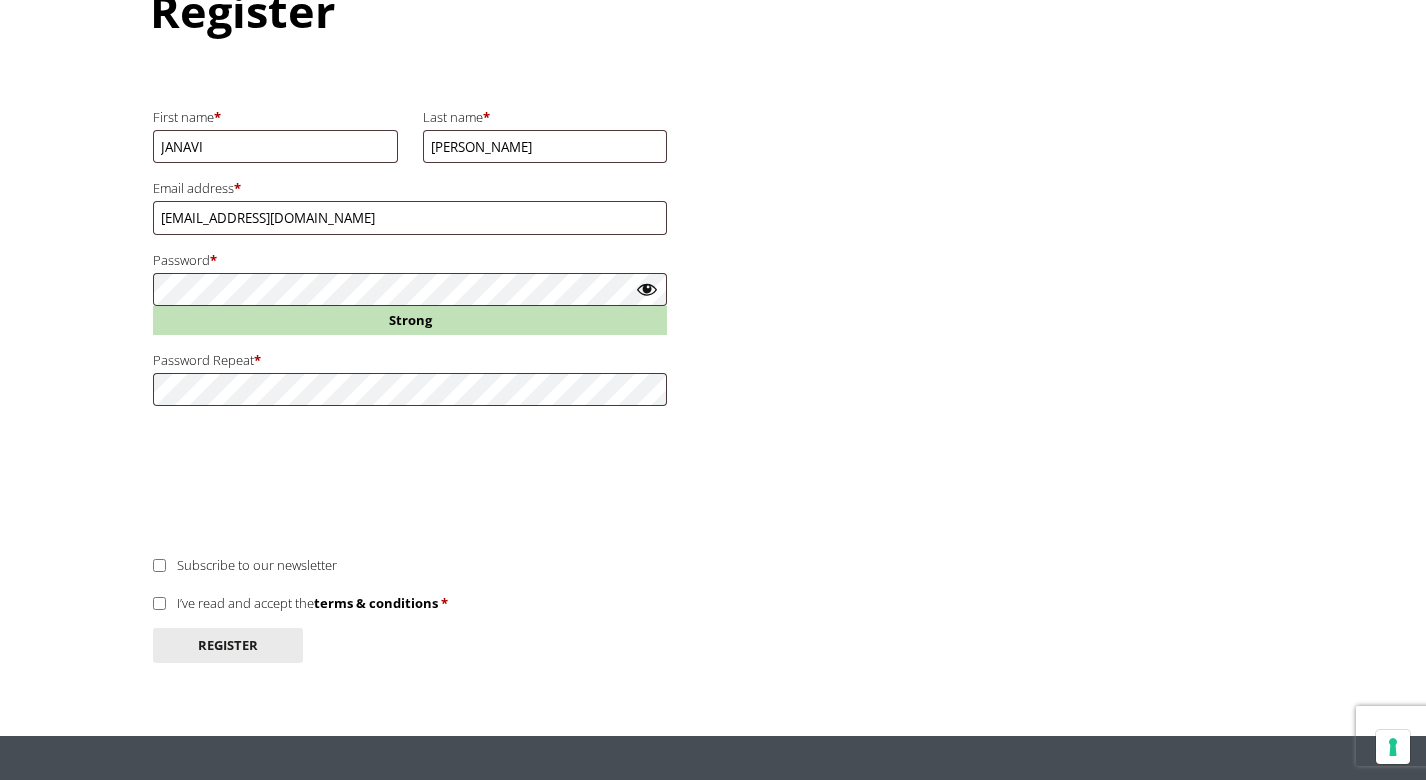 click on "I’ve read and accept the  terms & conditions   *" at bounding box center (159, 603) 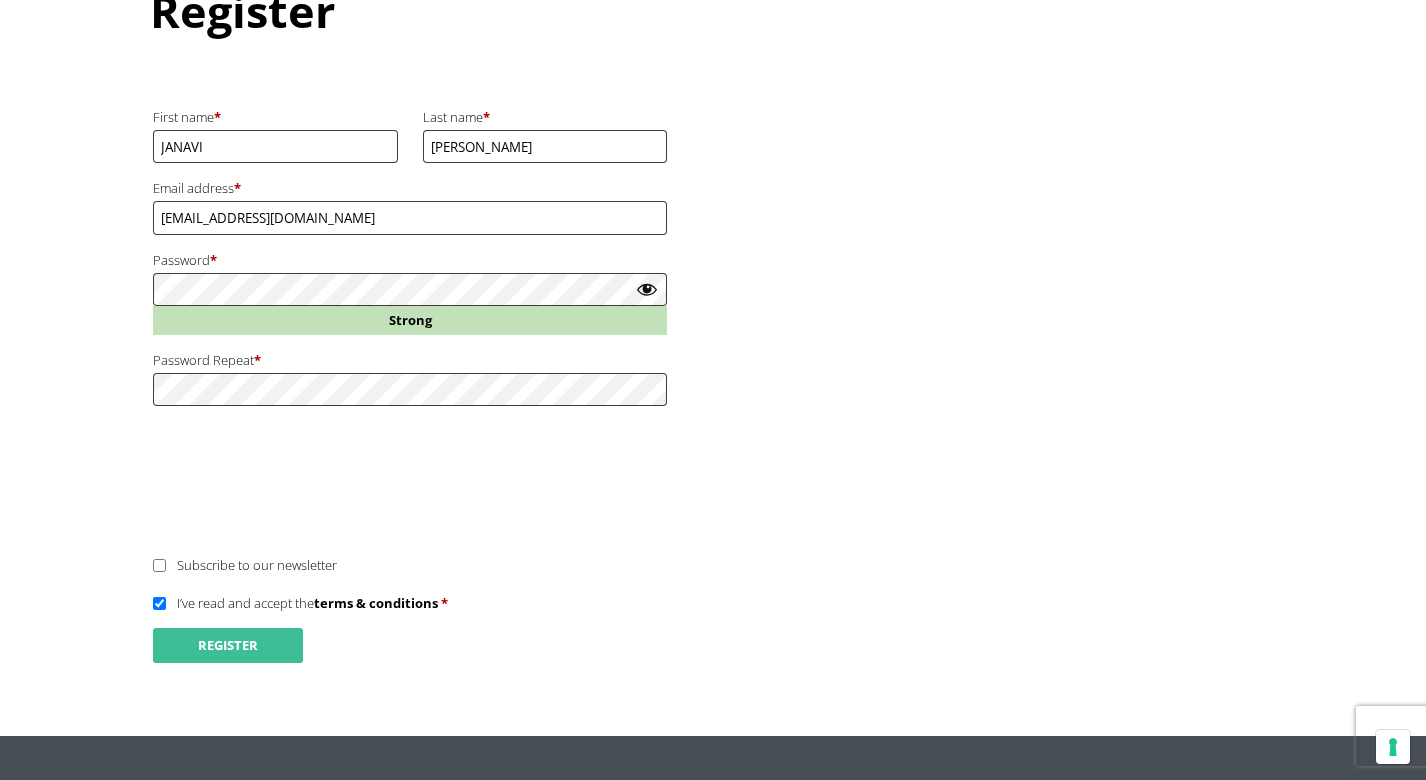 click on "Register" at bounding box center [228, 645] 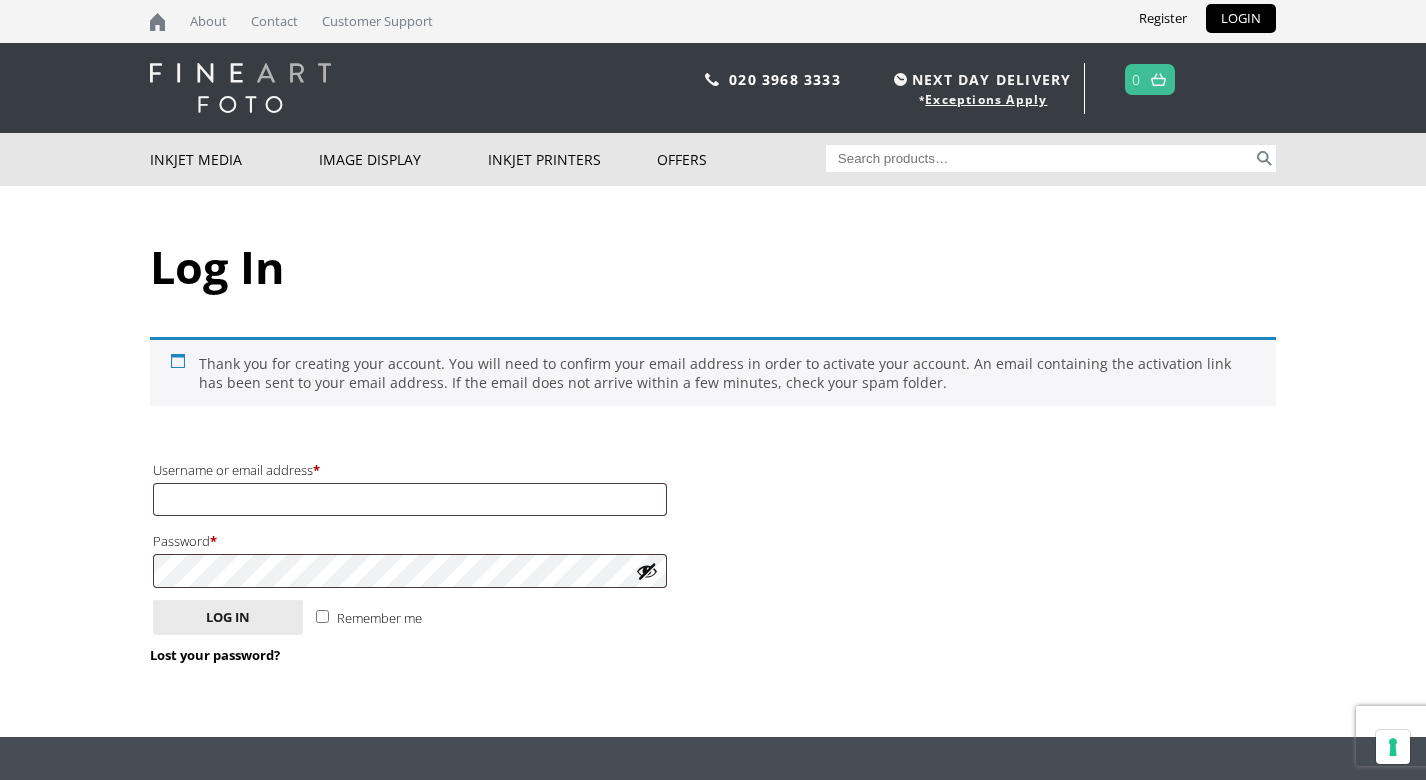 scroll, scrollTop: 0, scrollLeft: 0, axis: both 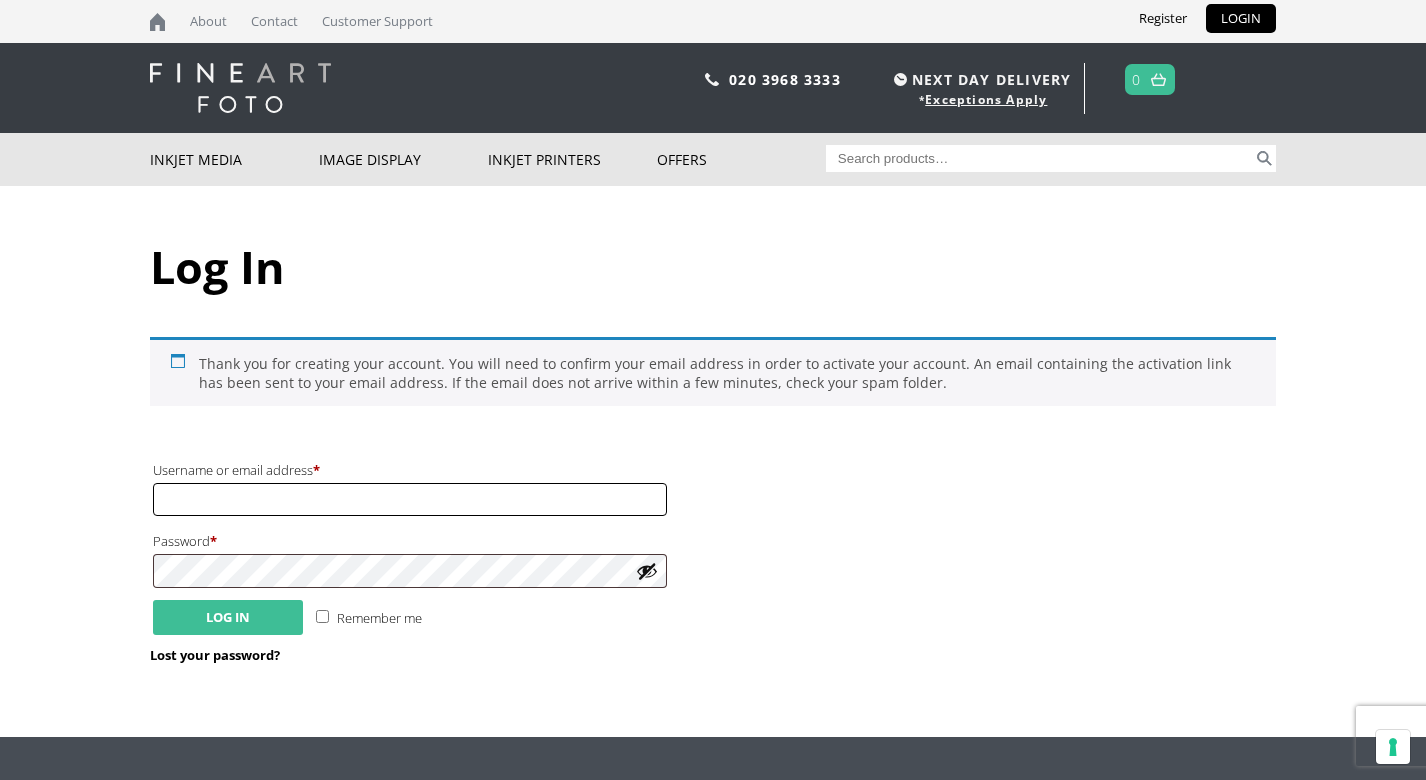 type on "[EMAIL_ADDRESS][DOMAIN_NAME]" 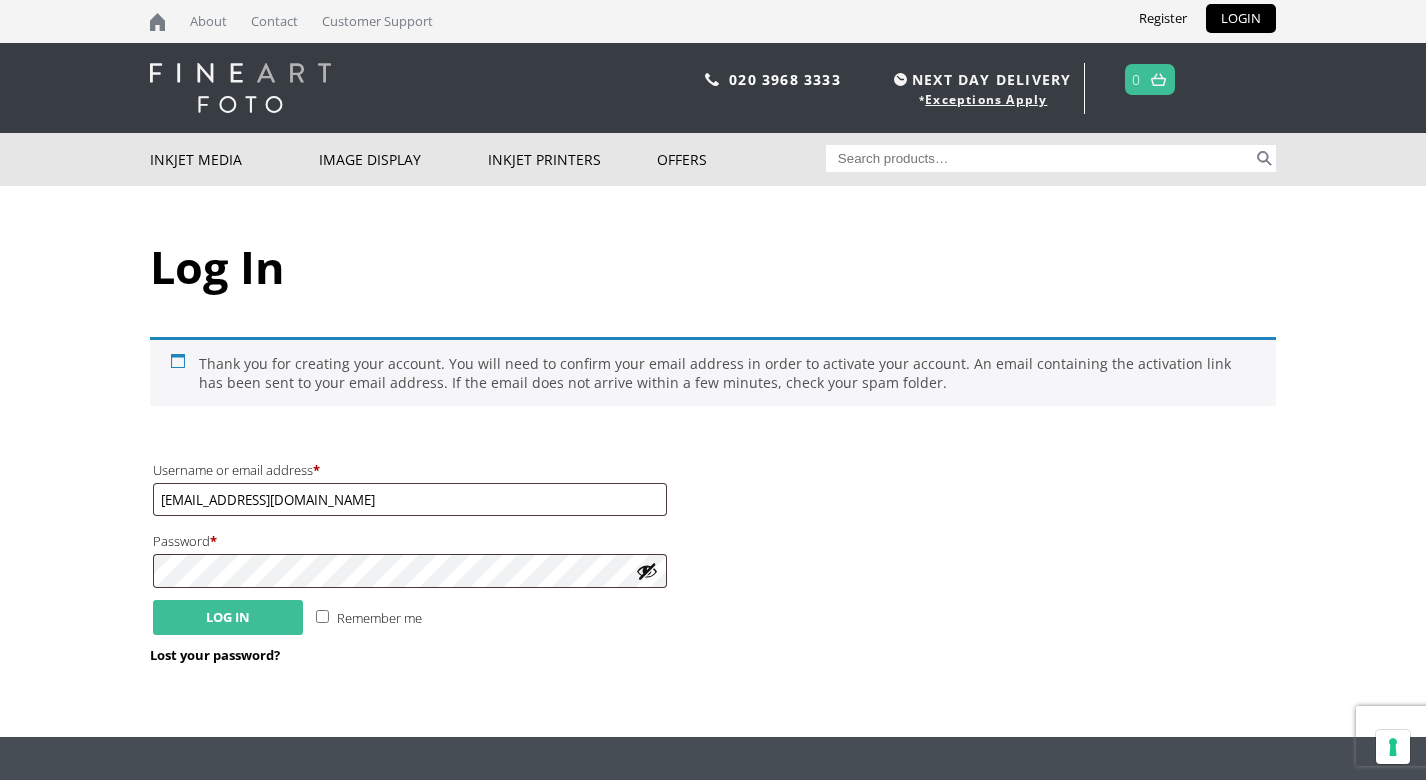 click on "Log in" at bounding box center (228, 617) 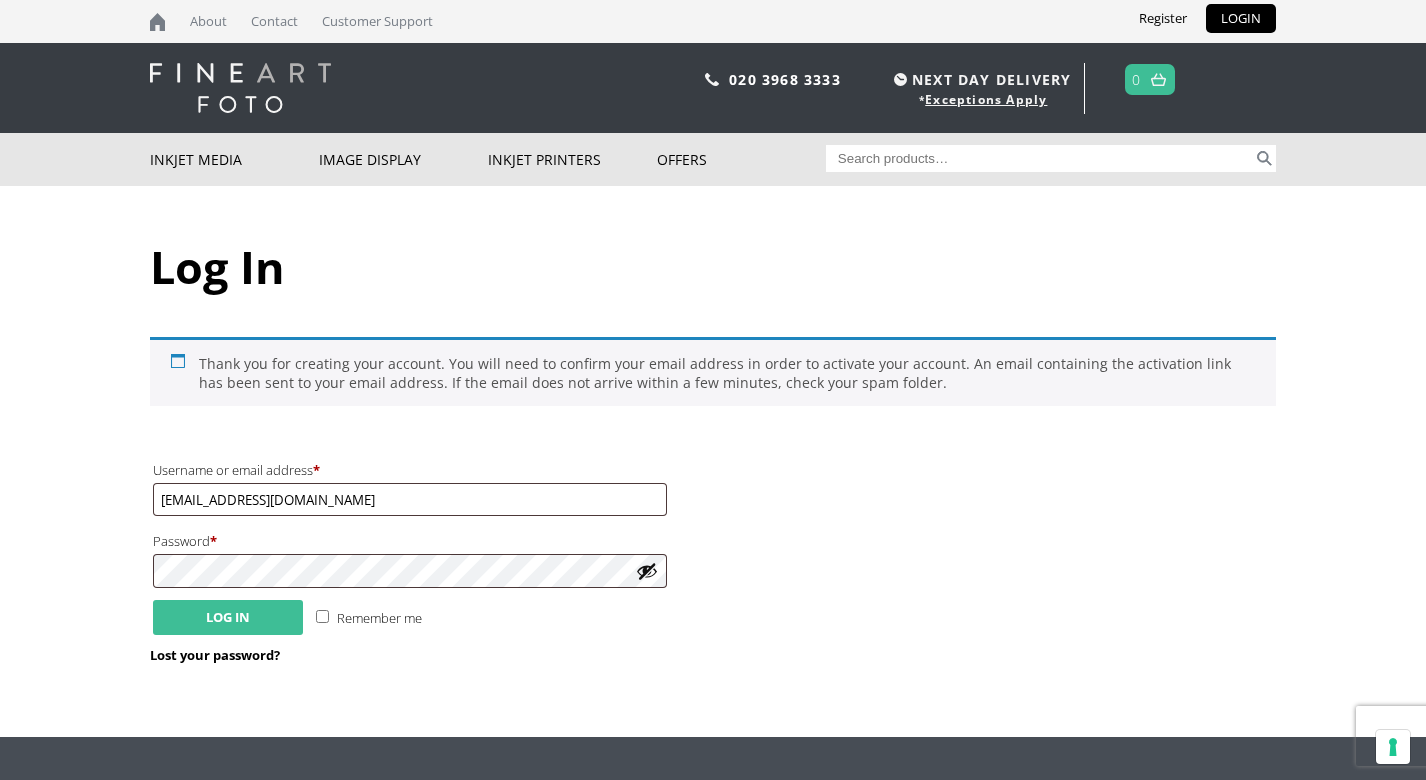 click on "Log in" at bounding box center (228, 617) 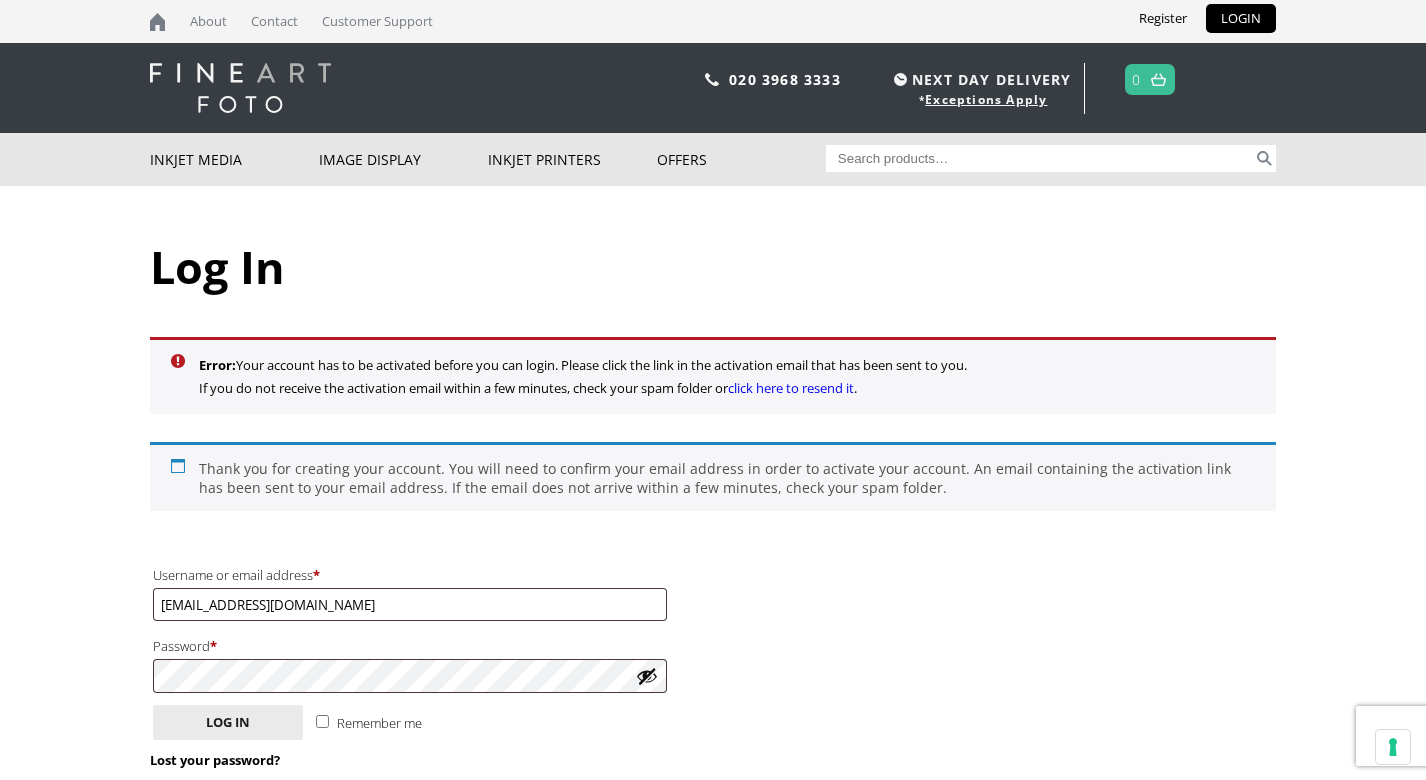 scroll, scrollTop: 0, scrollLeft: 0, axis: both 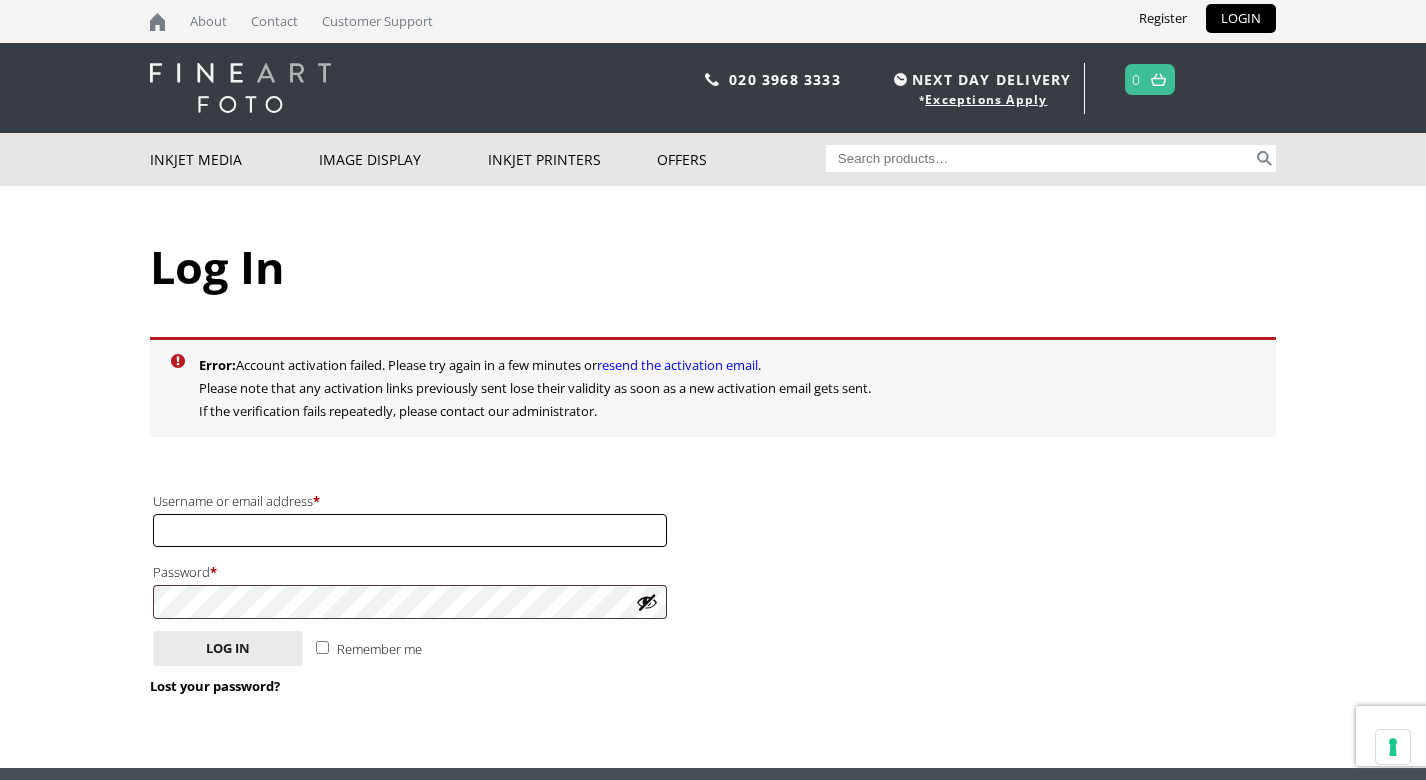 type on "belowandbeyondart@gmail.com" 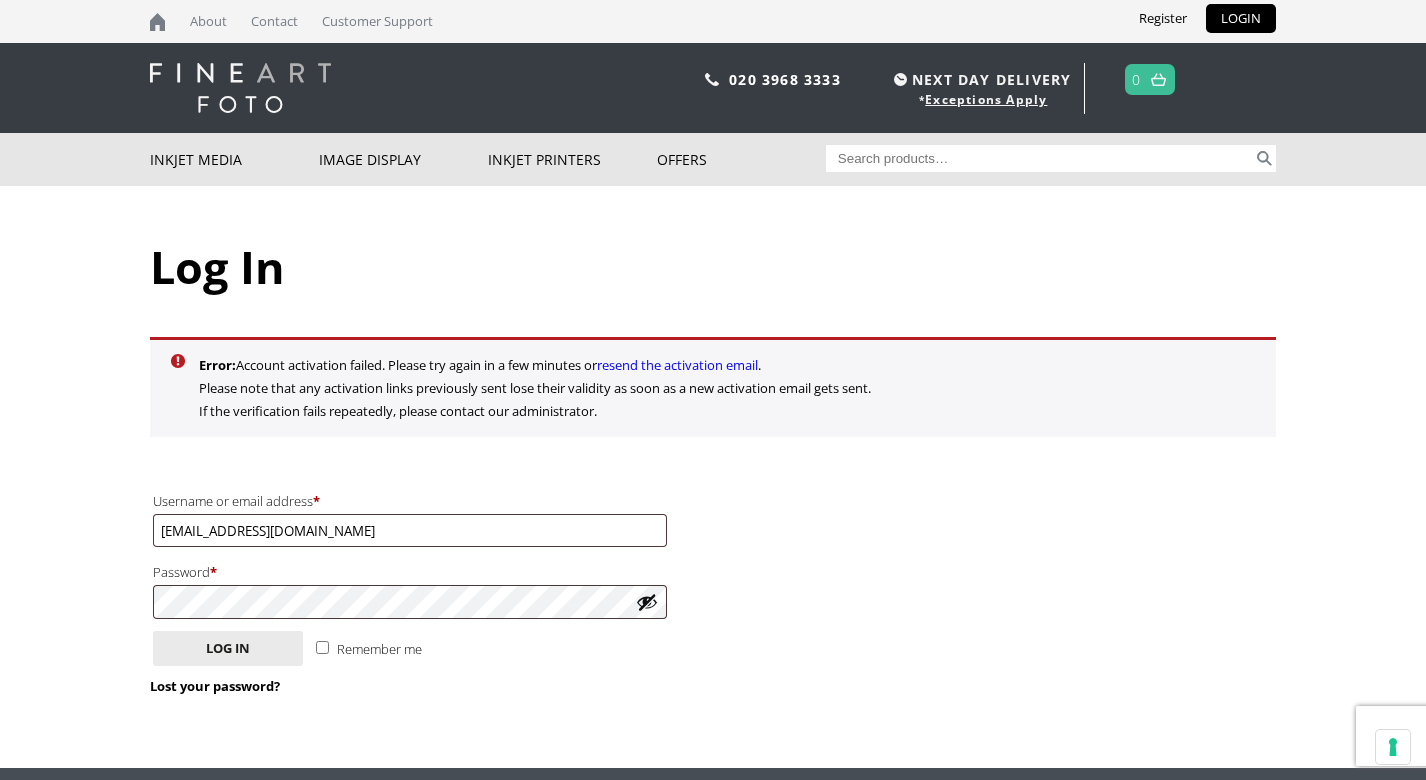click on "resend the activation email" at bounding box center (677, 365) 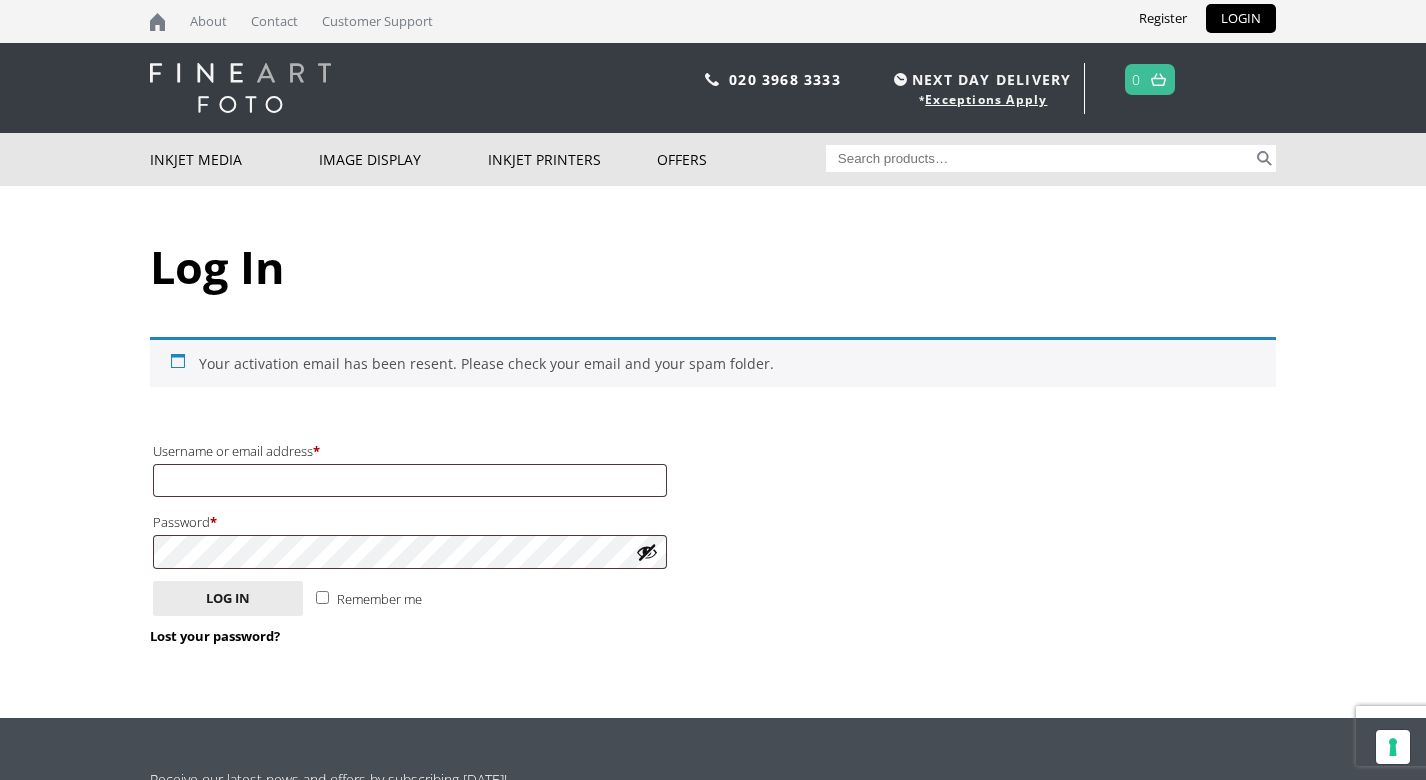 scroll, scrollTop: 0, scrollLeft: 0, axis: both 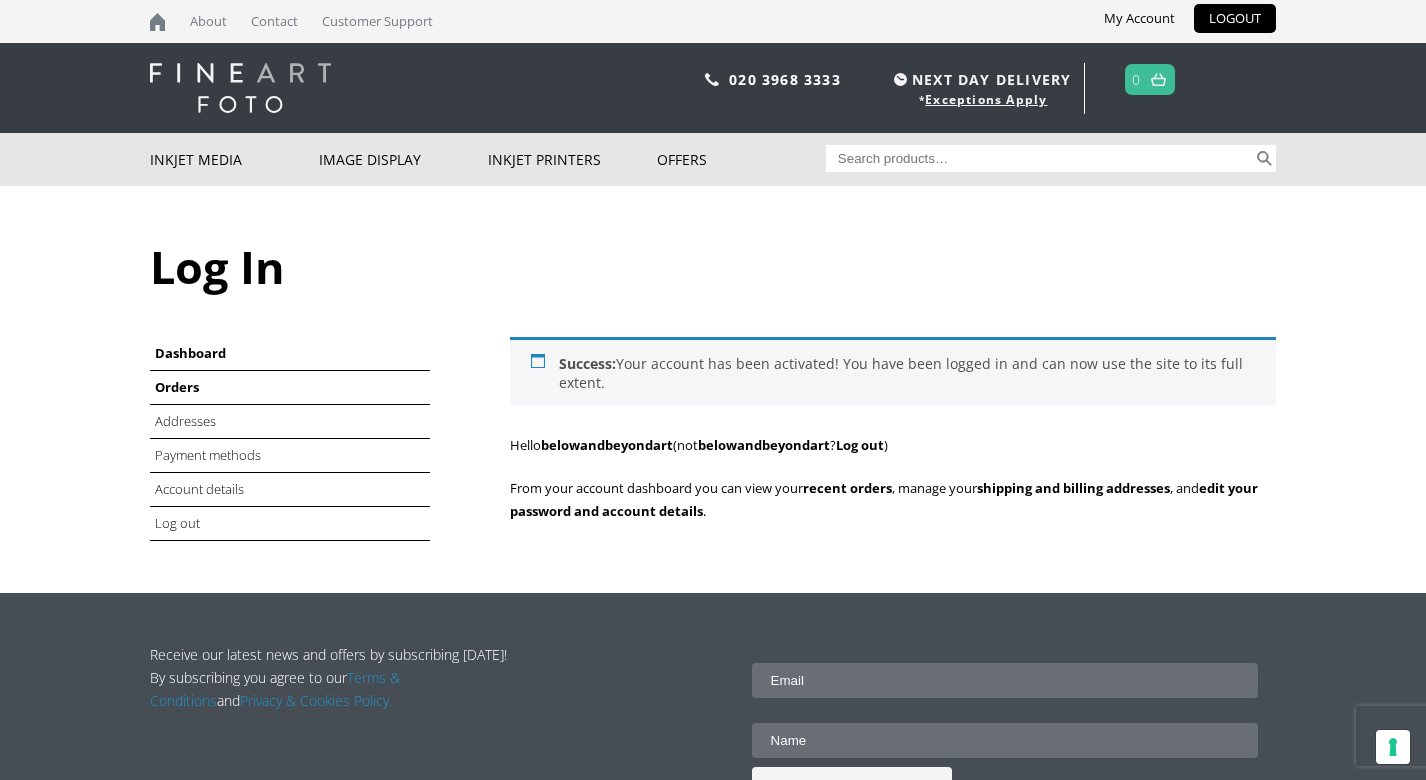 click on "Orders" at bounding box center [177, 387] 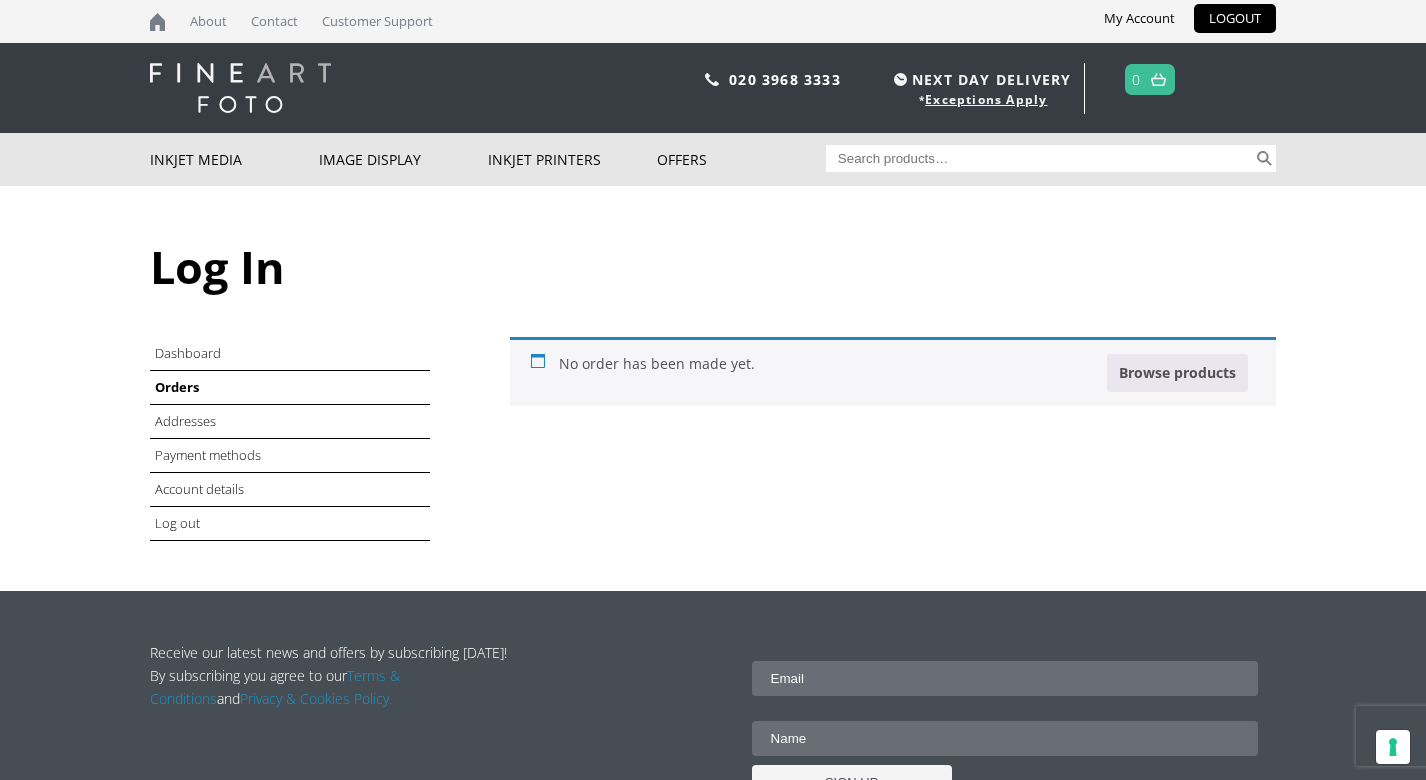 scroll, scrollTop: 0, scrollLeft: 0, axis: both 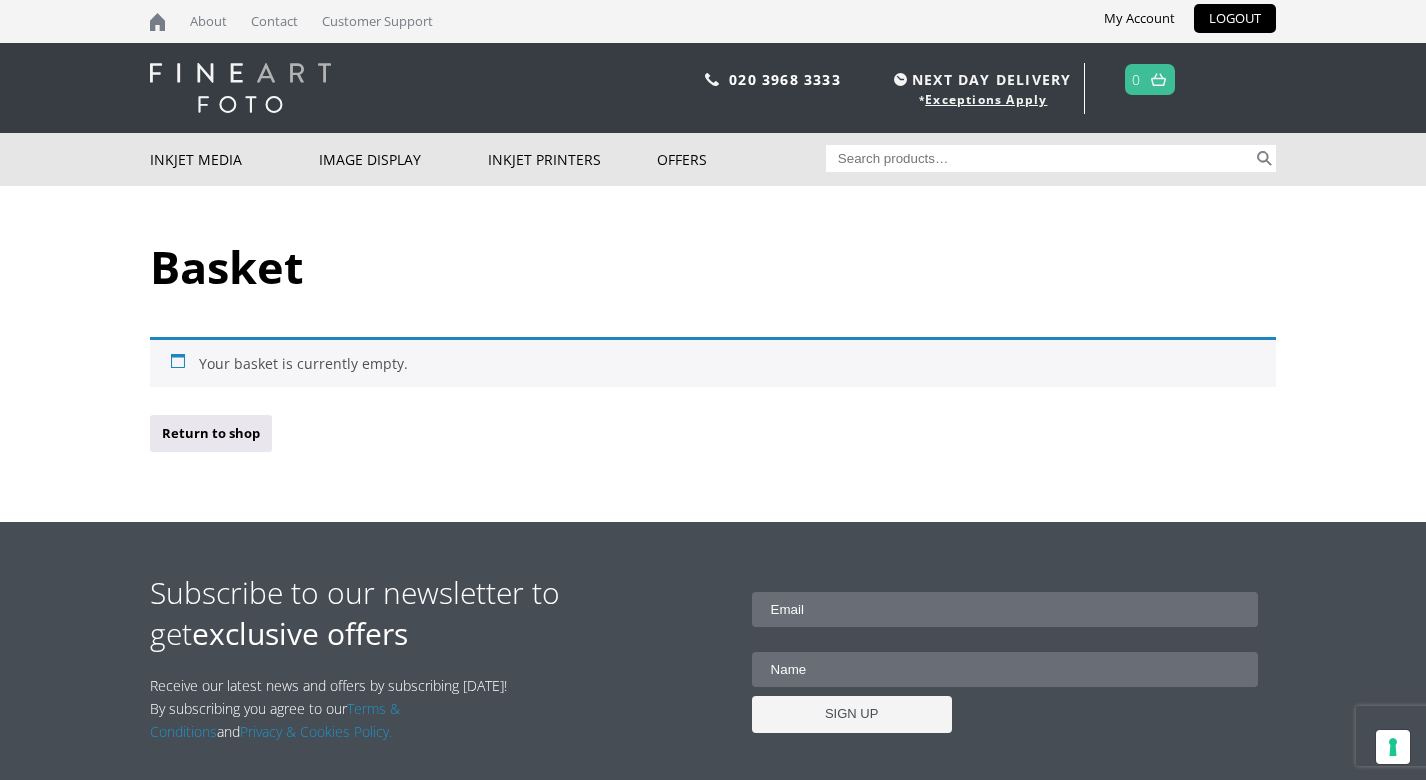 click on "Search for:" at bounding box center [1040, 158] 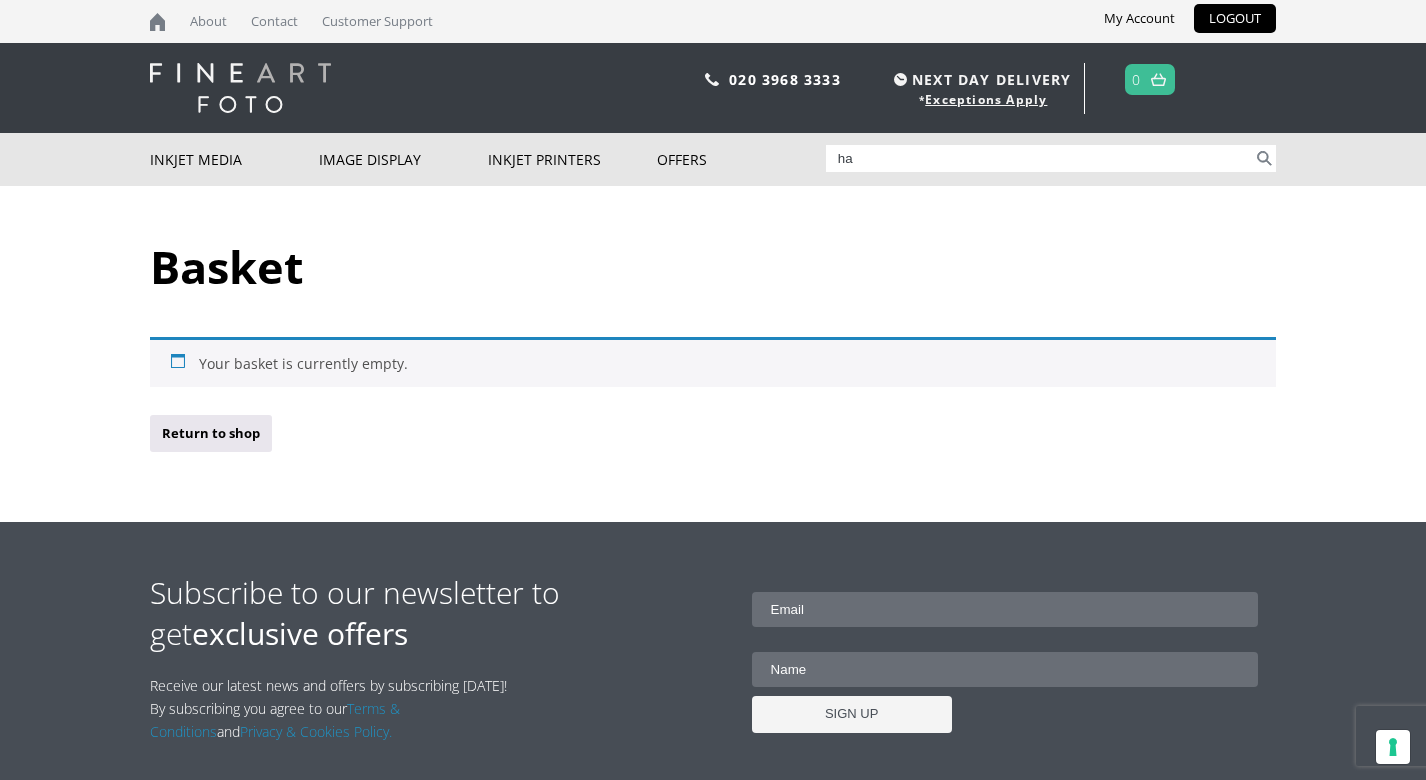 type on "h" 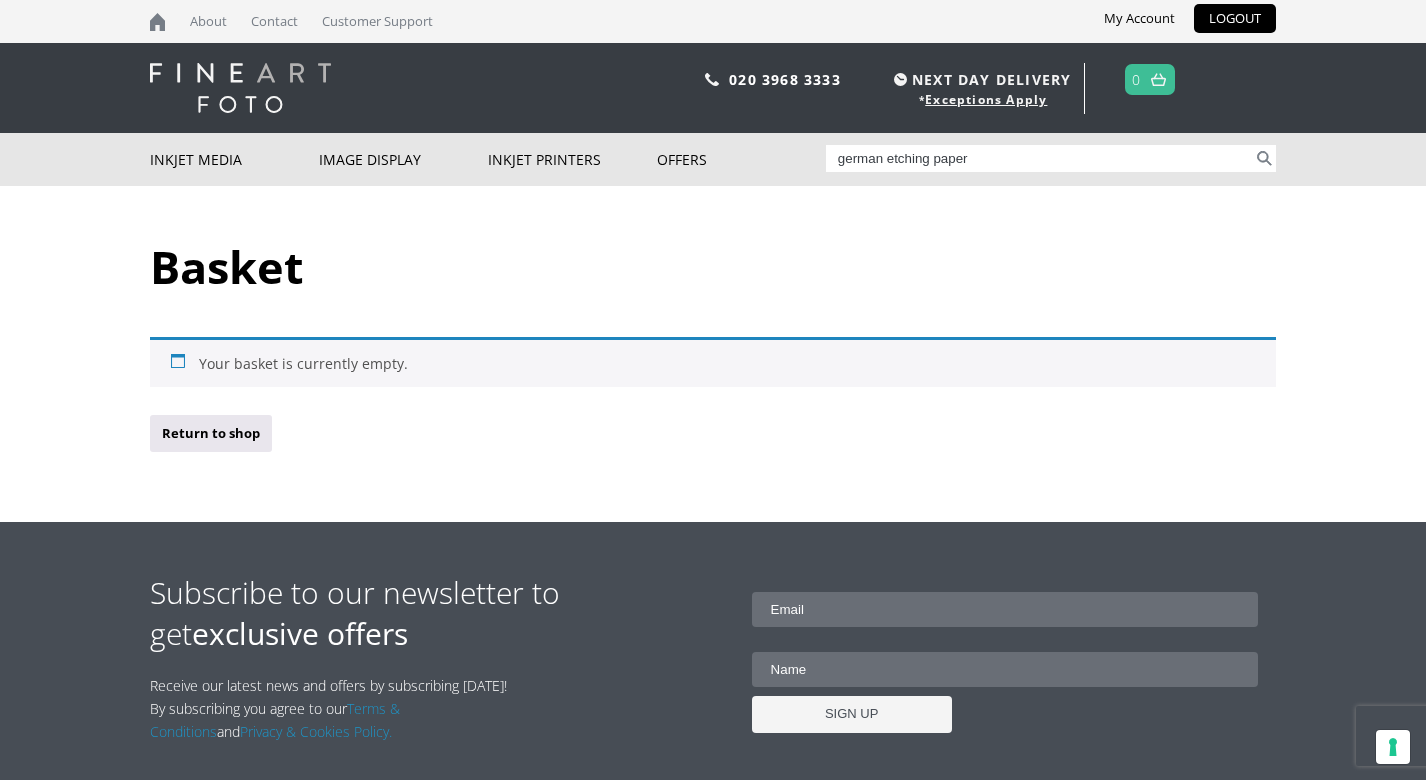 type on "german etching paper" 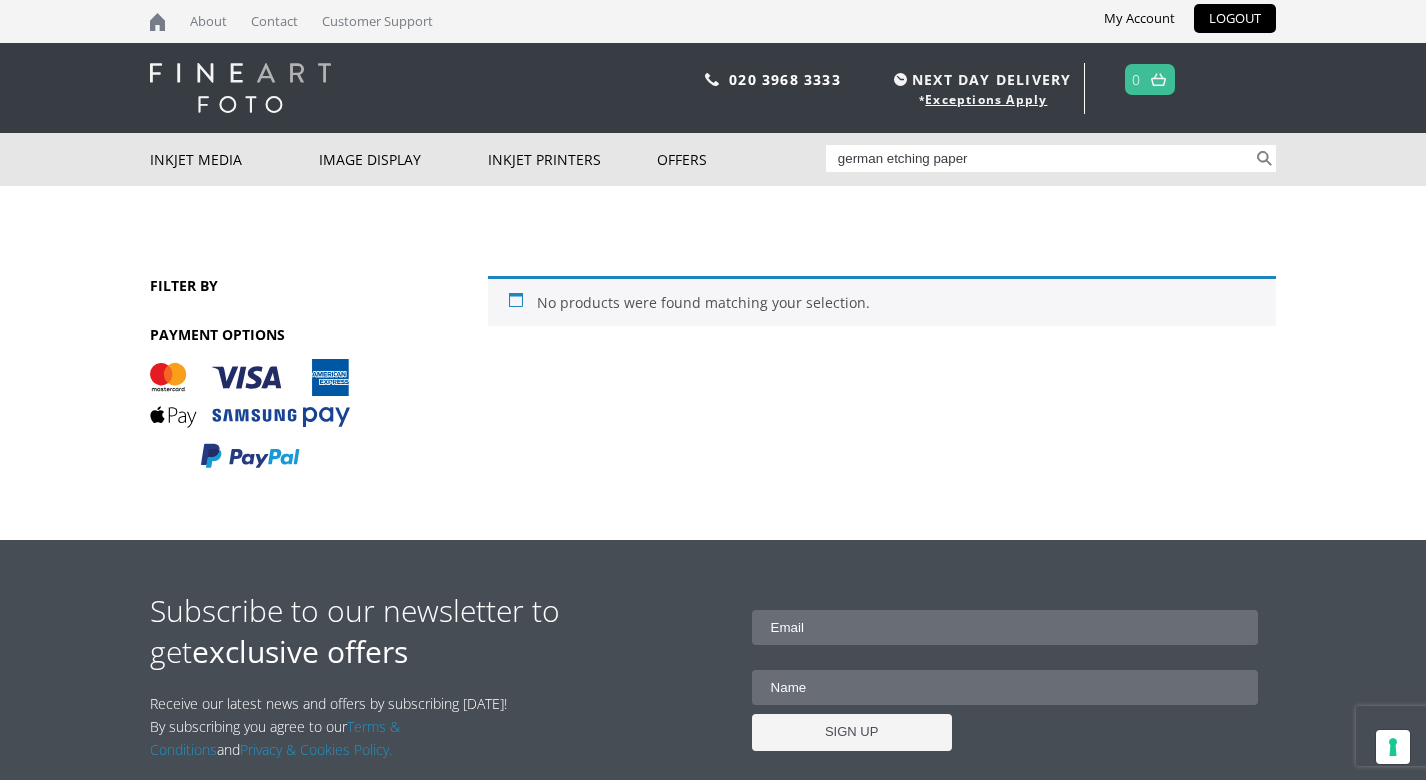 scroll, scrollTop: 0, scrollLeft: 0, axis: both 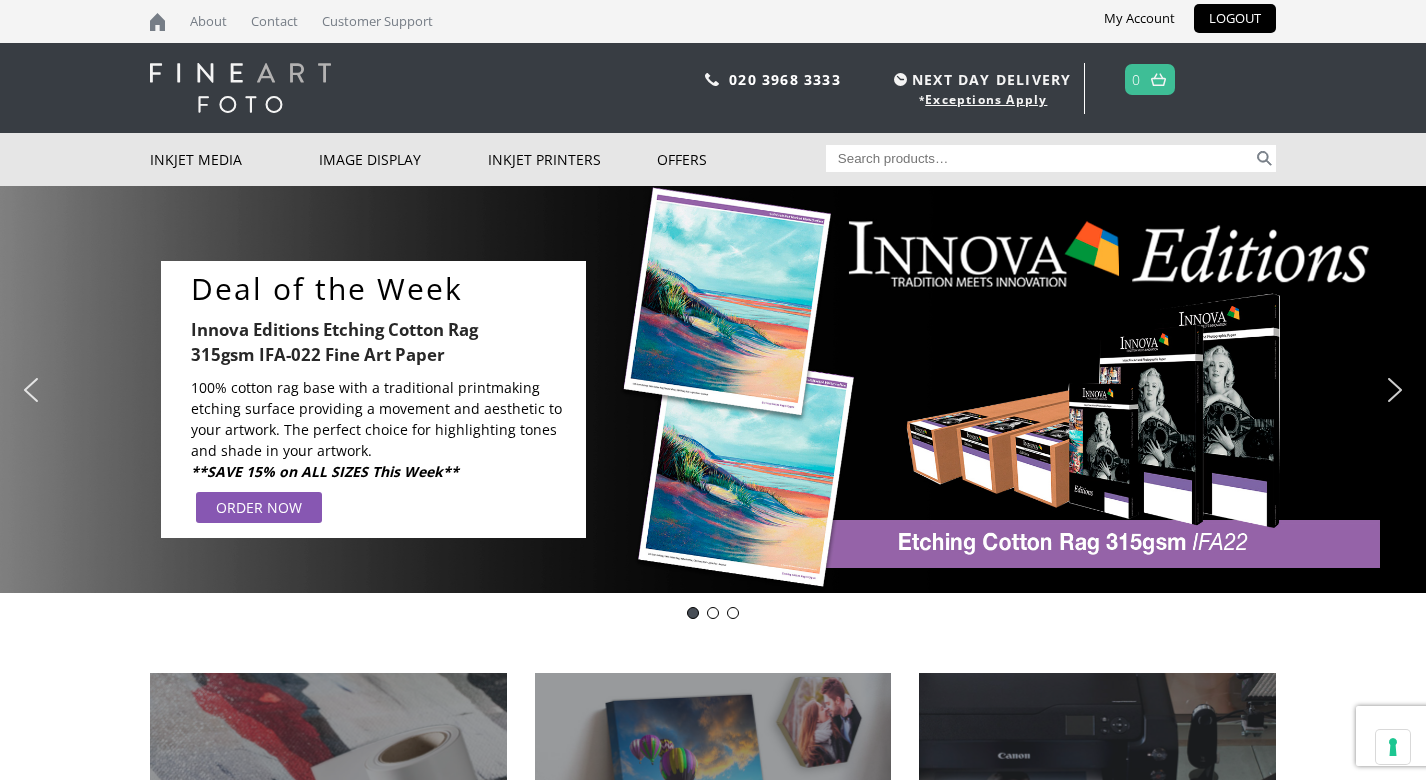 click on "Search for:" at bounding box center [1040, 158] 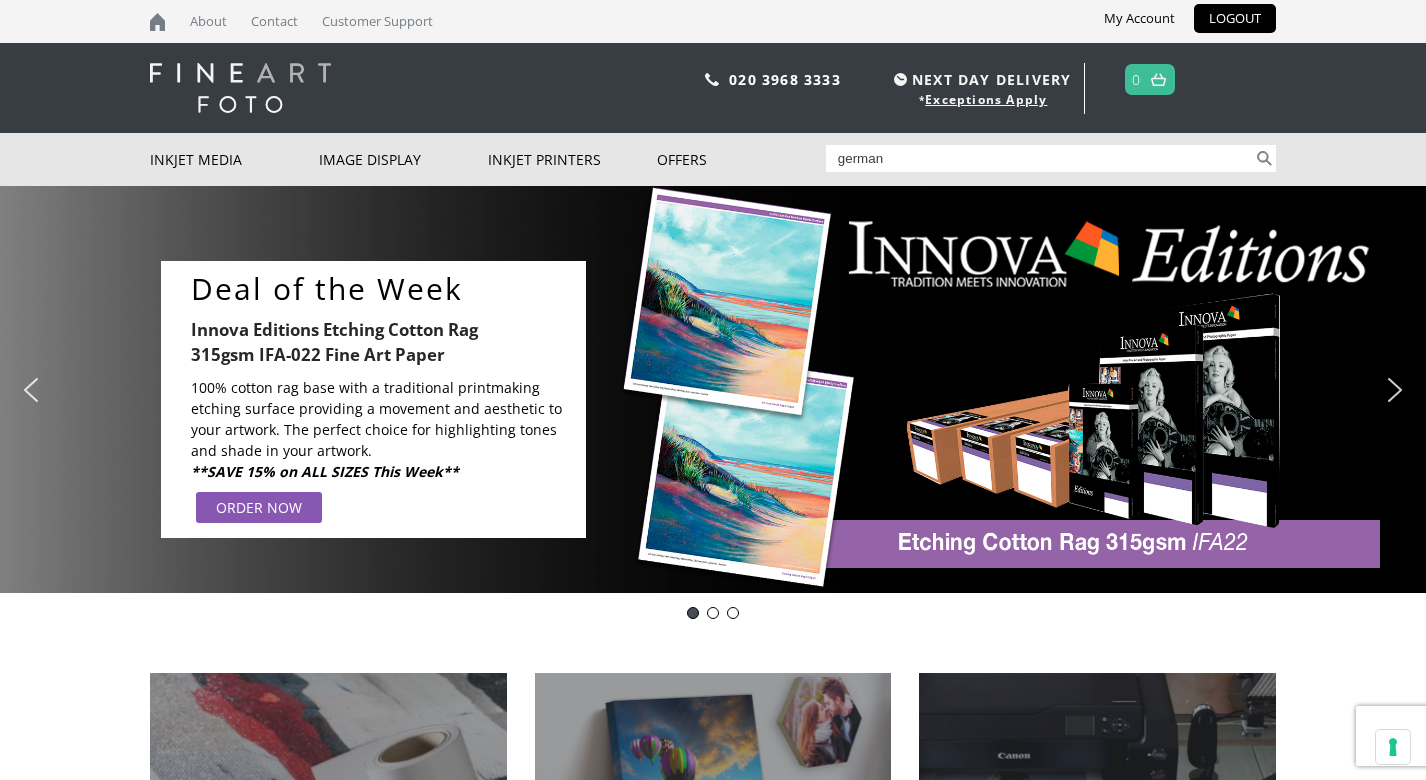 type on "german etching paper" 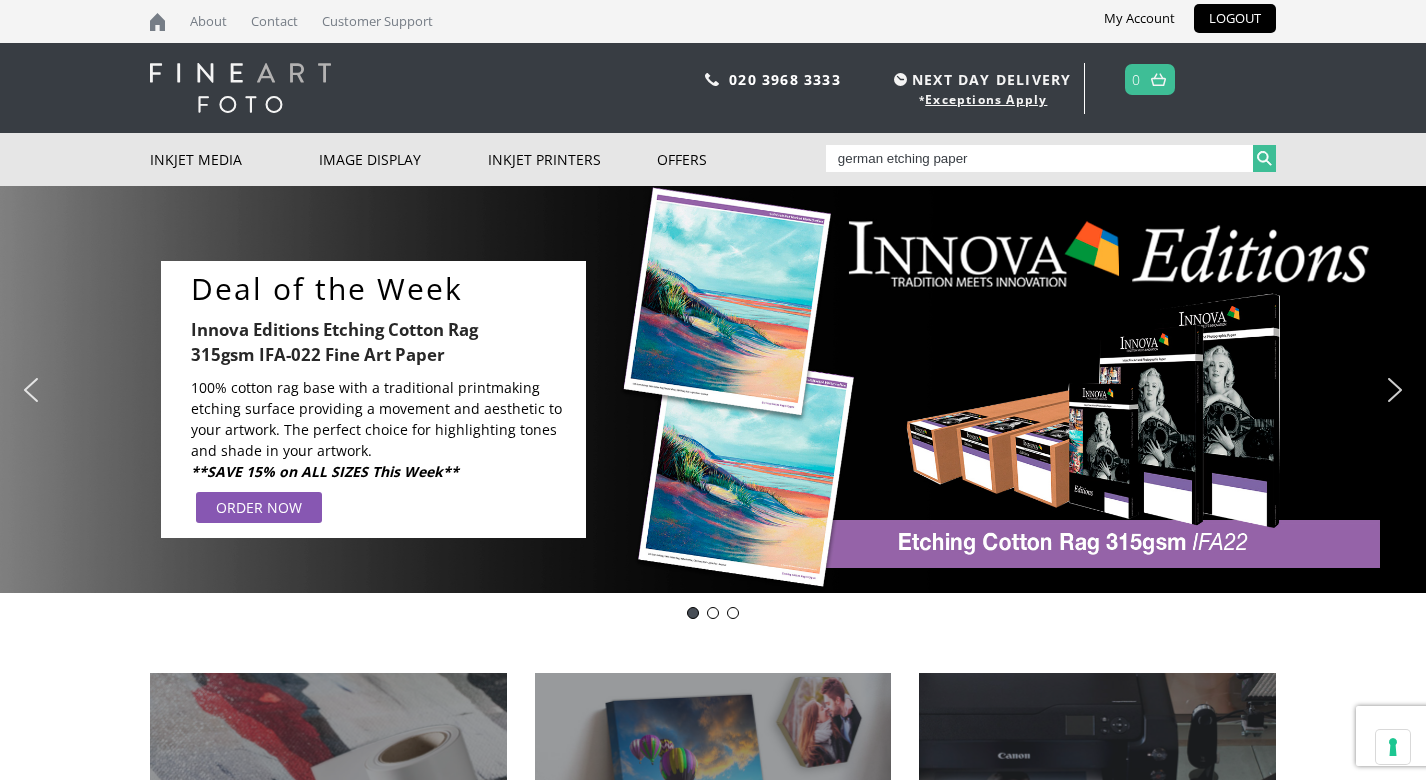 click on "Search" at bounding box center [1264, 158] 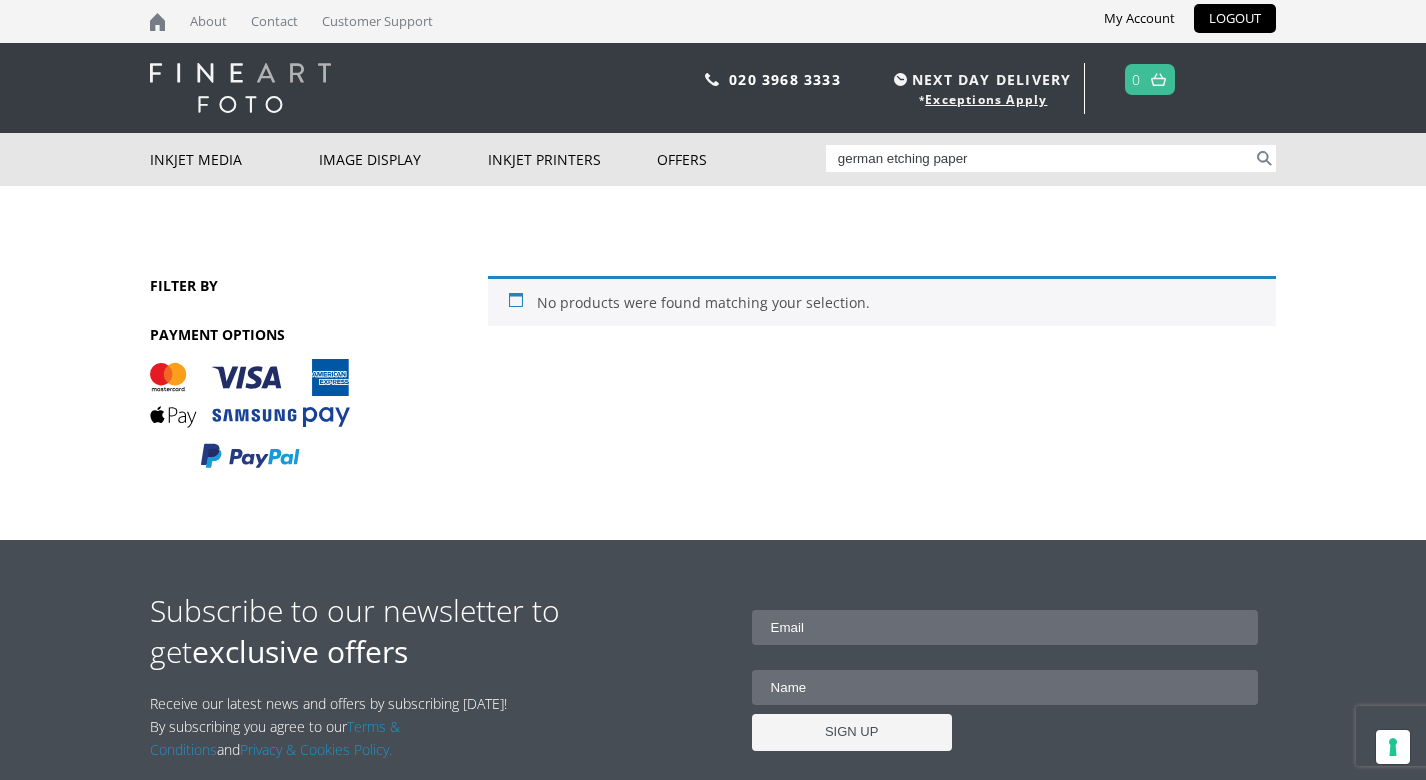 scroll, scrollTop: 0, scrollLeft: 0, axis: both 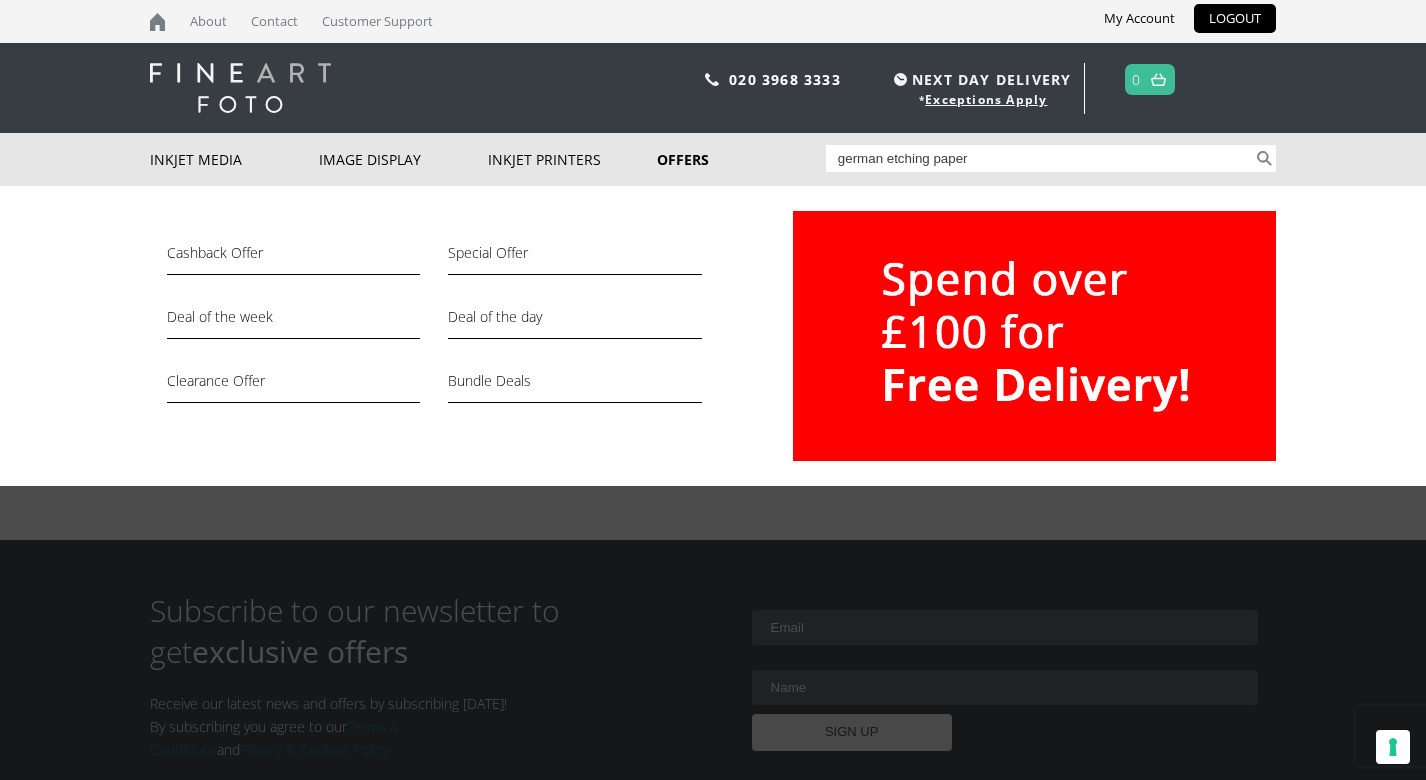 click on "Offers" at bounding box center [741, 159] 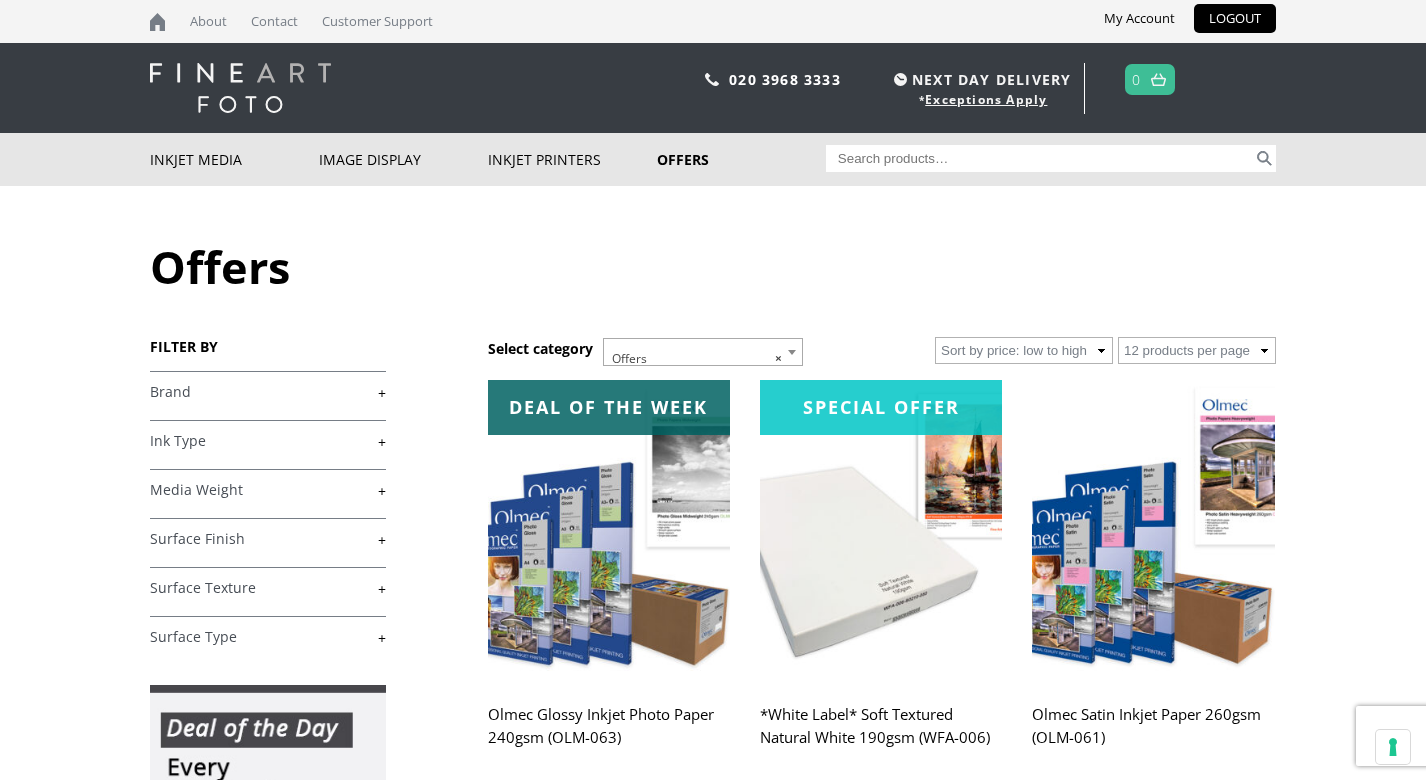 scroll, scrollTop: 0, scrollLeft: 0, axis: both 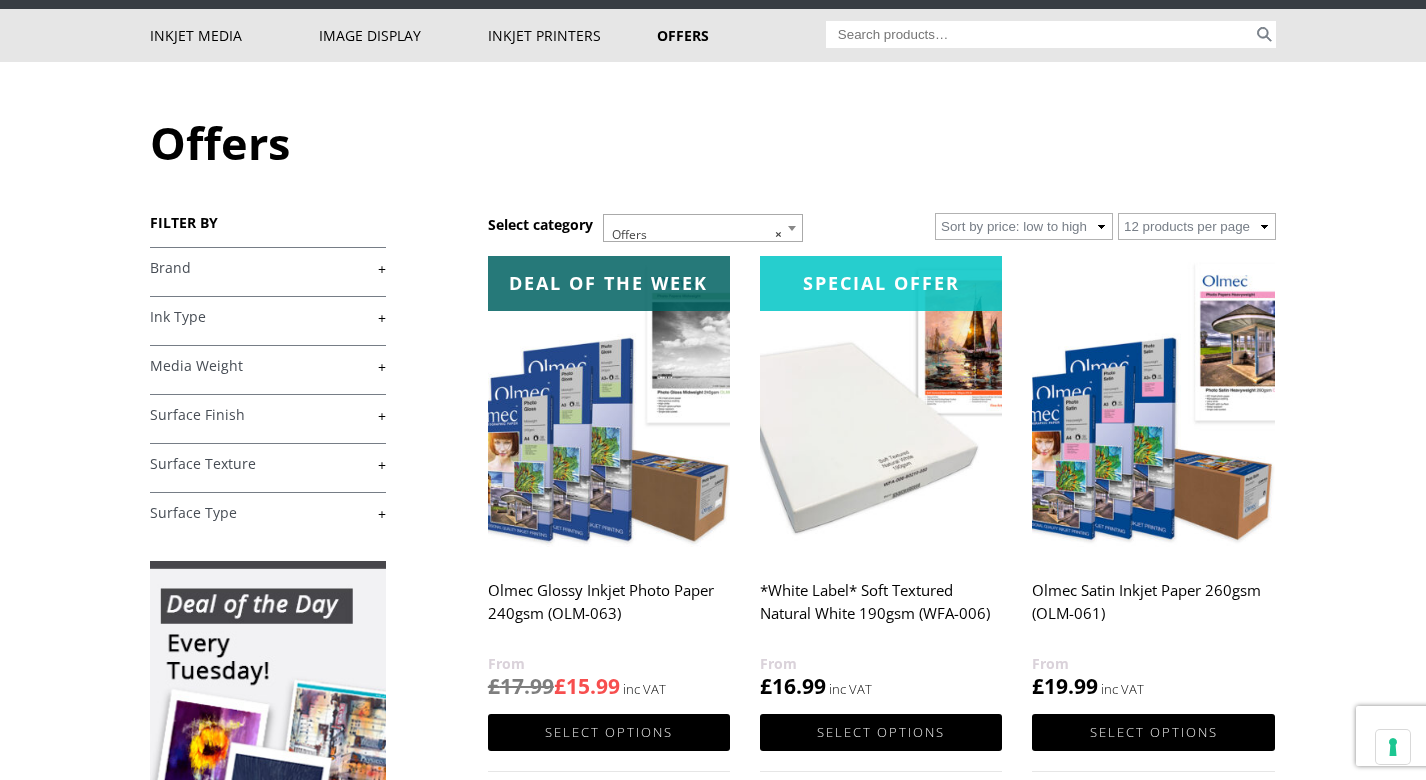 click on "Search for:" at bounding box center (1040, 34) 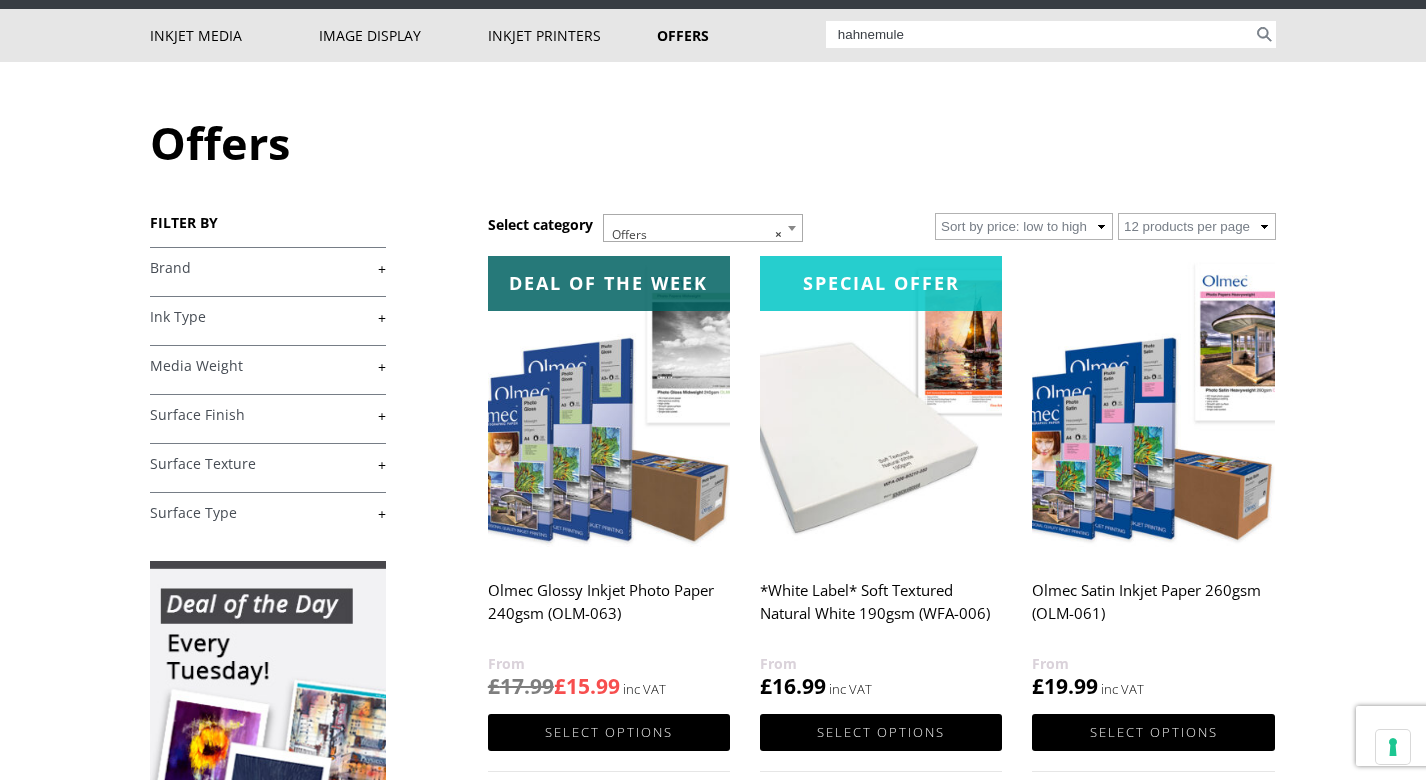 type on "hahnemule" 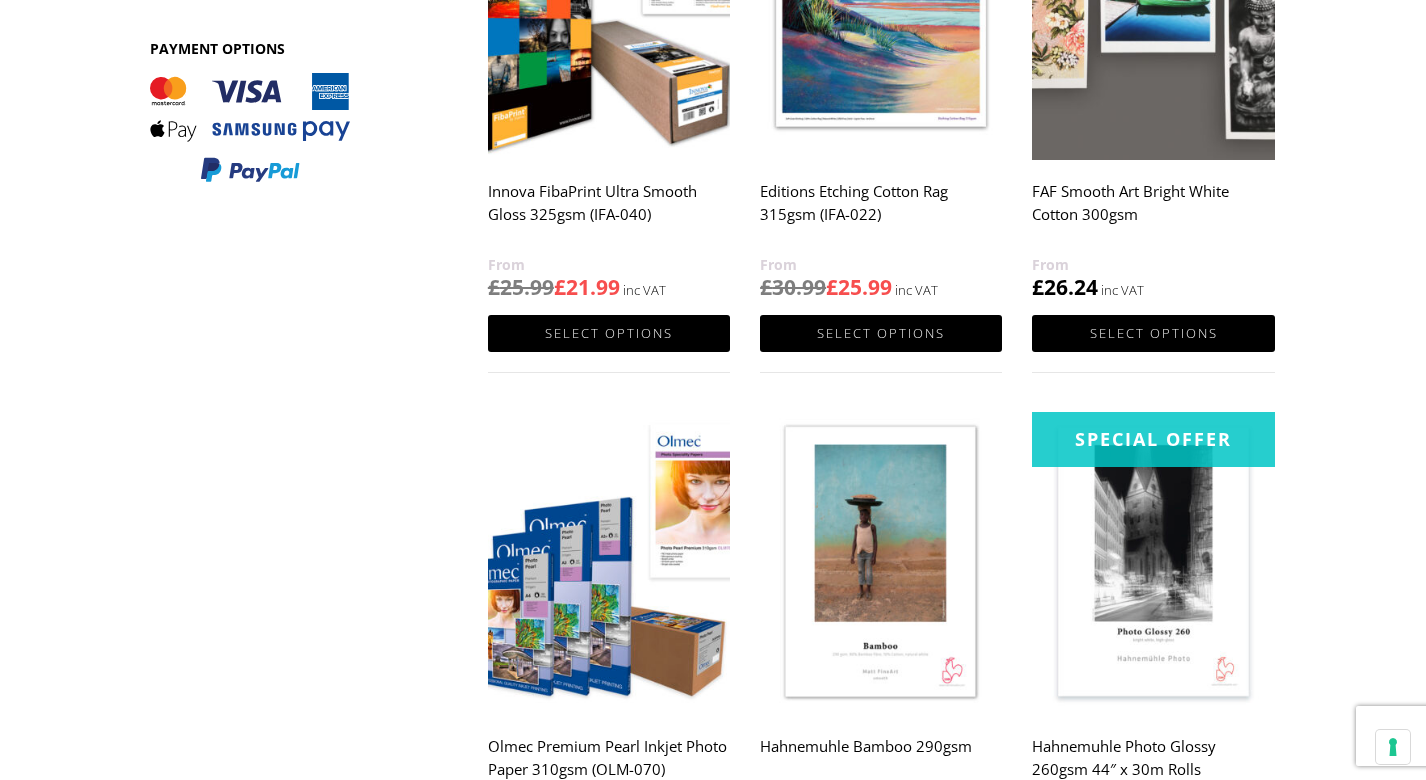 scroll, scrollTop: 1534, scrollLeft: 0, axis: vertical 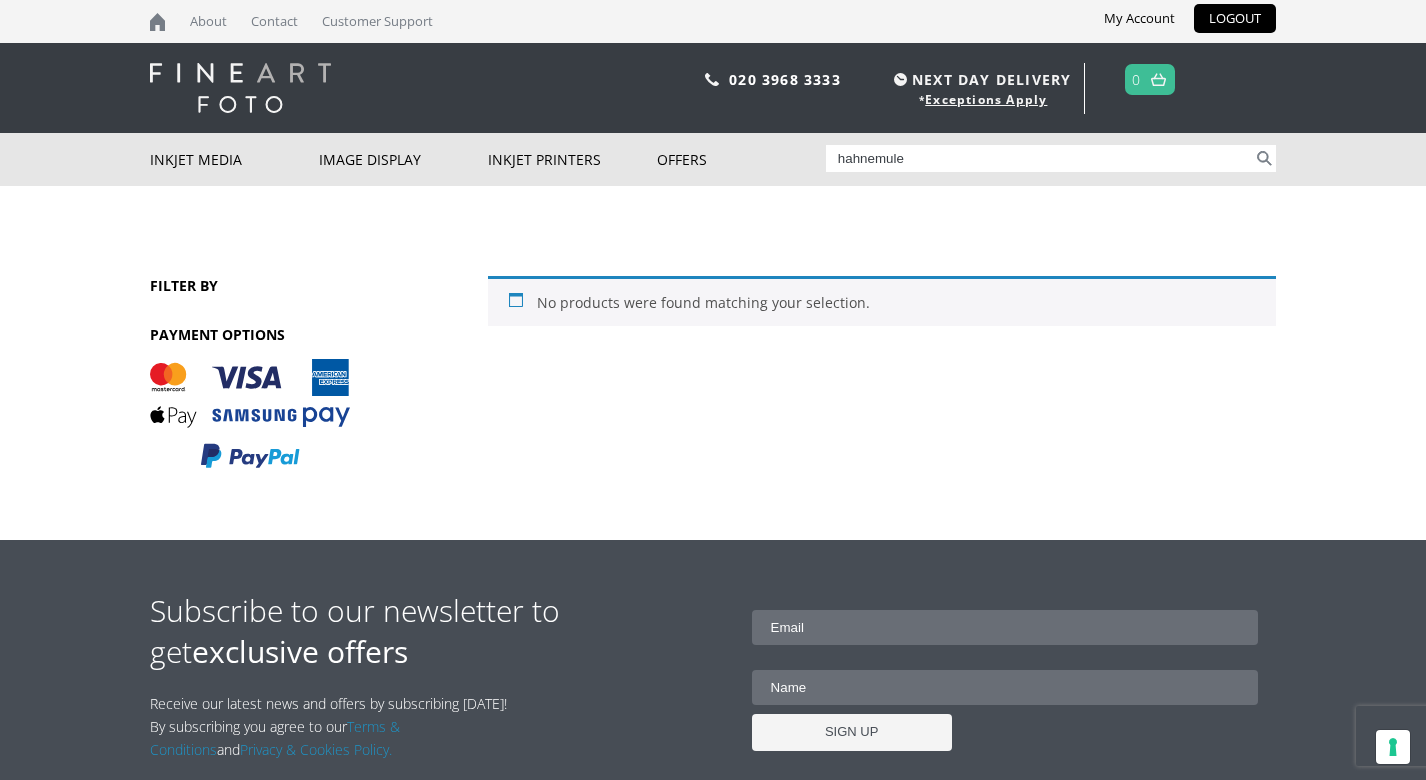 click on "hahnemule" at bounding box center (1040, 158) 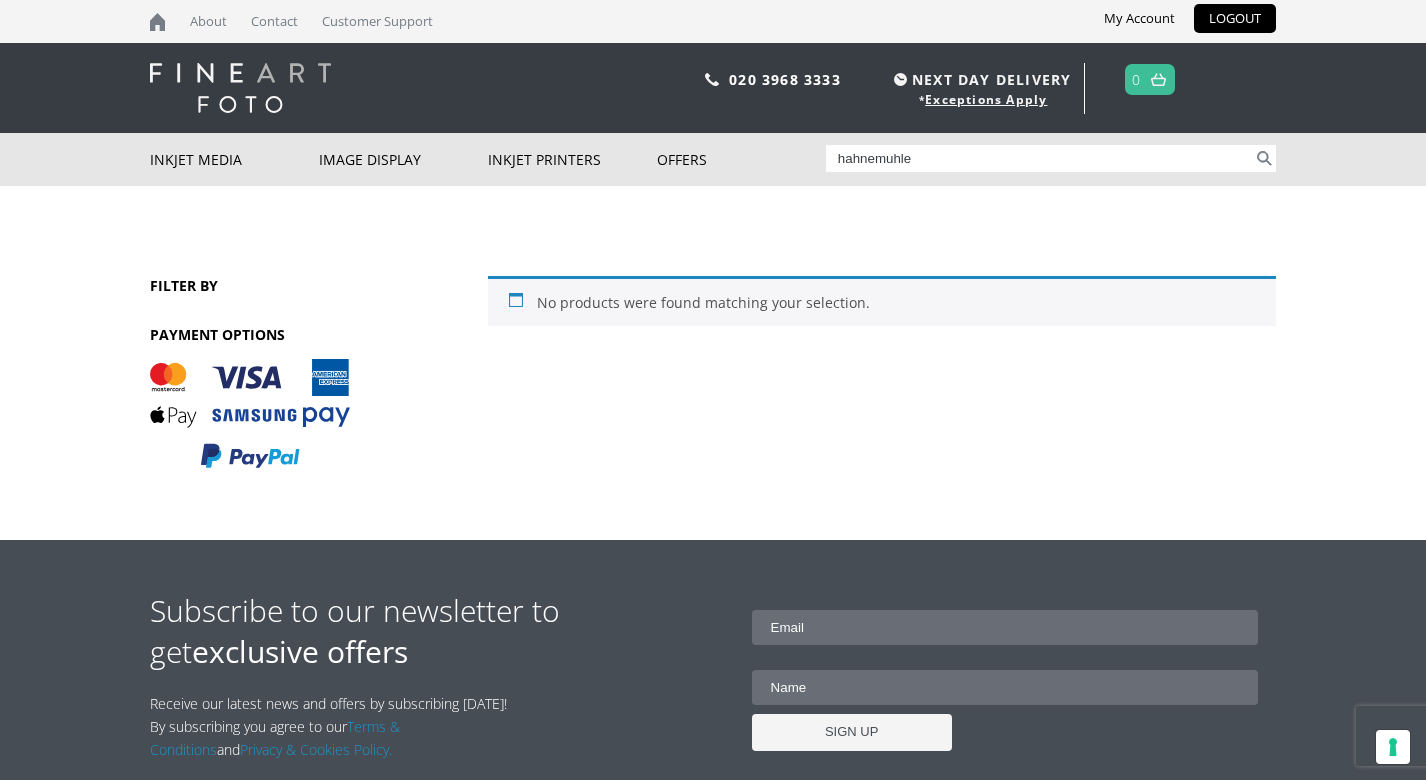 type on "hahnemuhle" 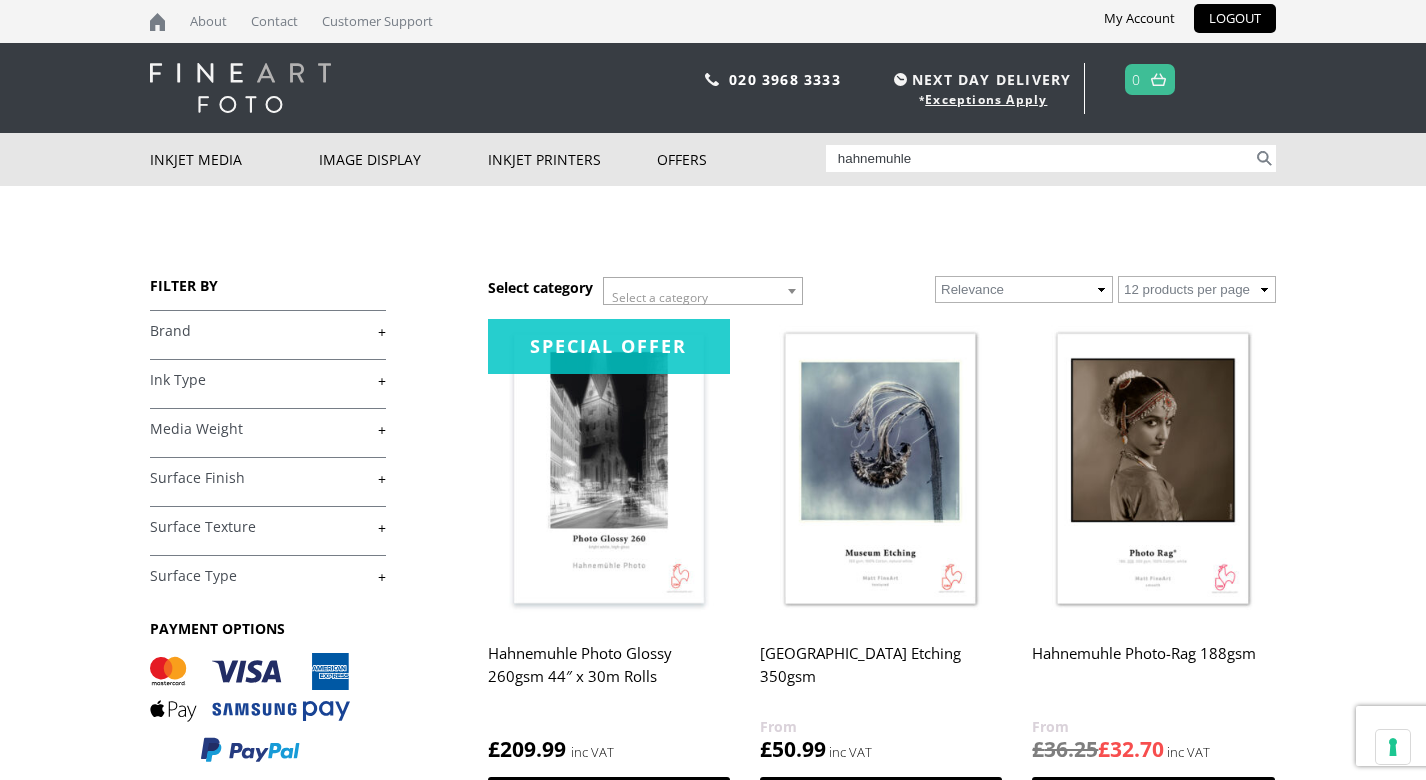 scroll, scrollTop: 0, scrollLeft: 0, axis: both 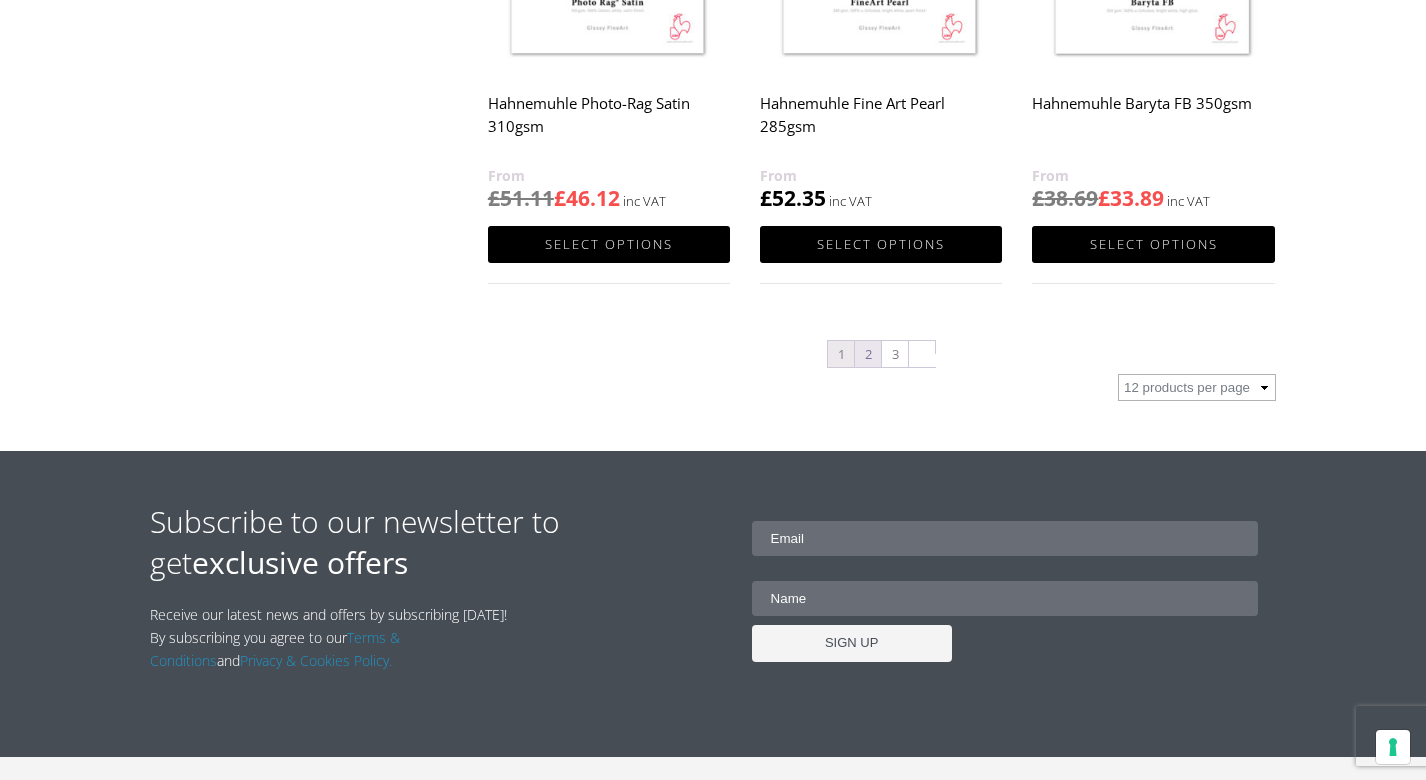 click on "2" at bounding box center [868, 354] 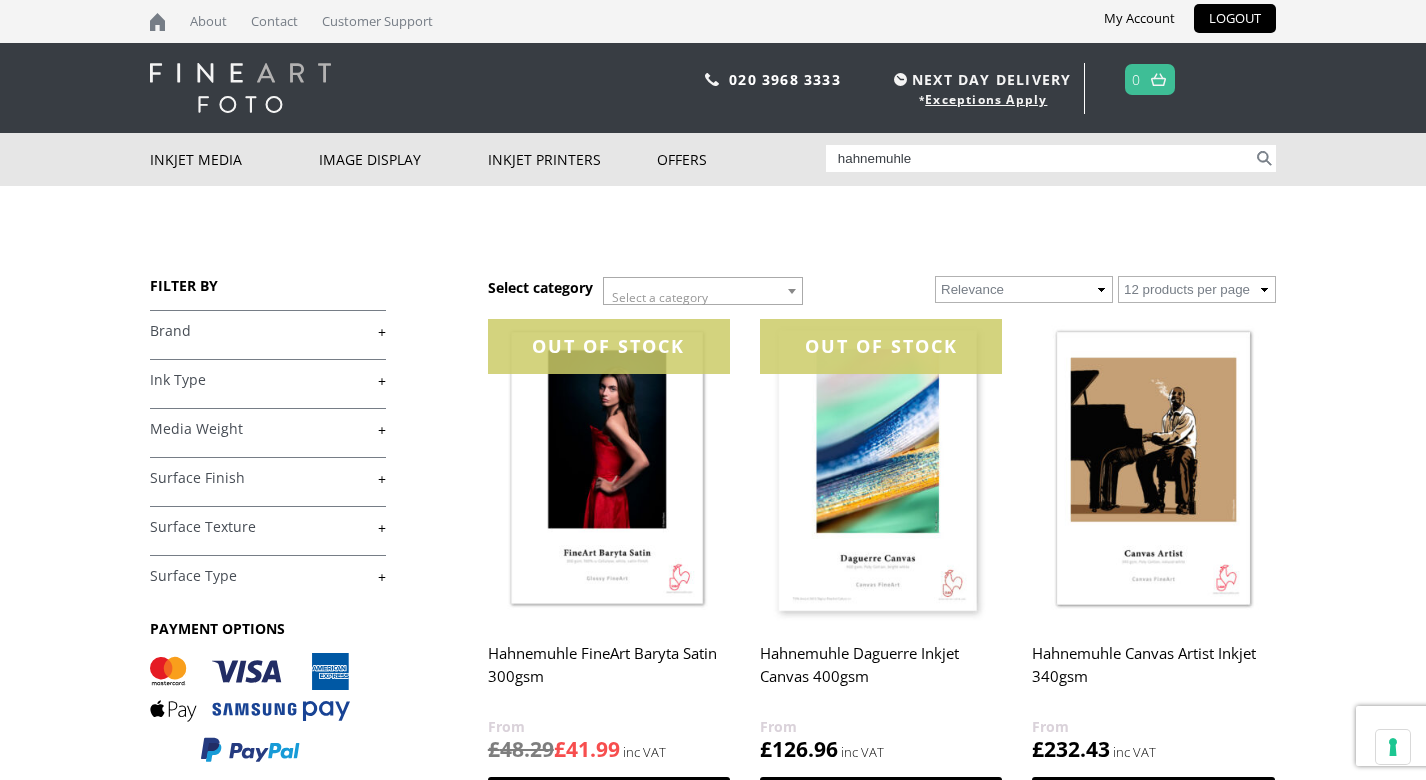 scroll, scrollTop: 0, scrollLeft: 0, axis: both 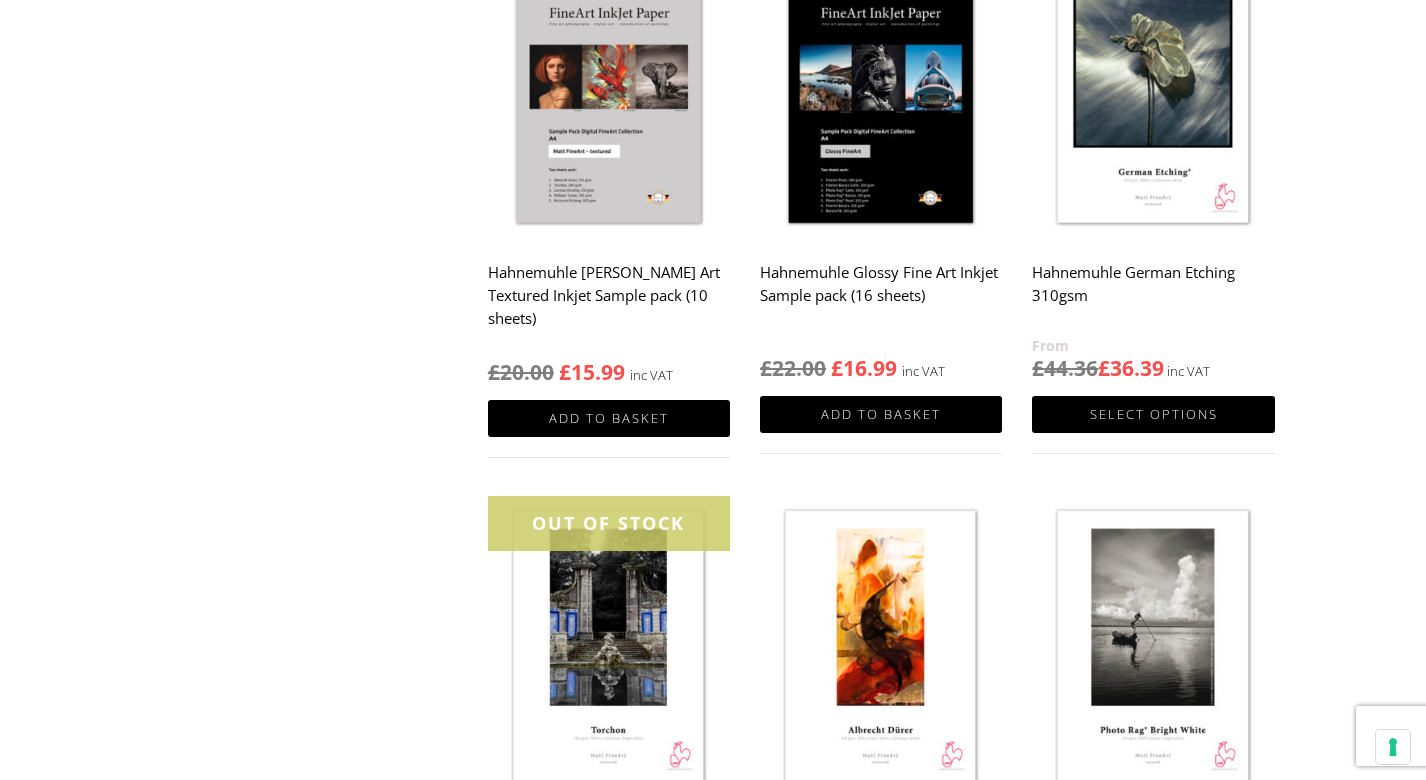 click at bounding box center [1153, 89] 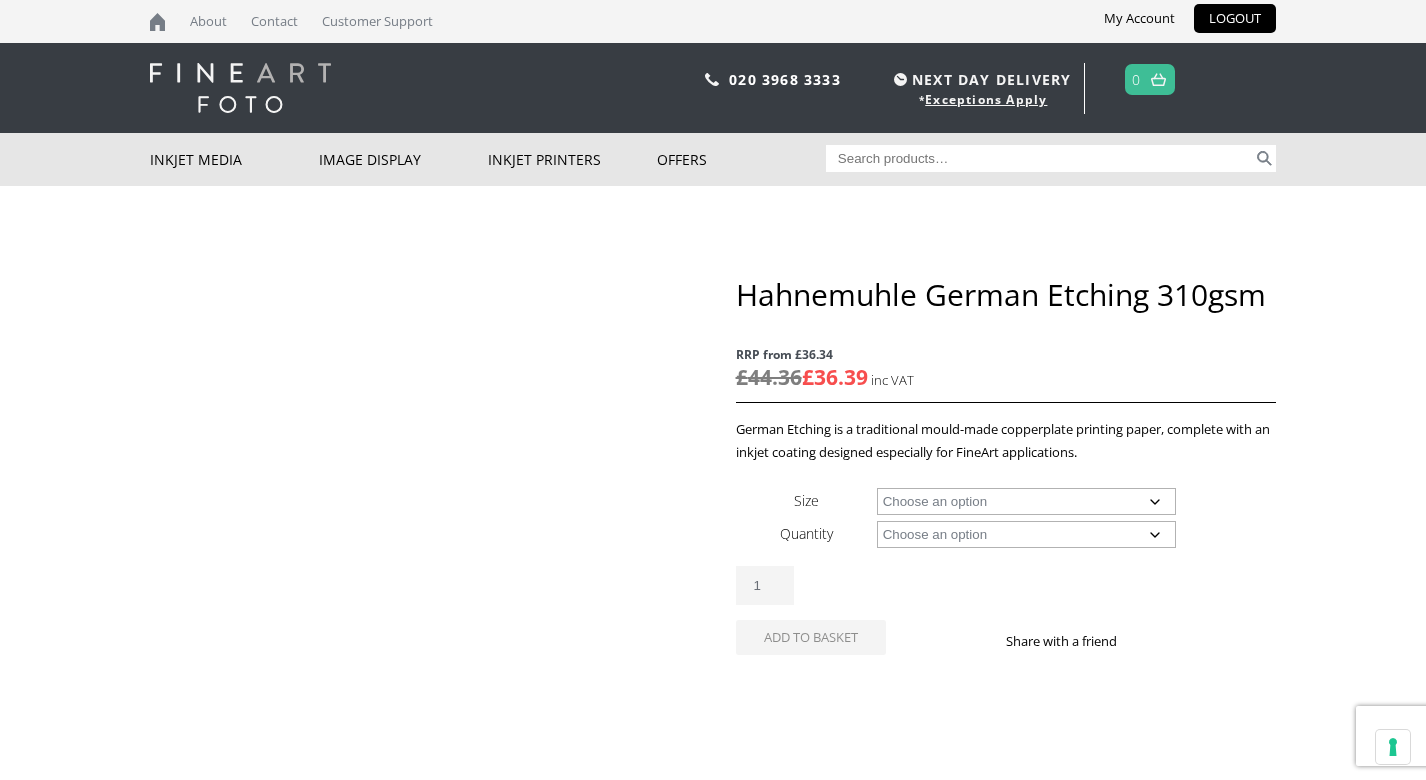 scroll, scrollTop: 0, scrollLeft: 0, axis: both 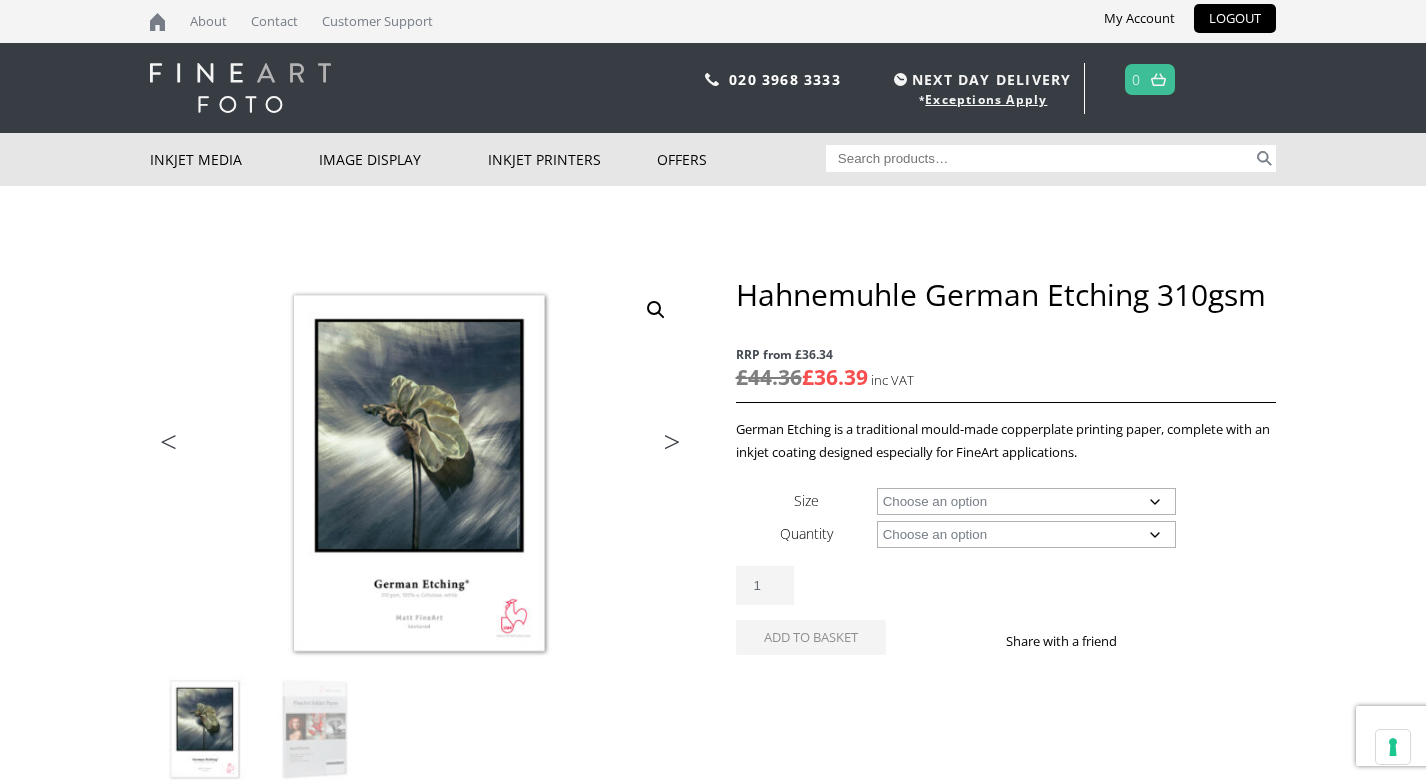click on "Choose an option A4 Sheet A3 Sheet A3+ Sheet A2 Sheet 17" Wide Roll 24" Wide Roll 36" Wide Roll 44" Wide Roll" 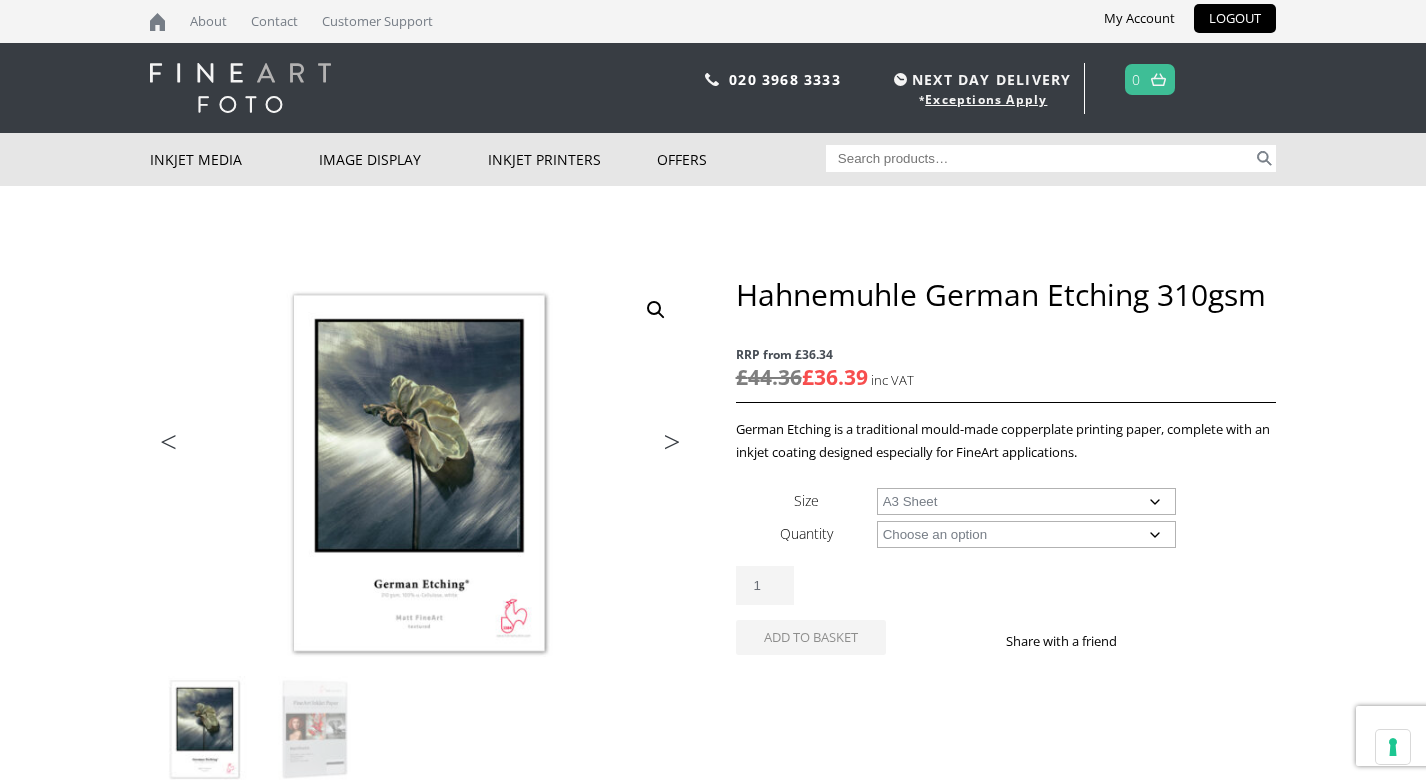 select on "a3-sheet" 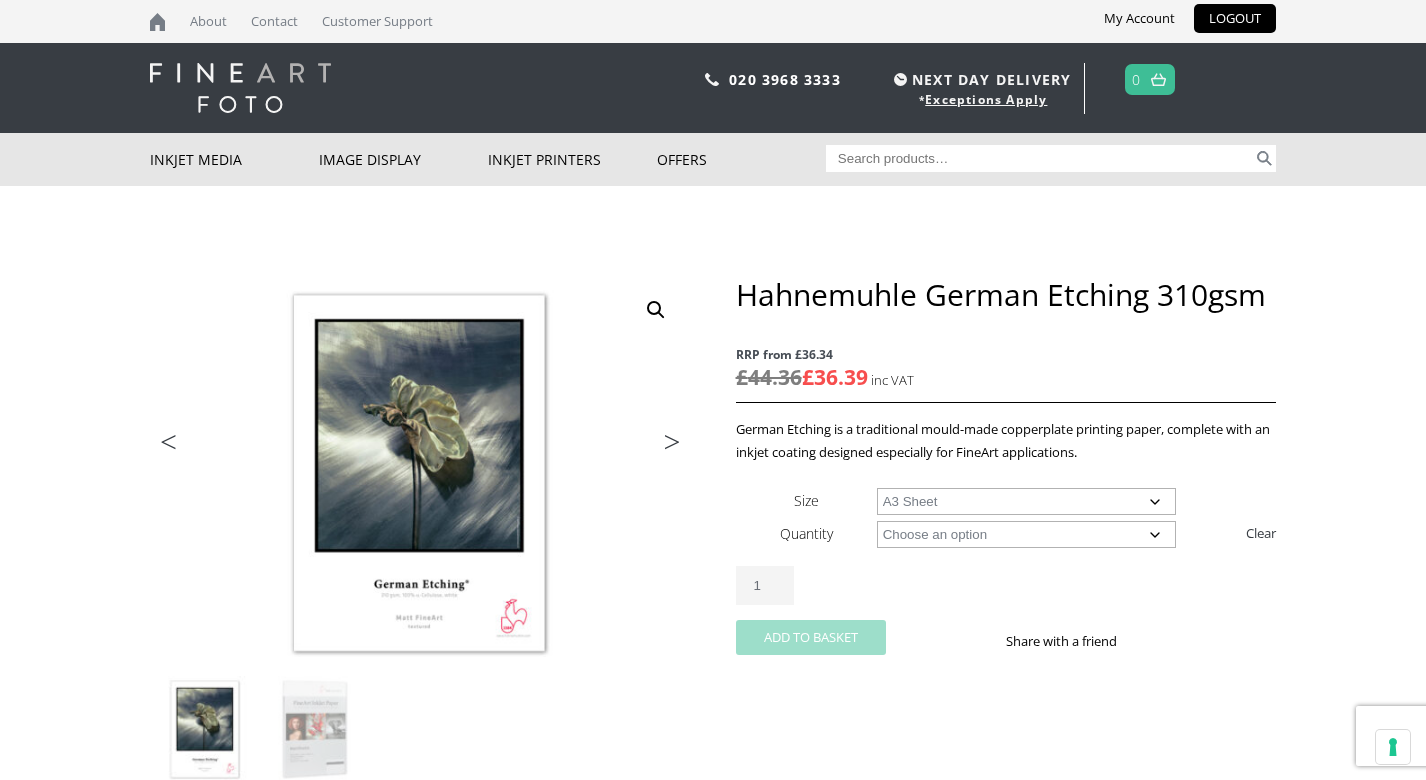click on "Add to basket" 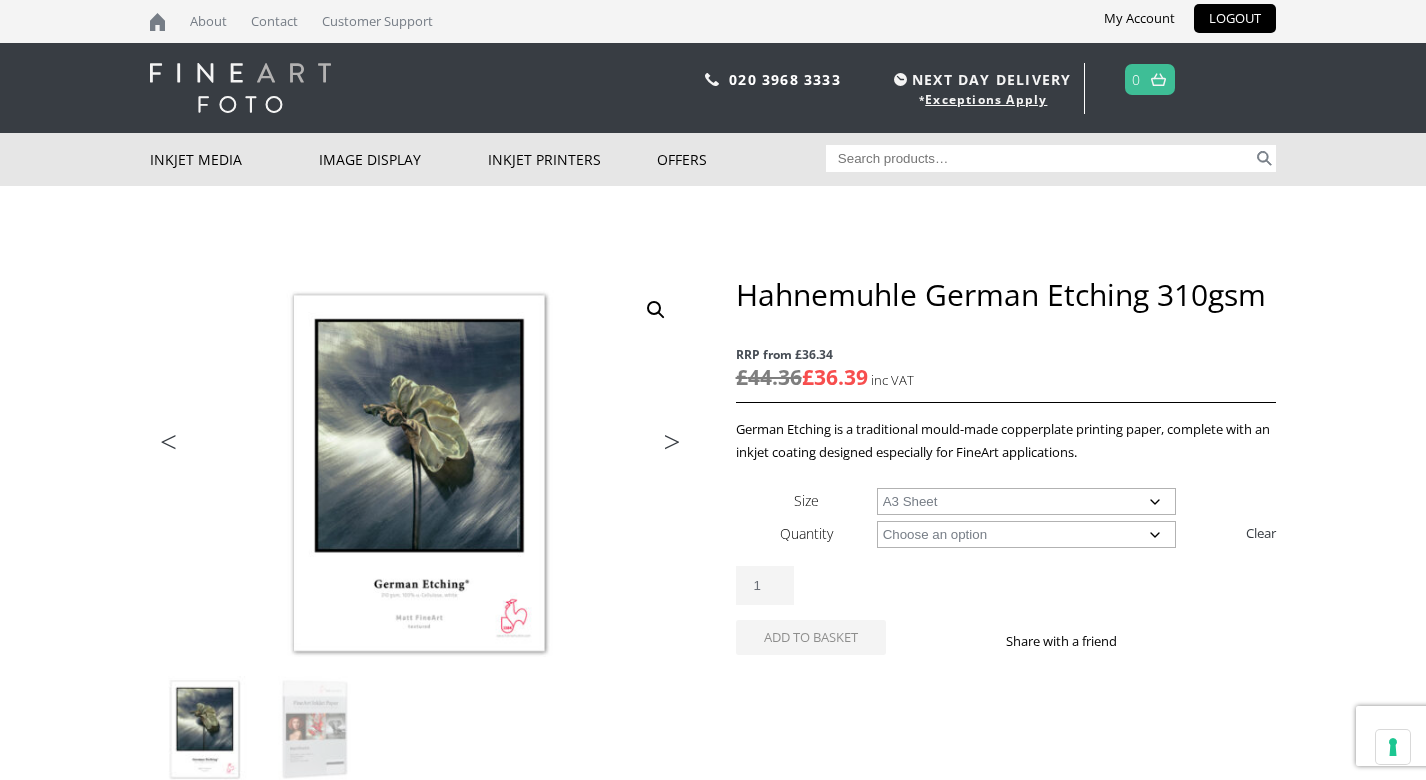 click on "Choose an option 25 Sheets" 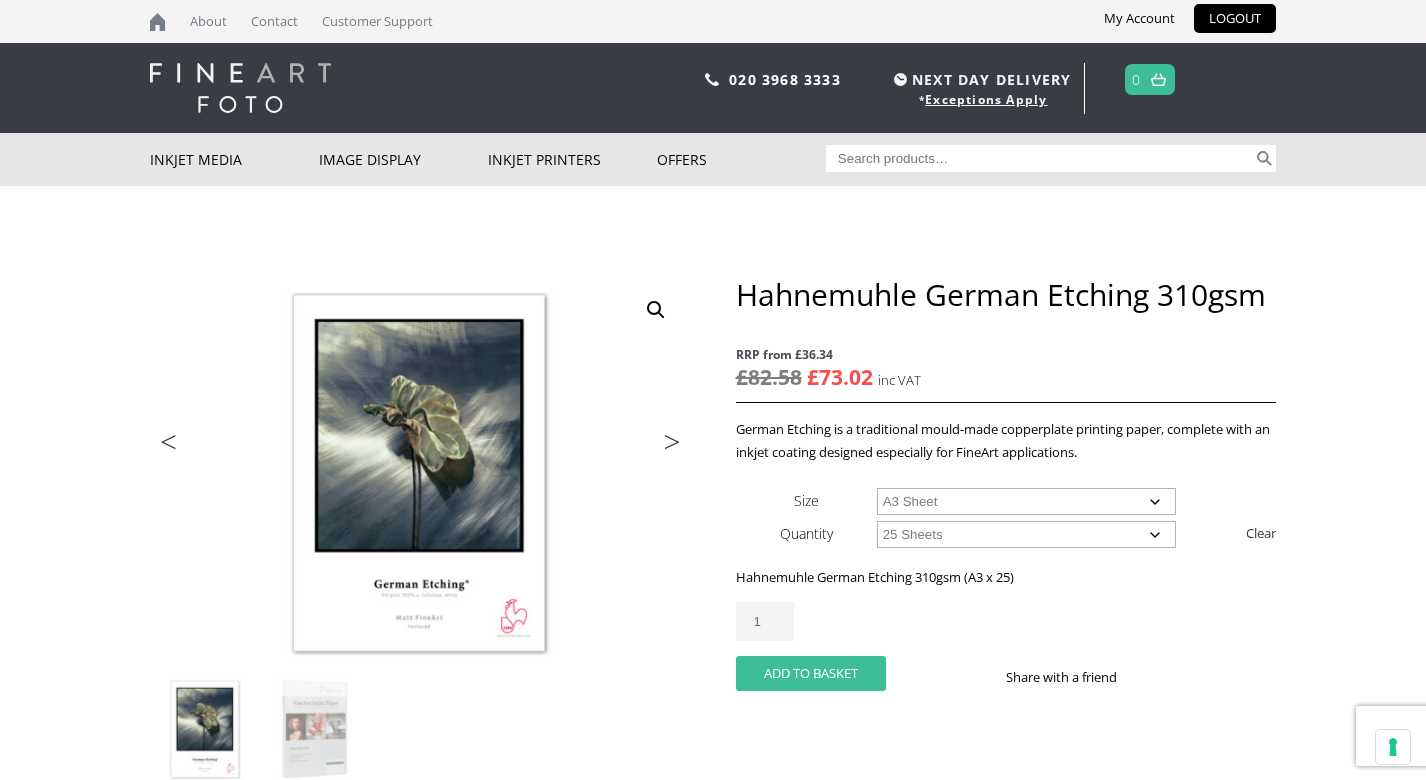 click on "Add to basket" 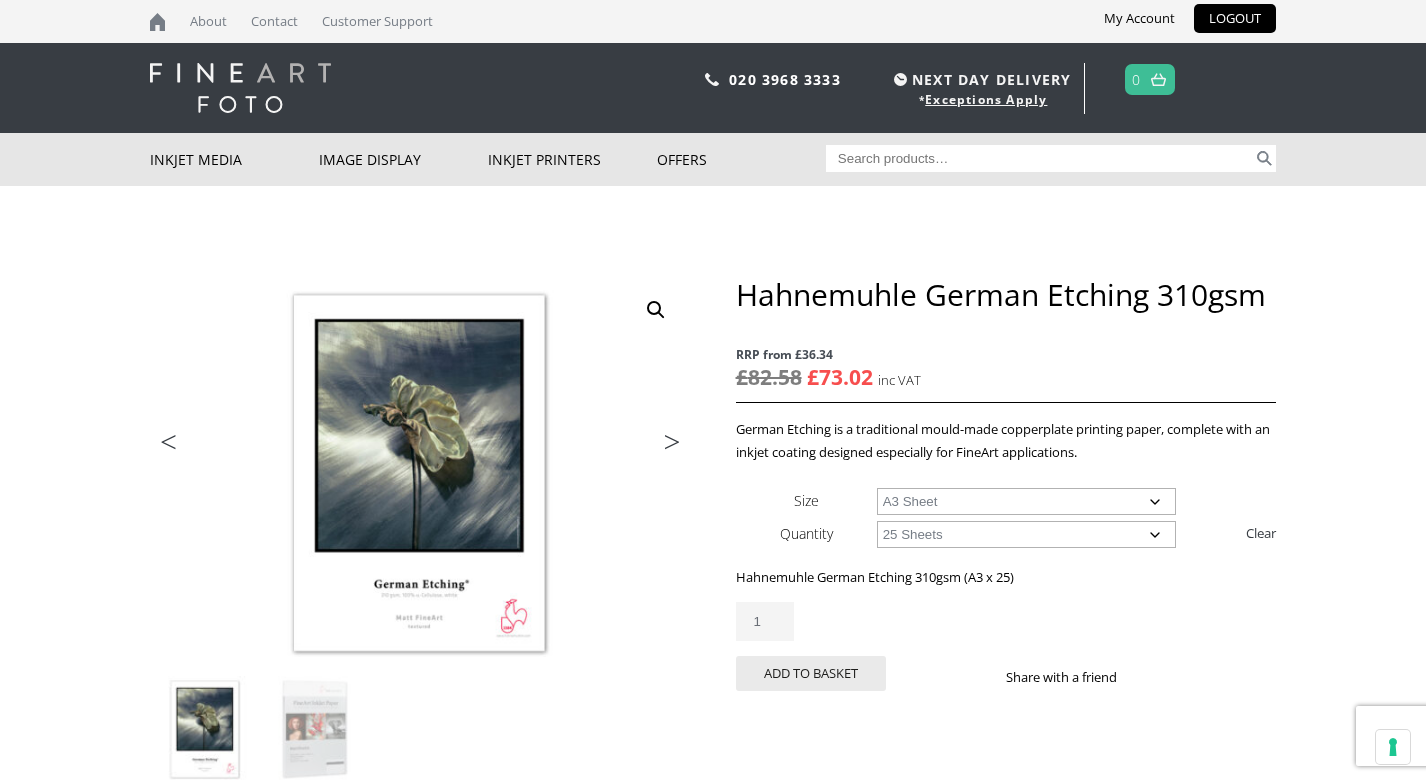 click on "Choose an option A4 Sheet A3 Sheet A3+ Sheet A2 Sheet" 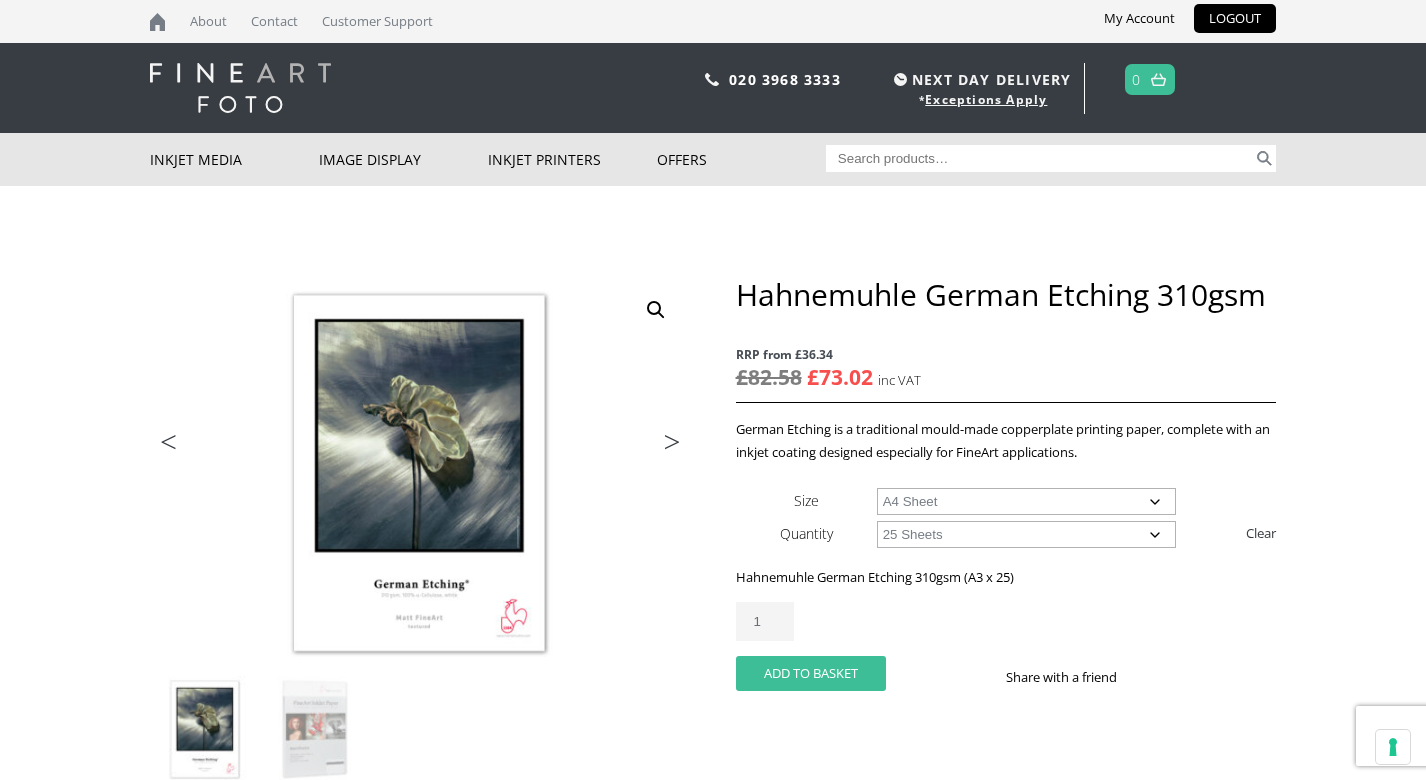 select on "a4-sheet" 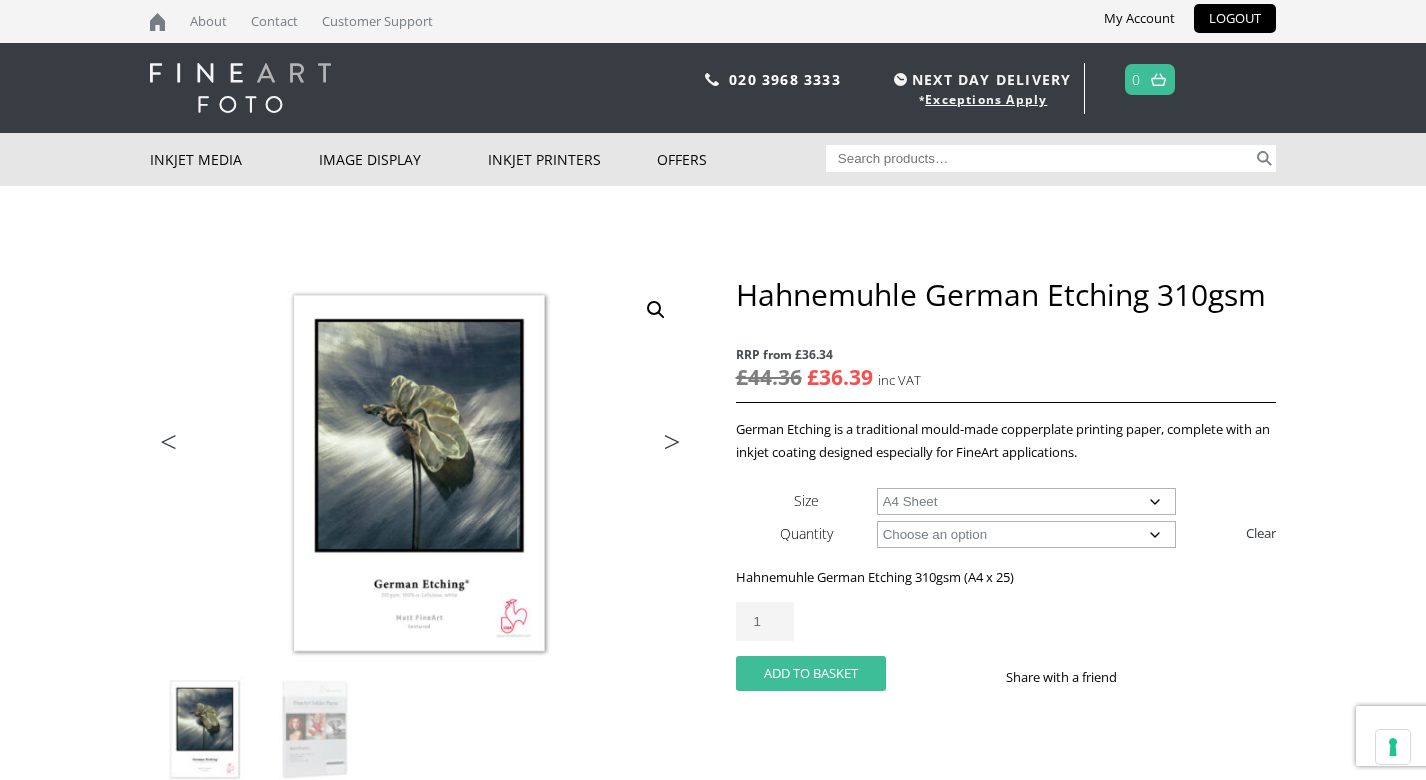 click on "Add to basket" 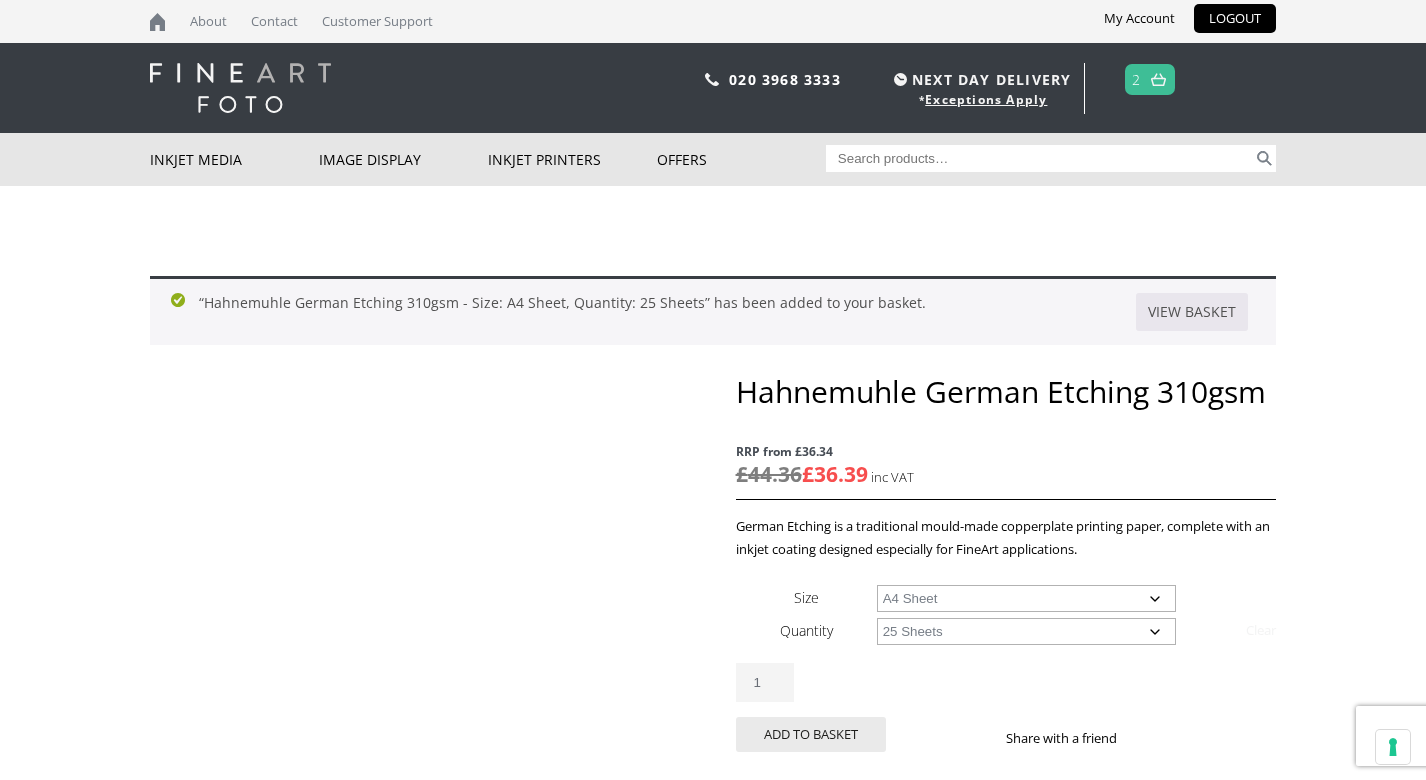 scroll, scrollTop: 0, scrollLeft: 0, axis: both 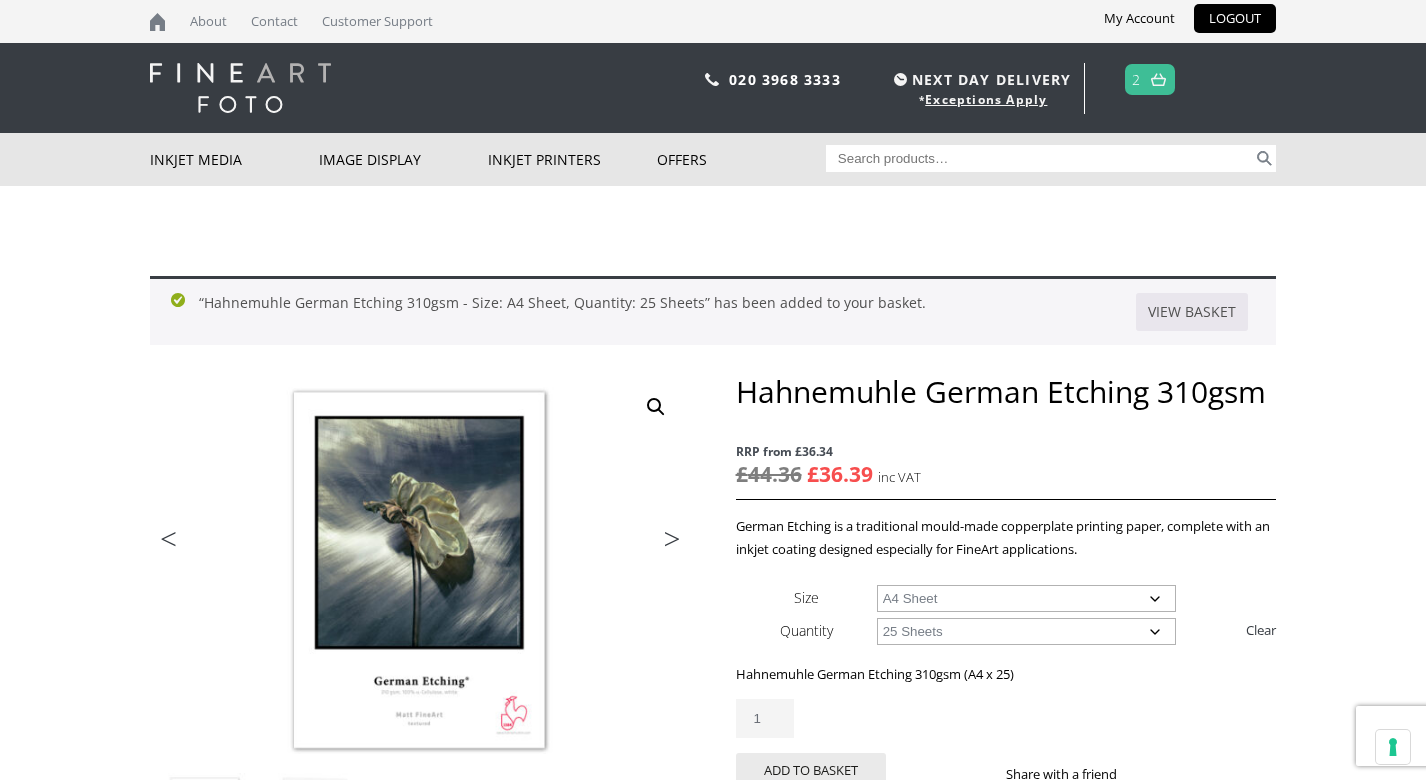 click on "2" at bounding box center (1150, 79) 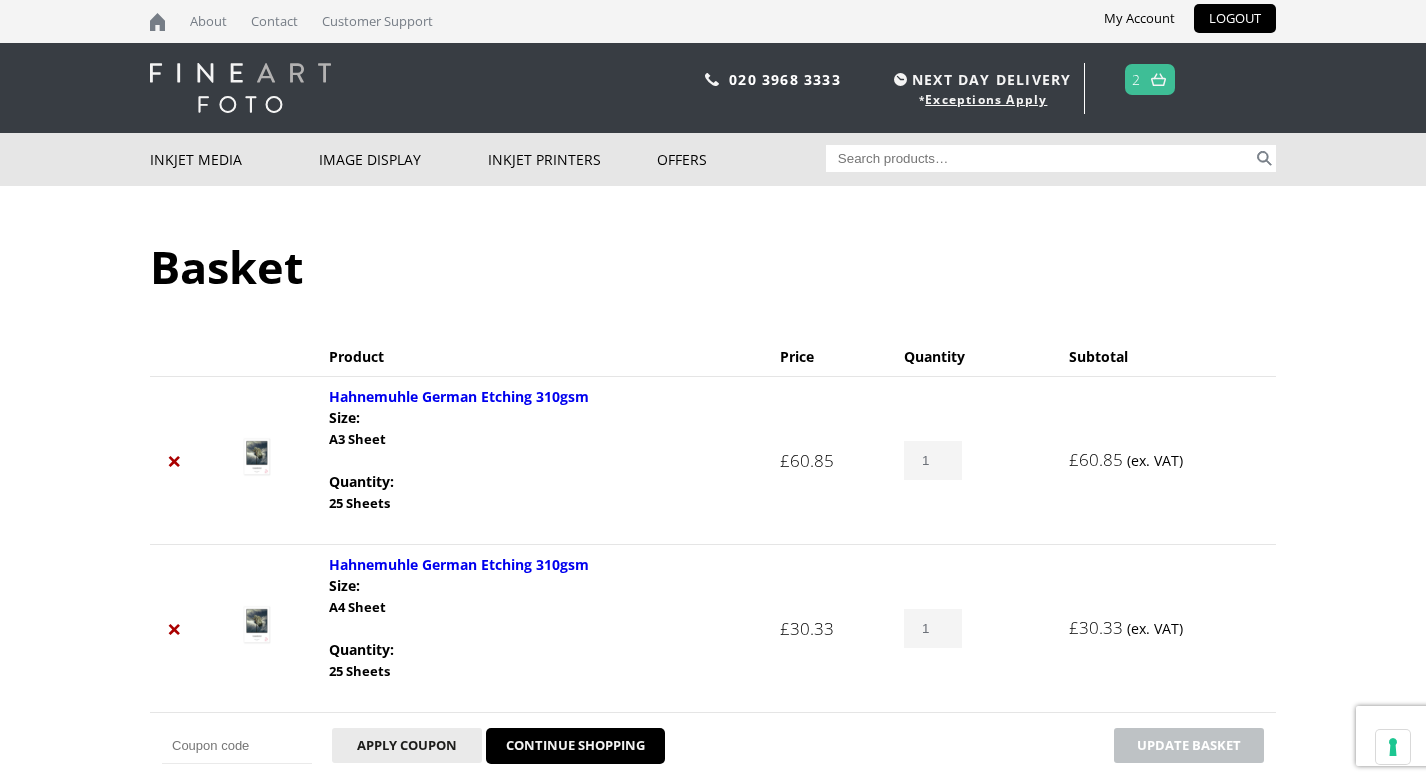 scroll, scrollTop: 0, scrollLeft: 0, axis: both 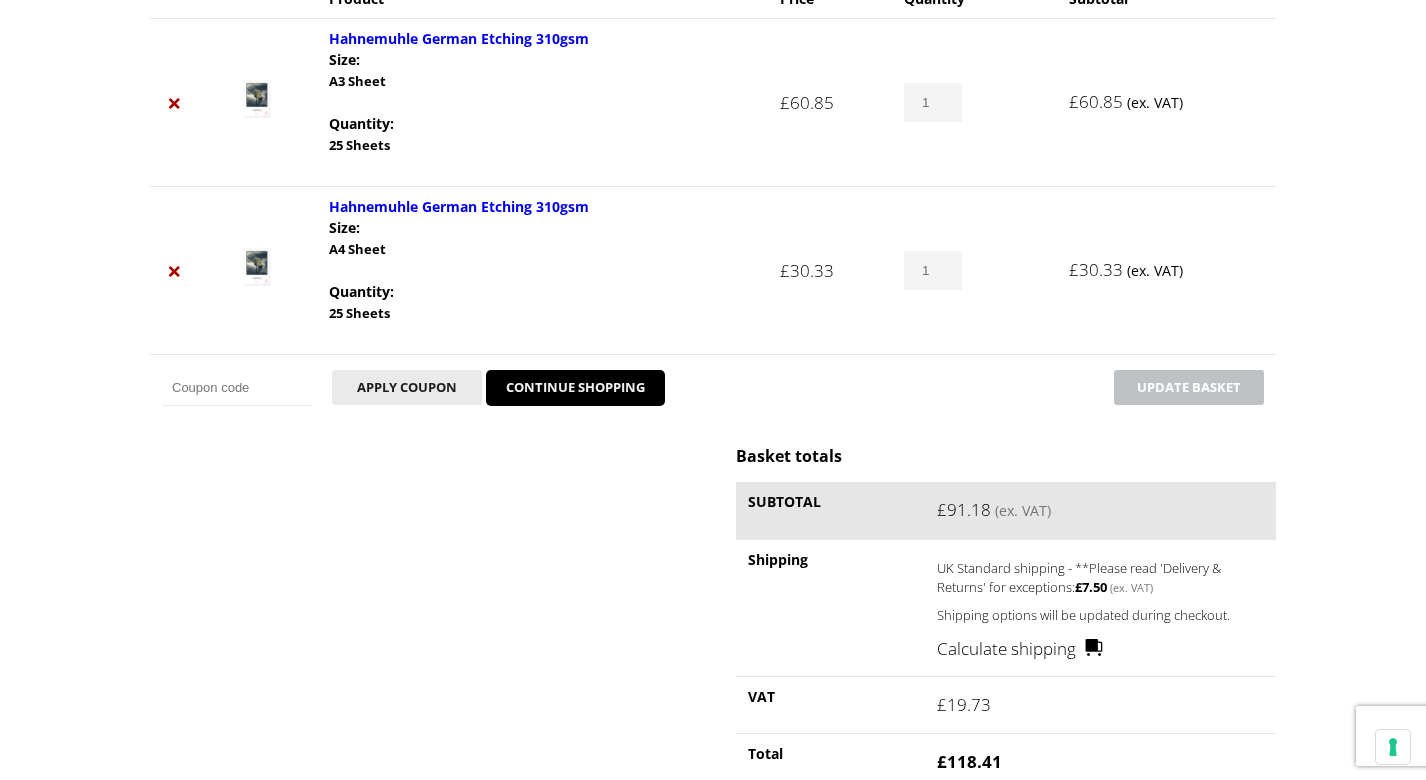 click on "Hahnemuhle German Etching 310gsm" at bounding box center (459, 38) 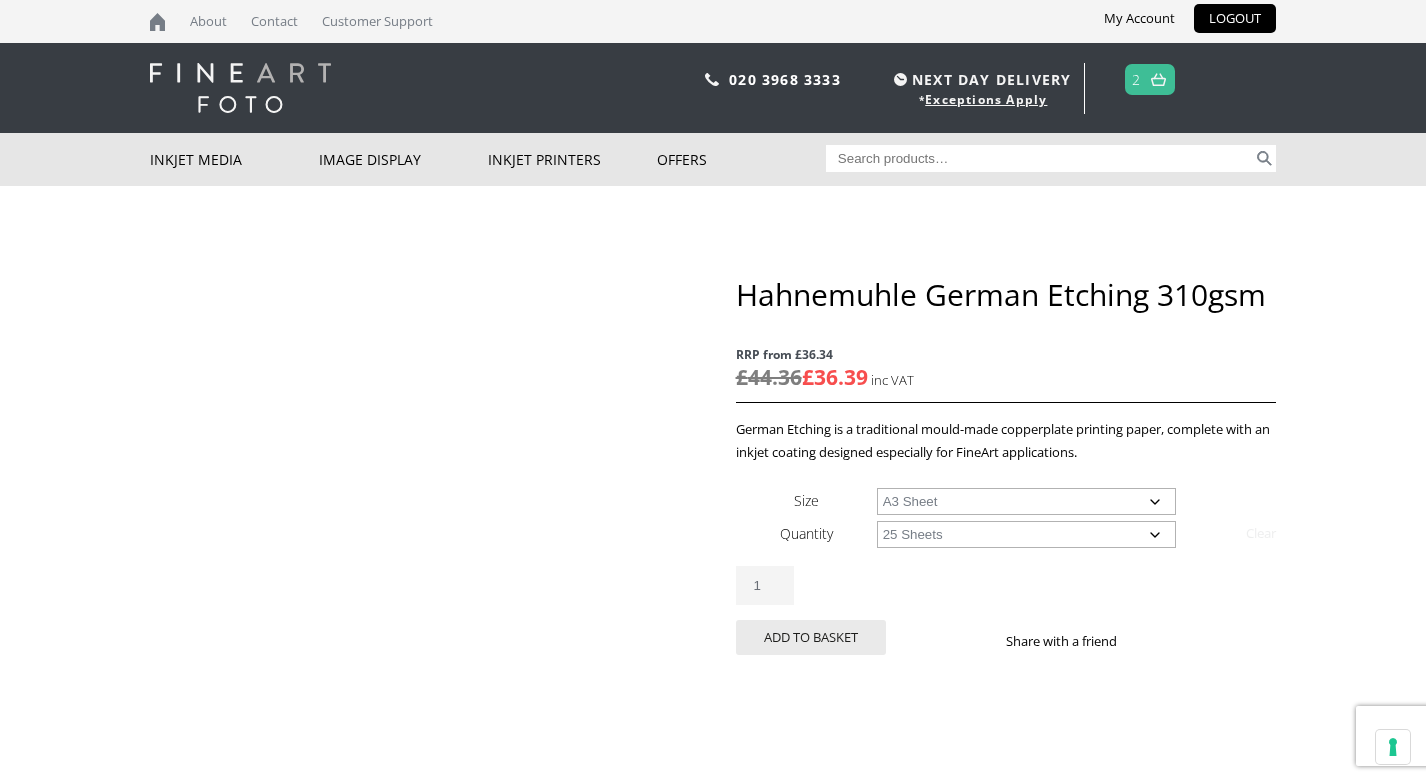 scroll, scrollTop: 0, scrollLeft: 0, axis: both 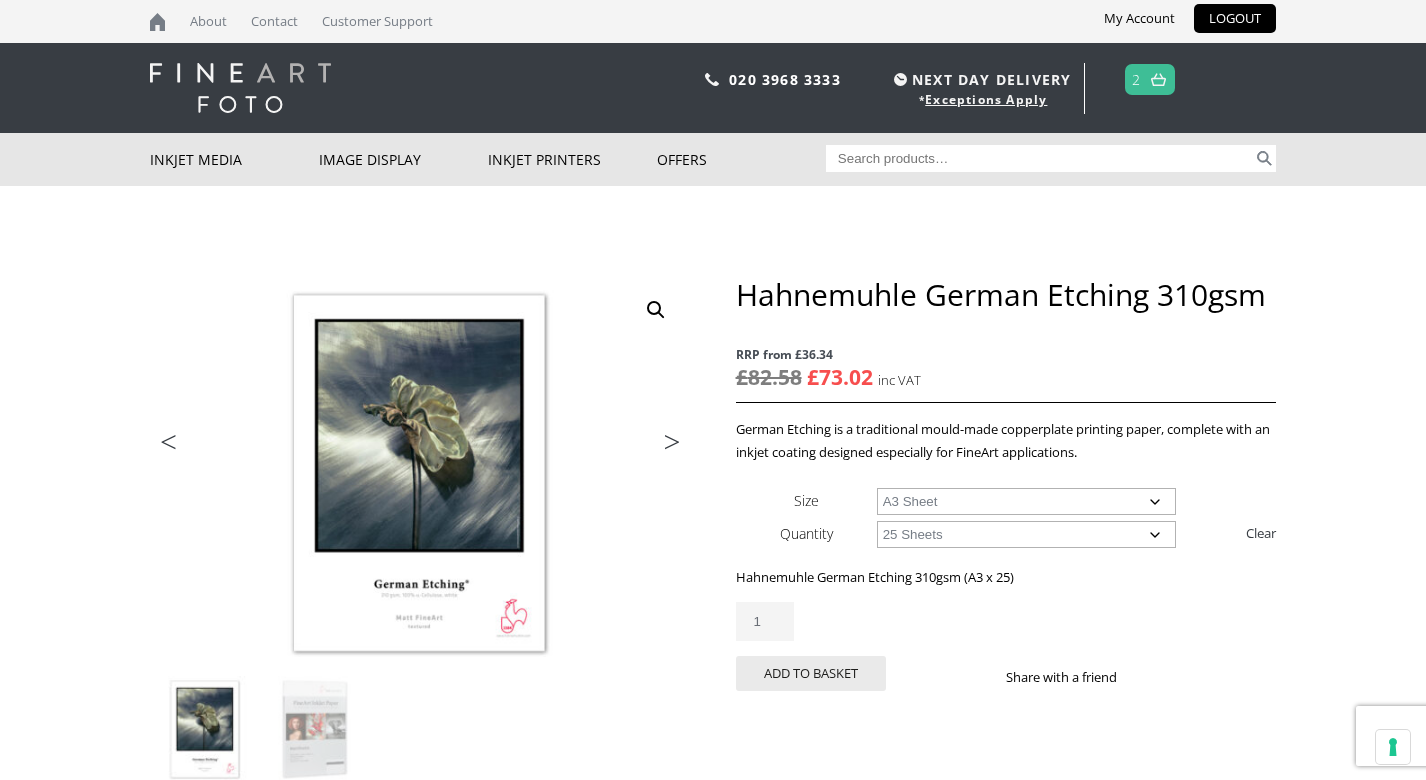 click on "2" at bounding box center (1150, 79) 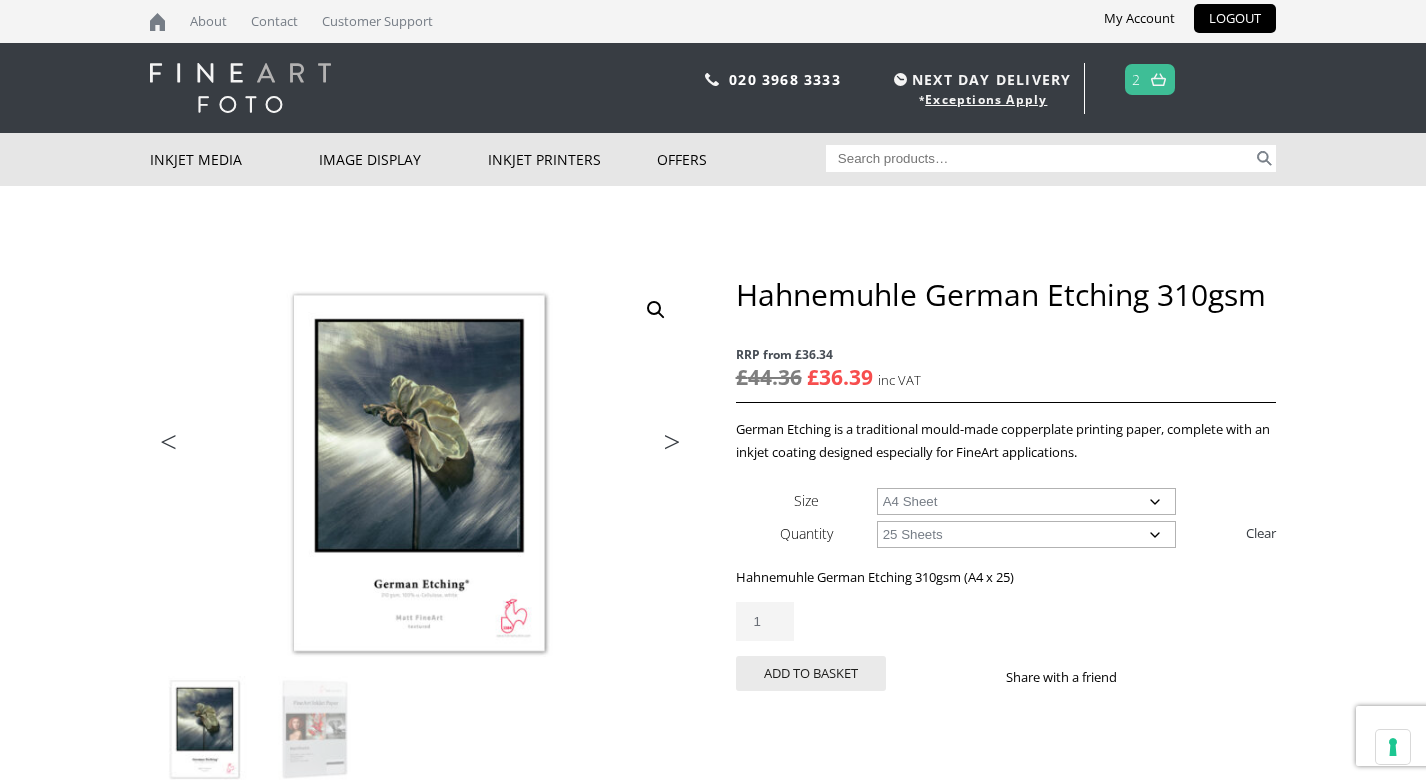 click on "Choose an option A4 Sheet A3 Sheet A3+ Sheet A2 Sheet" 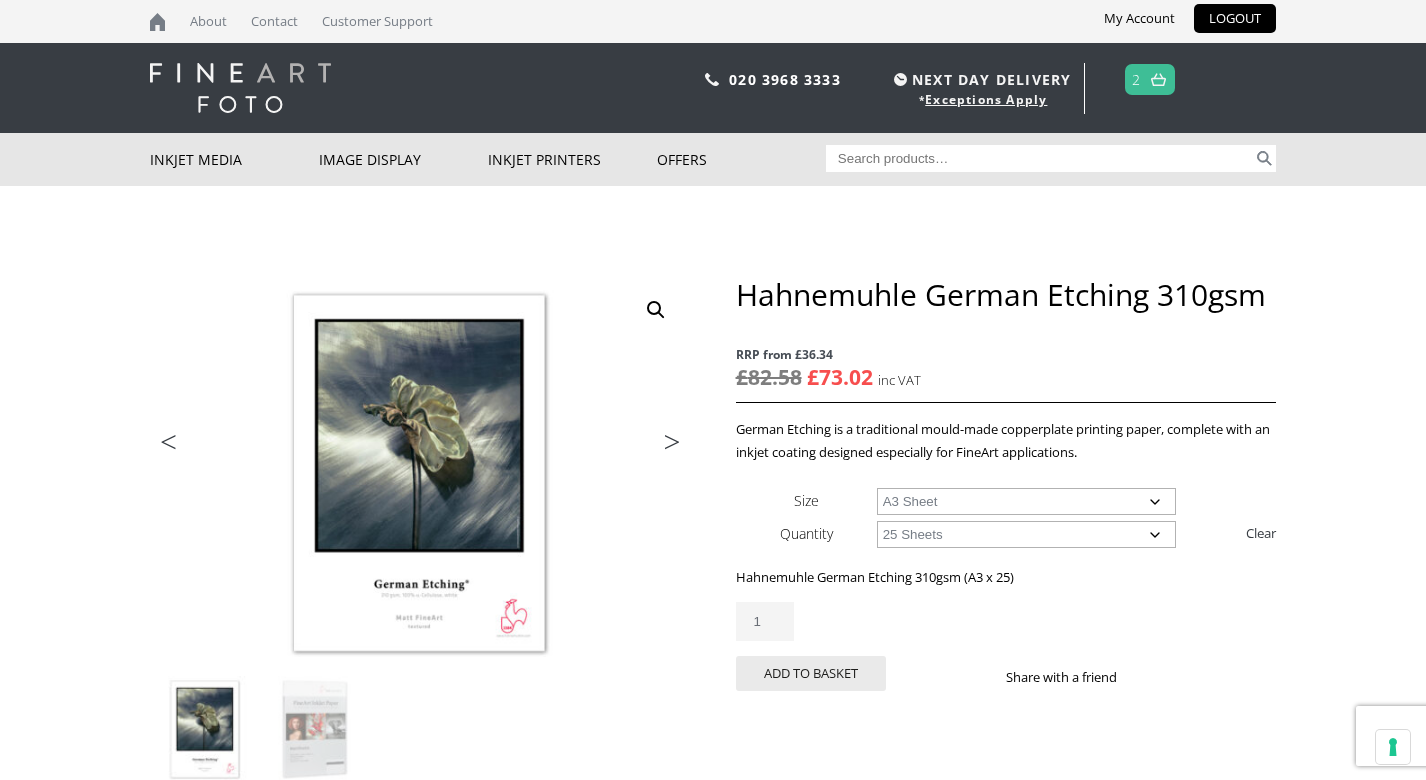 click on "Choose an option A4 Sheet A3 Sheet A3+ Sheet A2 Sheet" 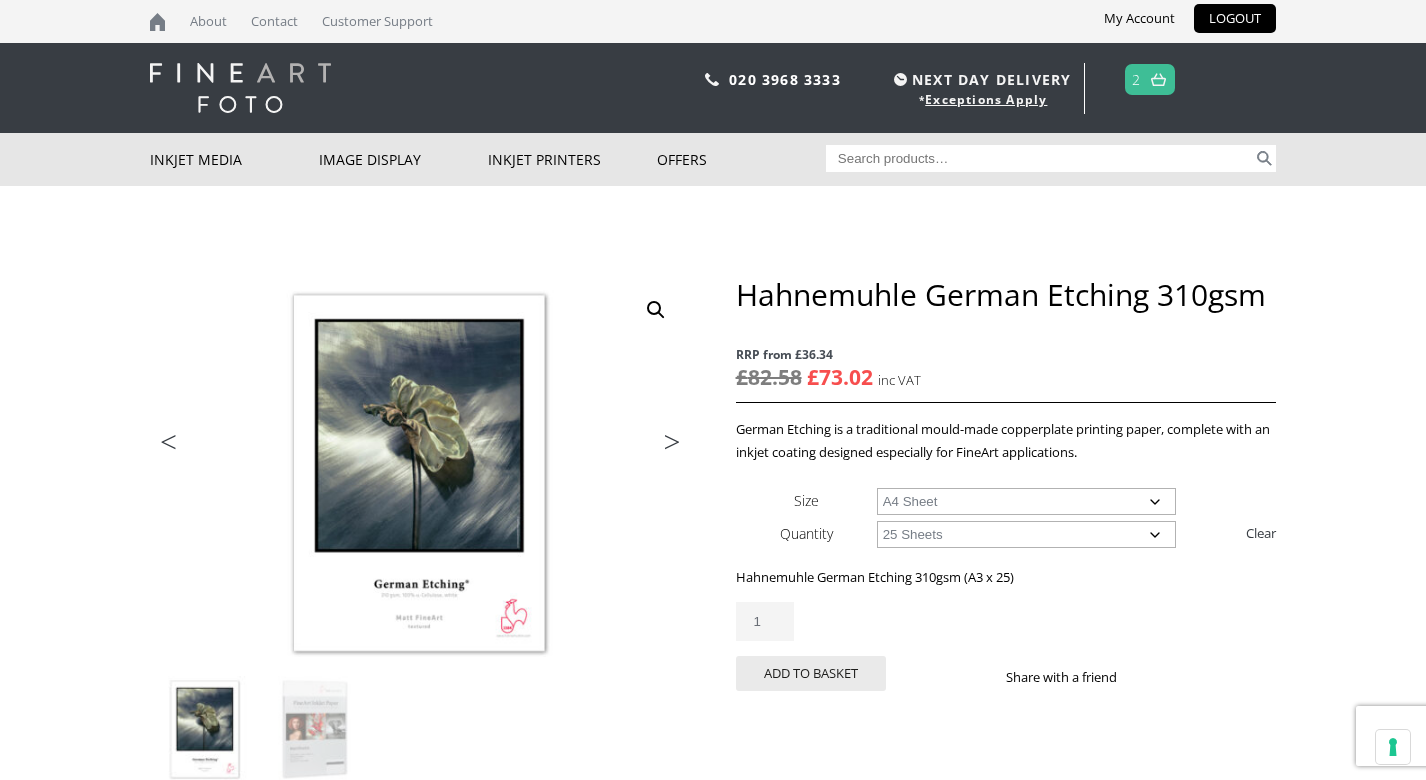 select on "a4-sheet" 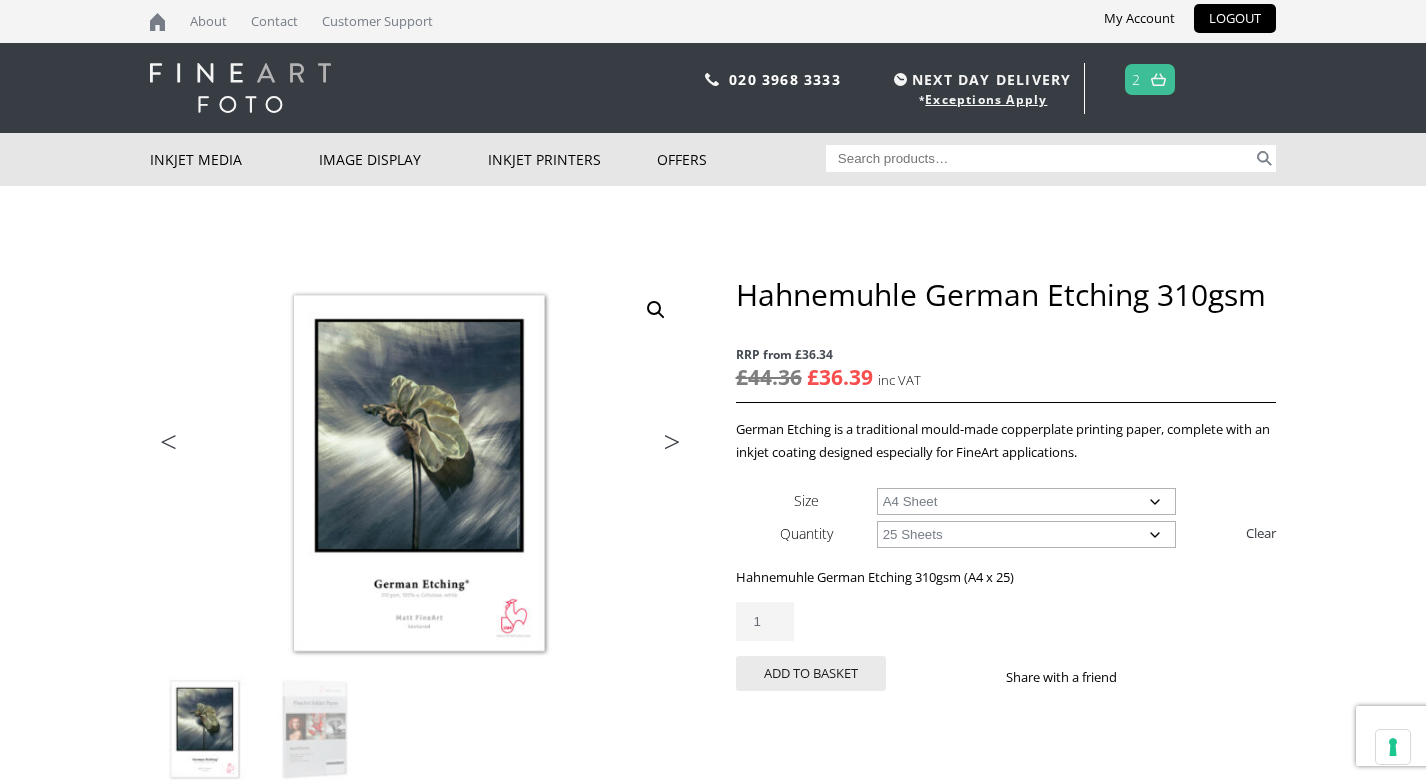 click on "2" at bounding box center [1150, 79] 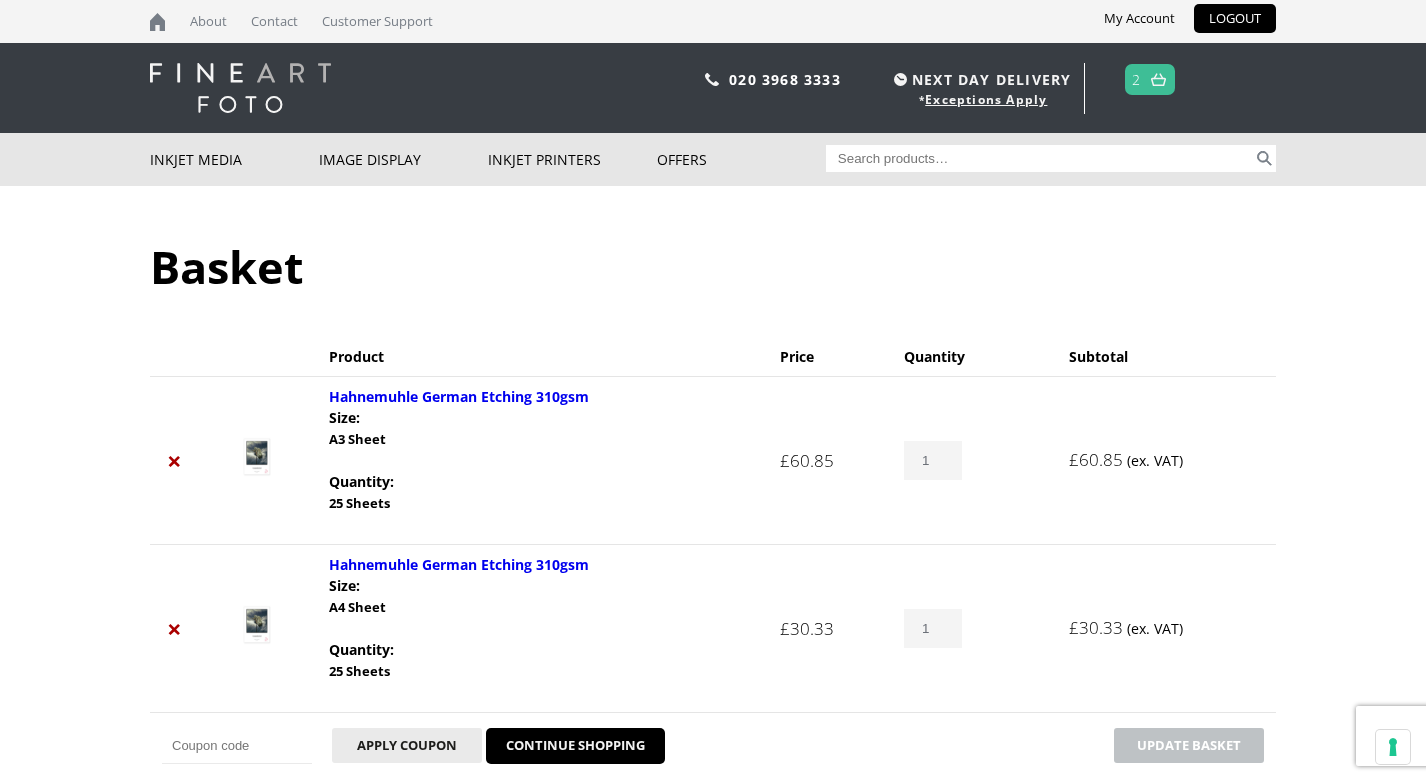 scroll, scrollTop: 0, scrollLeft: 0, axis: both 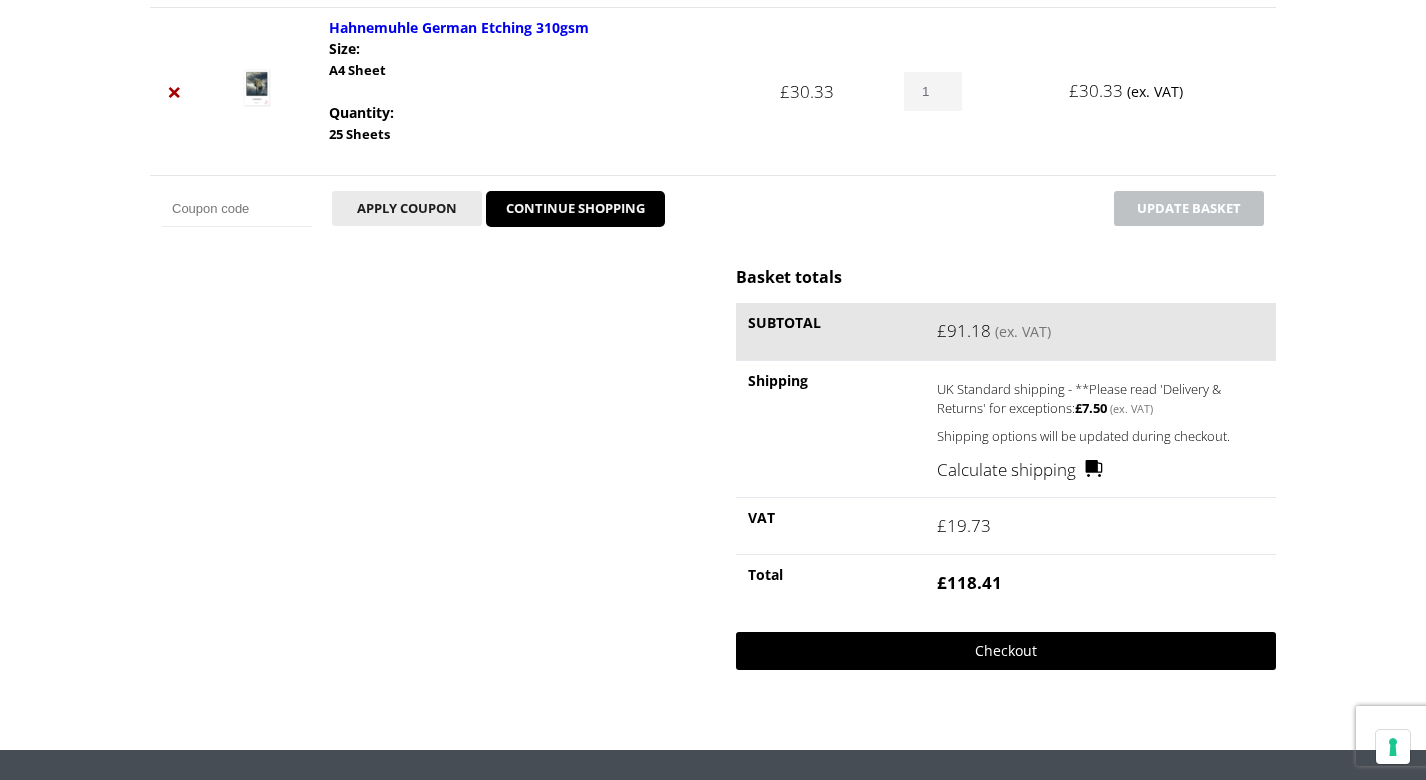 click on "Checkout" at bounding box center (1006, 651) 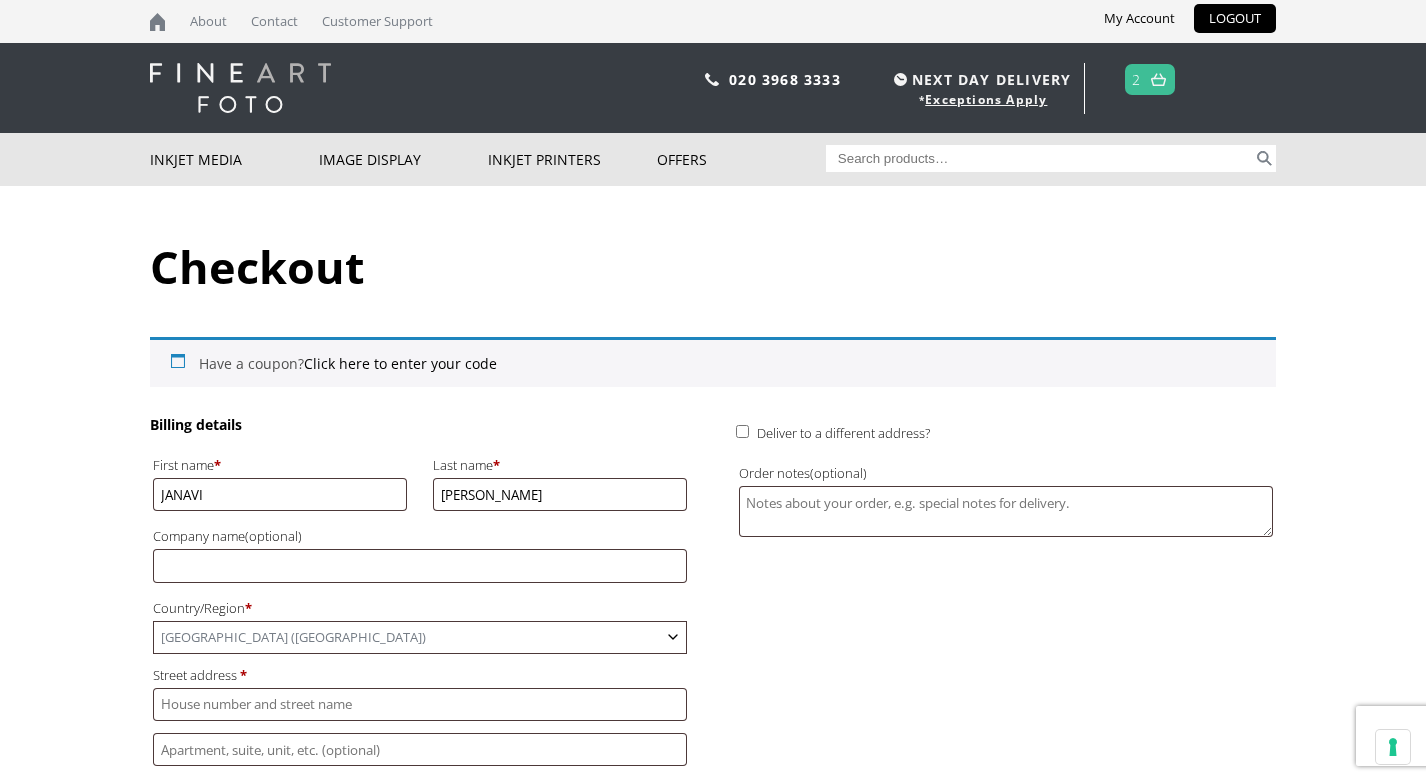 scroll, scrollTop: 0, scrollLeft: 0, axis: both 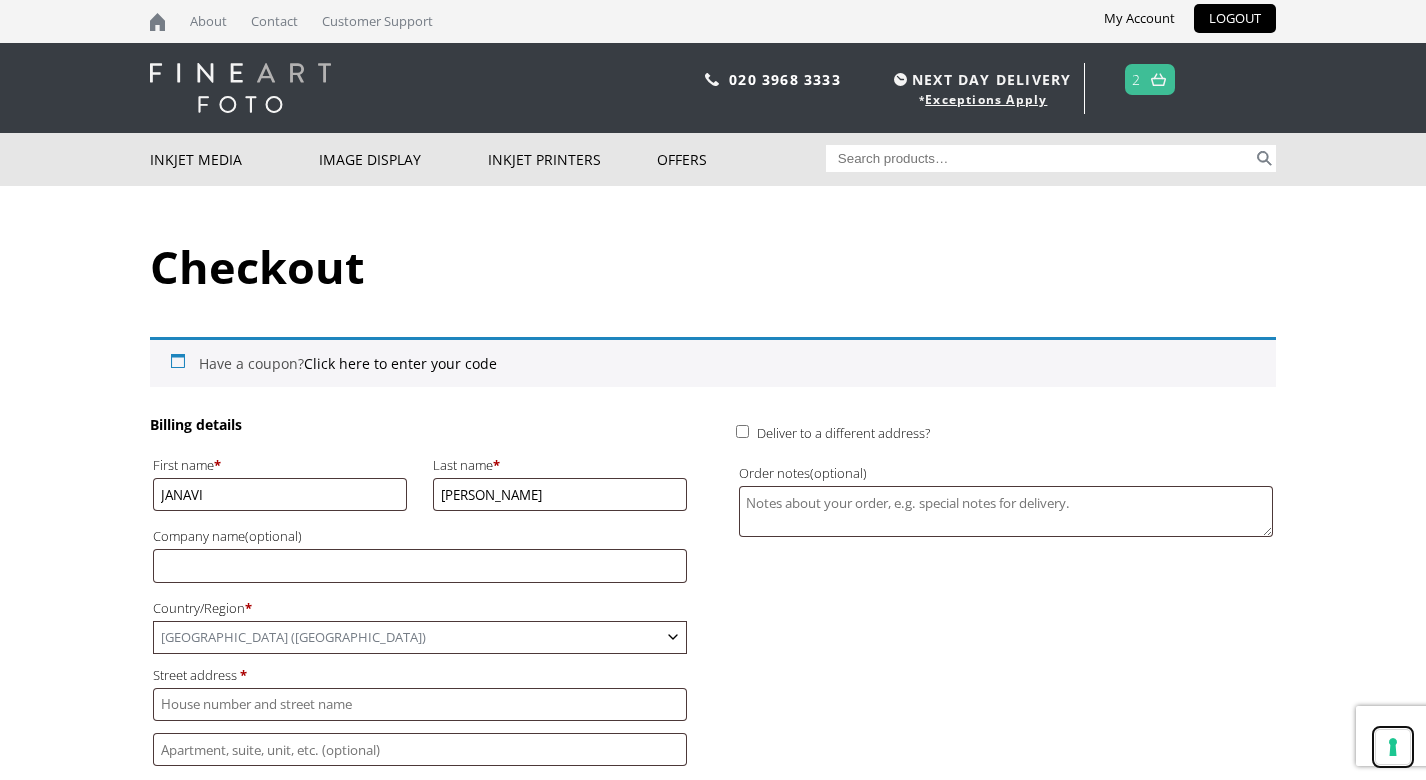 click on "Your consent preferences for tracking technologies" at bounding box center [1393, 747] 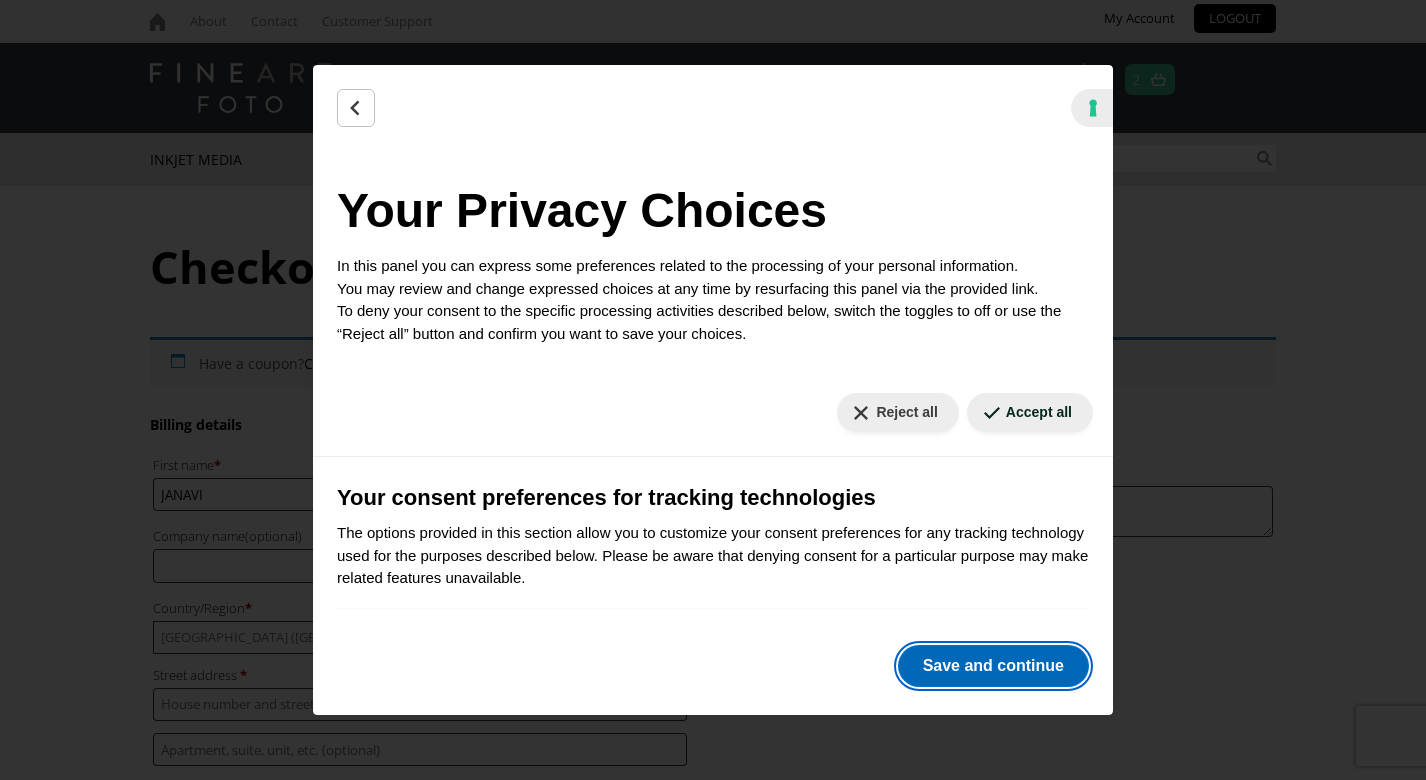 click on "Save and continue" at bounding box center (993, 666) 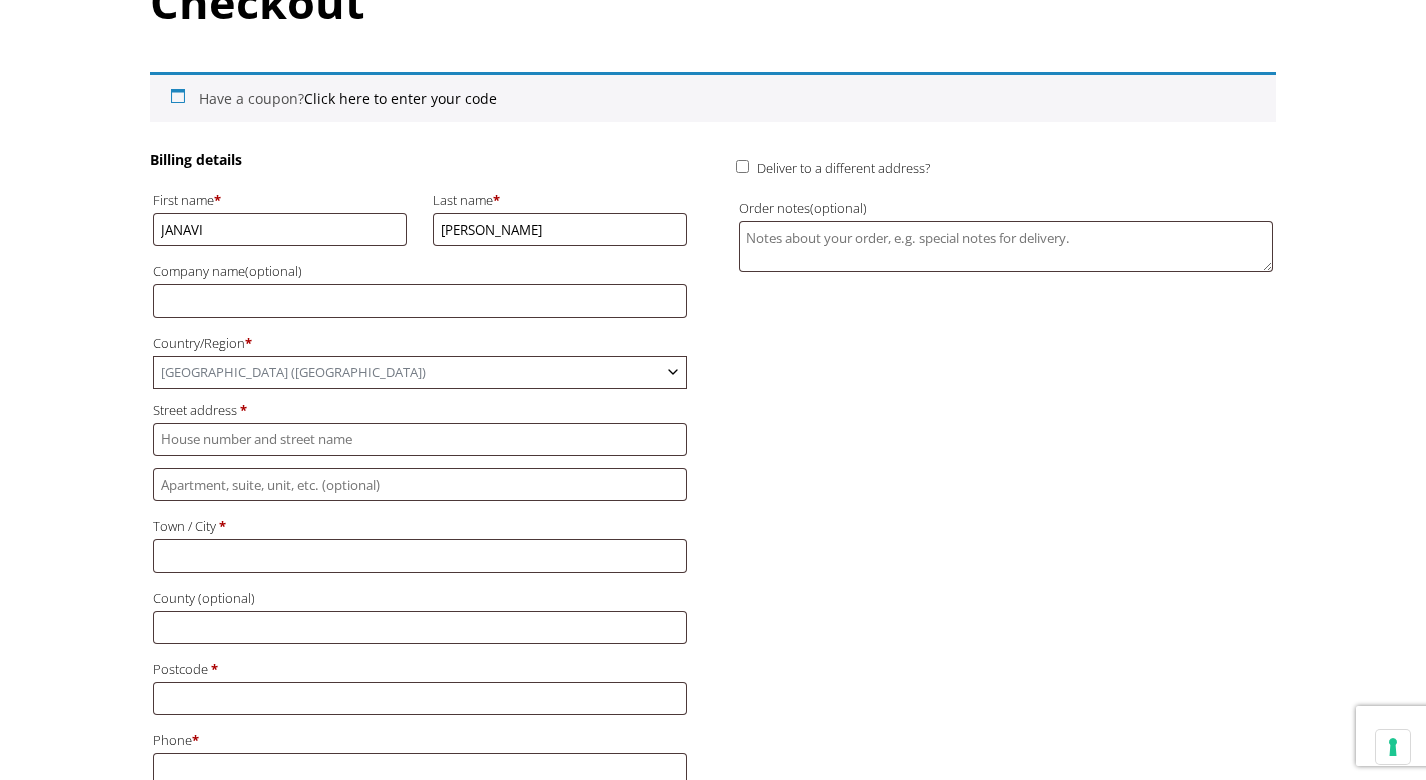 scroll, scrollTop: 261, scrollLeft: 0, axis: vertical 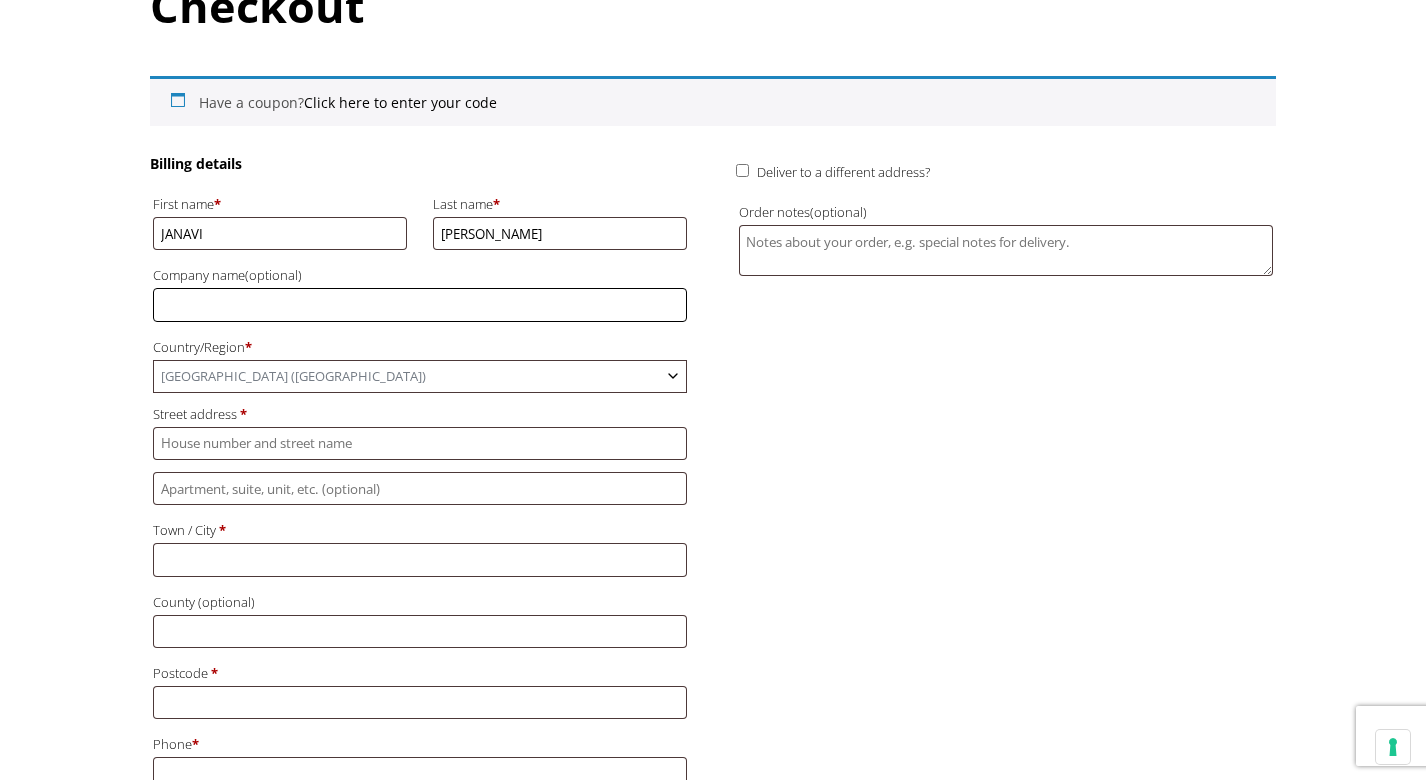 click on "Company name  (optional)" at bounding box center (420, 304) 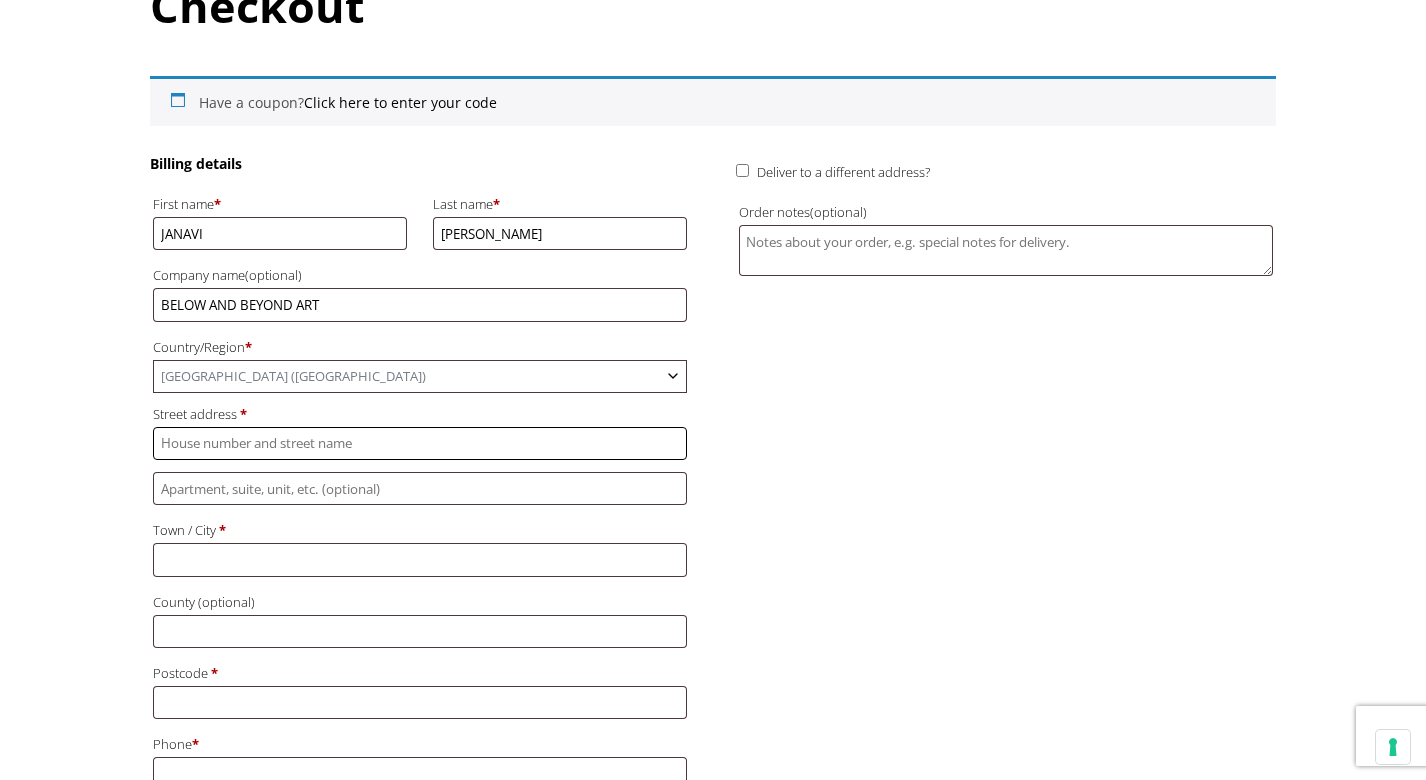 type on "[STREET_ADDRESS][PERSON_NAME]" 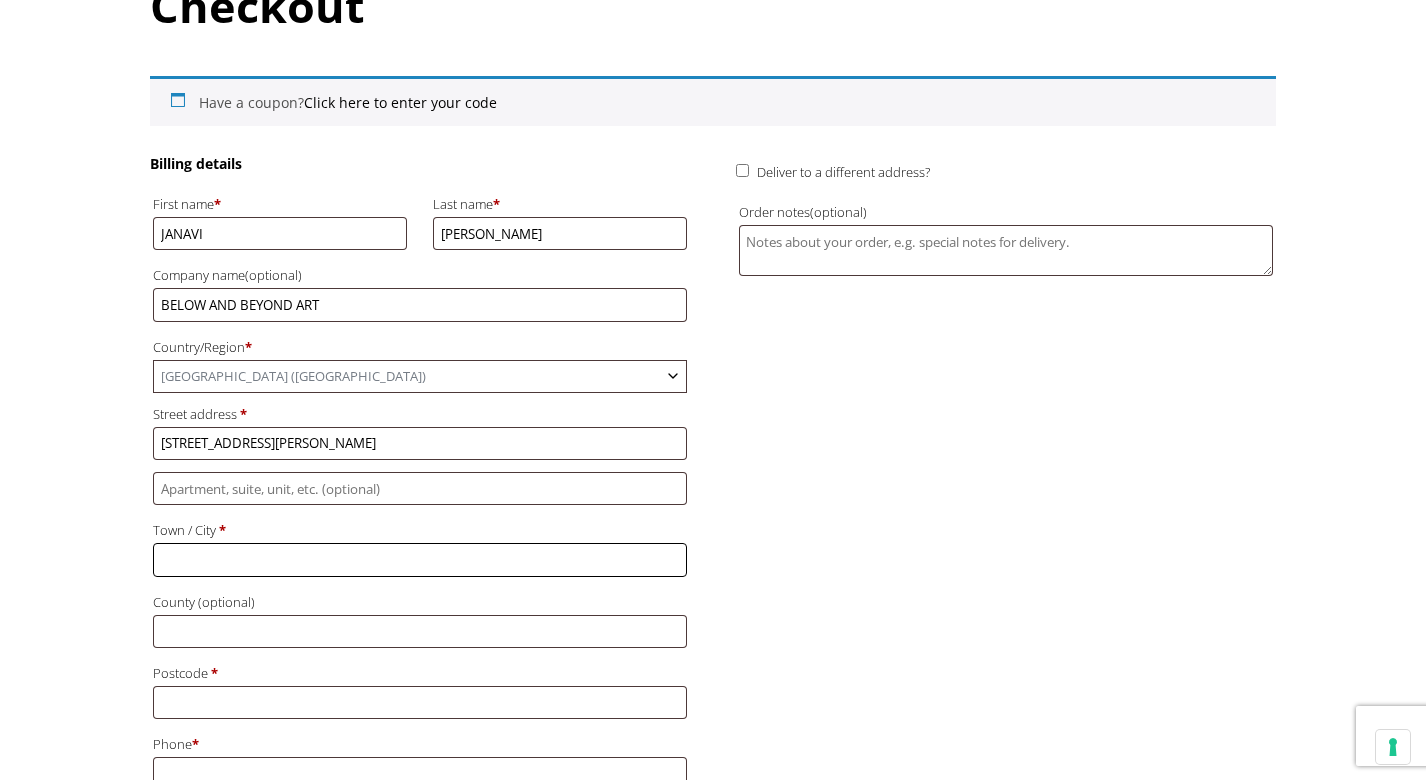 type on "Falmouth" 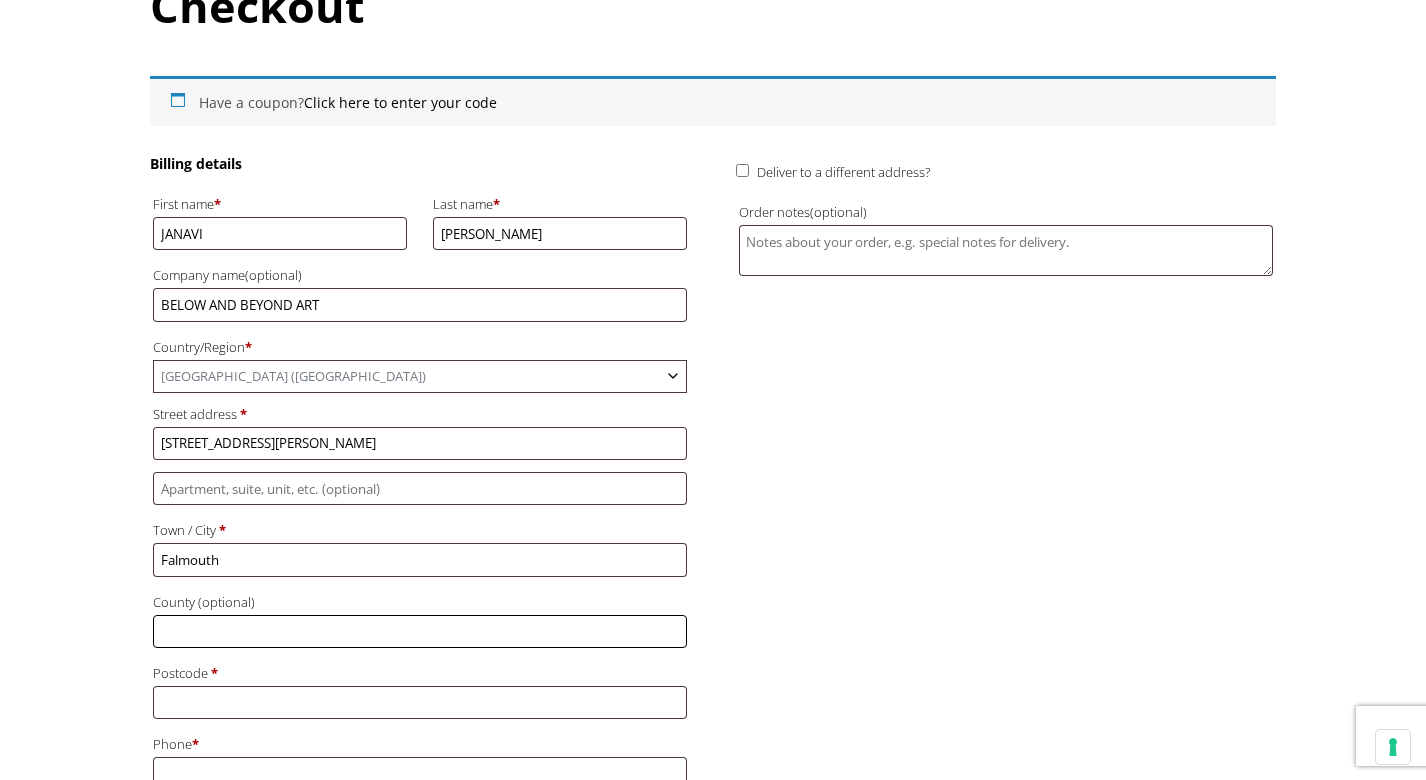 type on "[GEOGRAPHIC_DATA]" 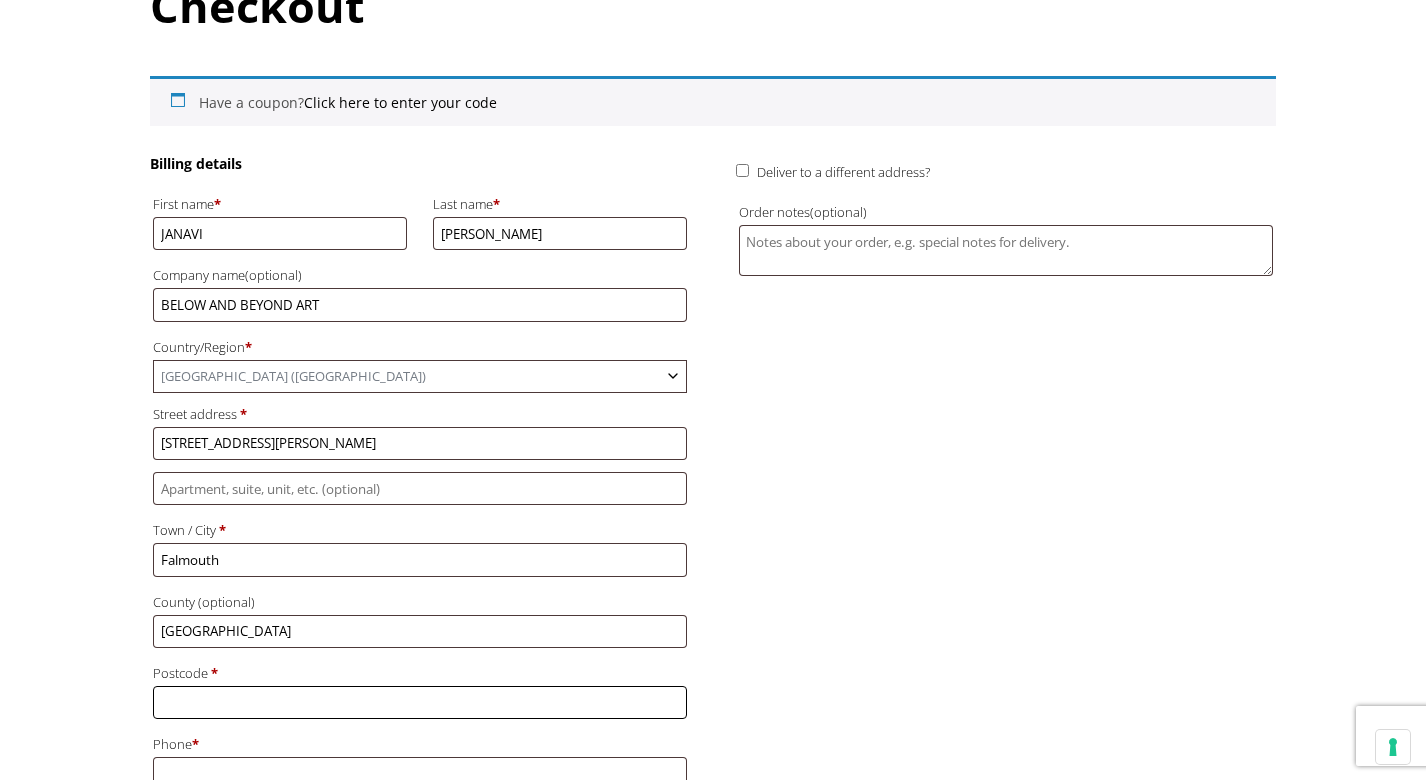 type on "TR11 5GD" 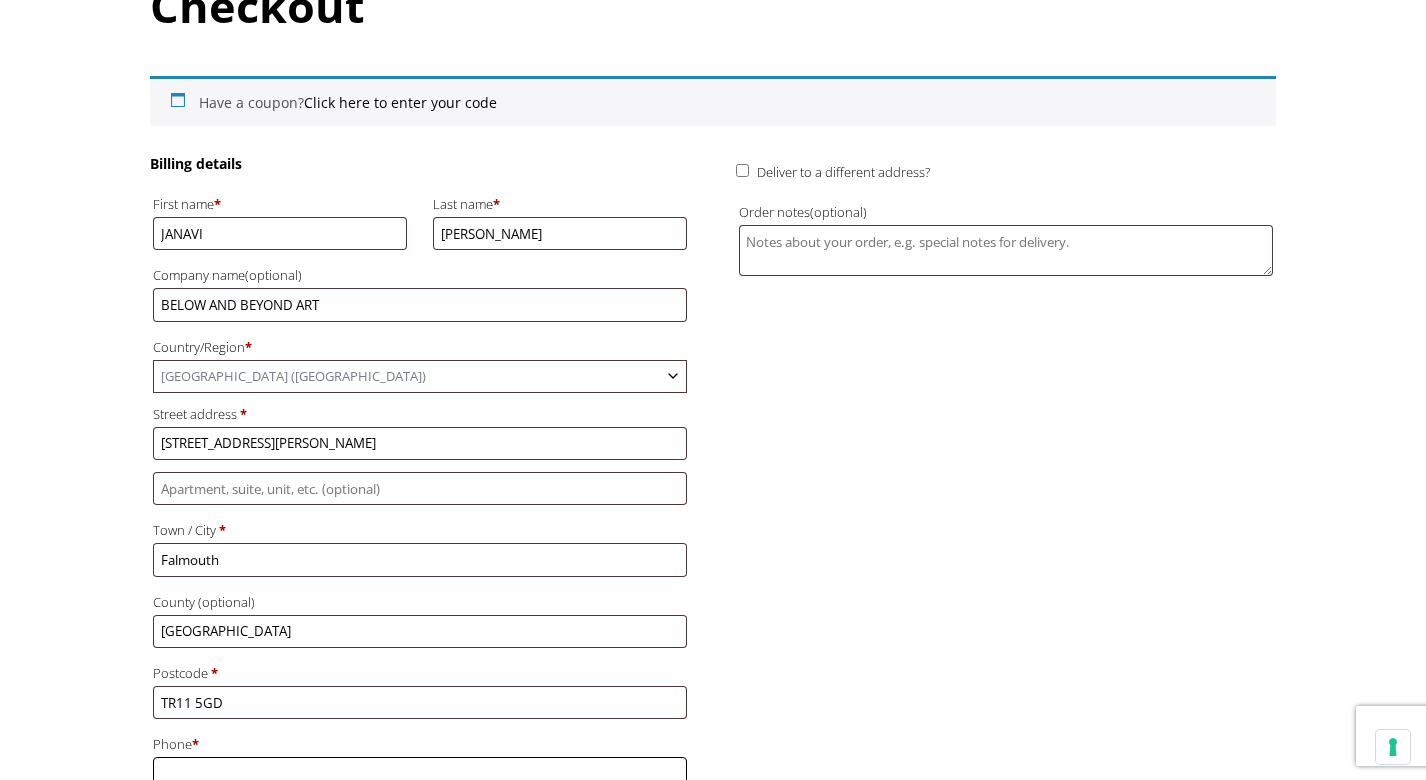 type on "+447950843564" 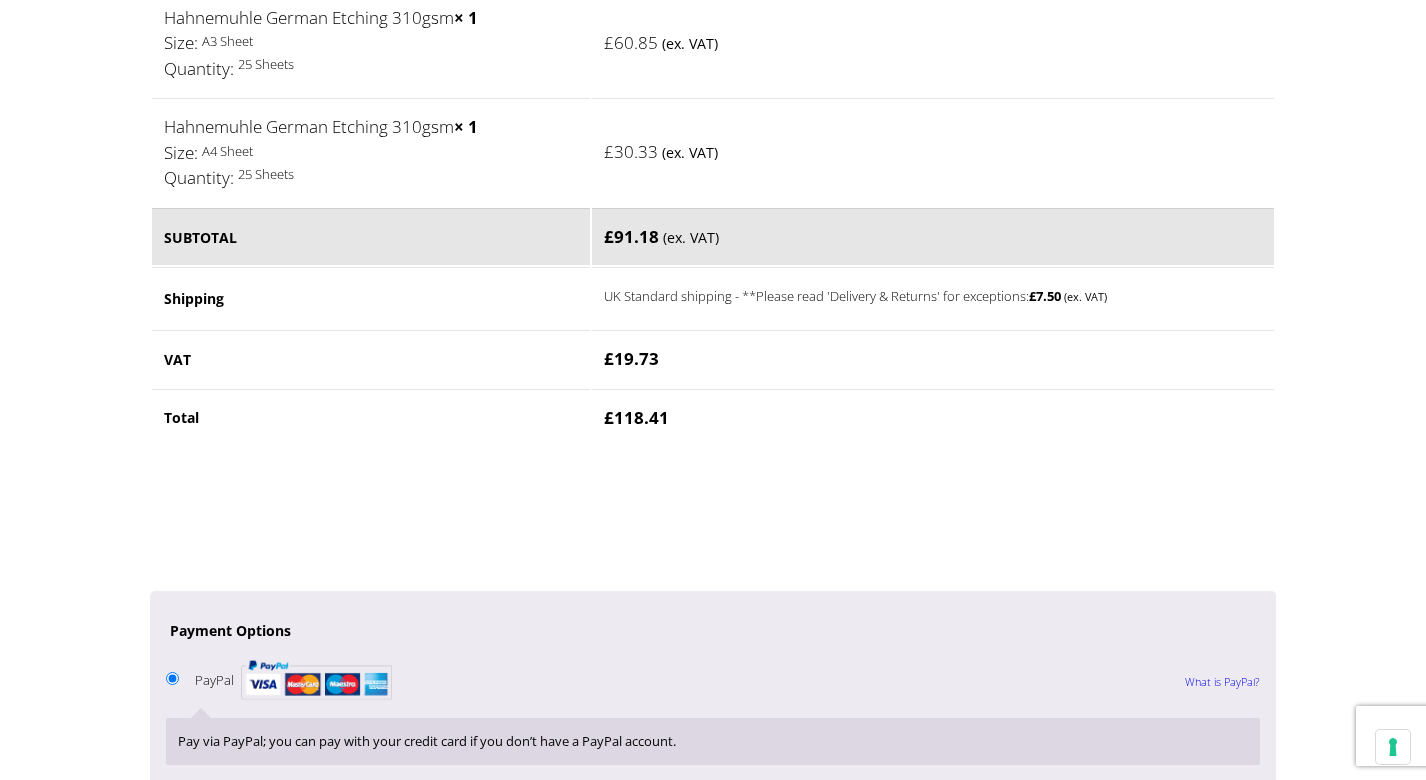 scroll, scrollTop: 1261, scrollLeft: 0, axis: vertical 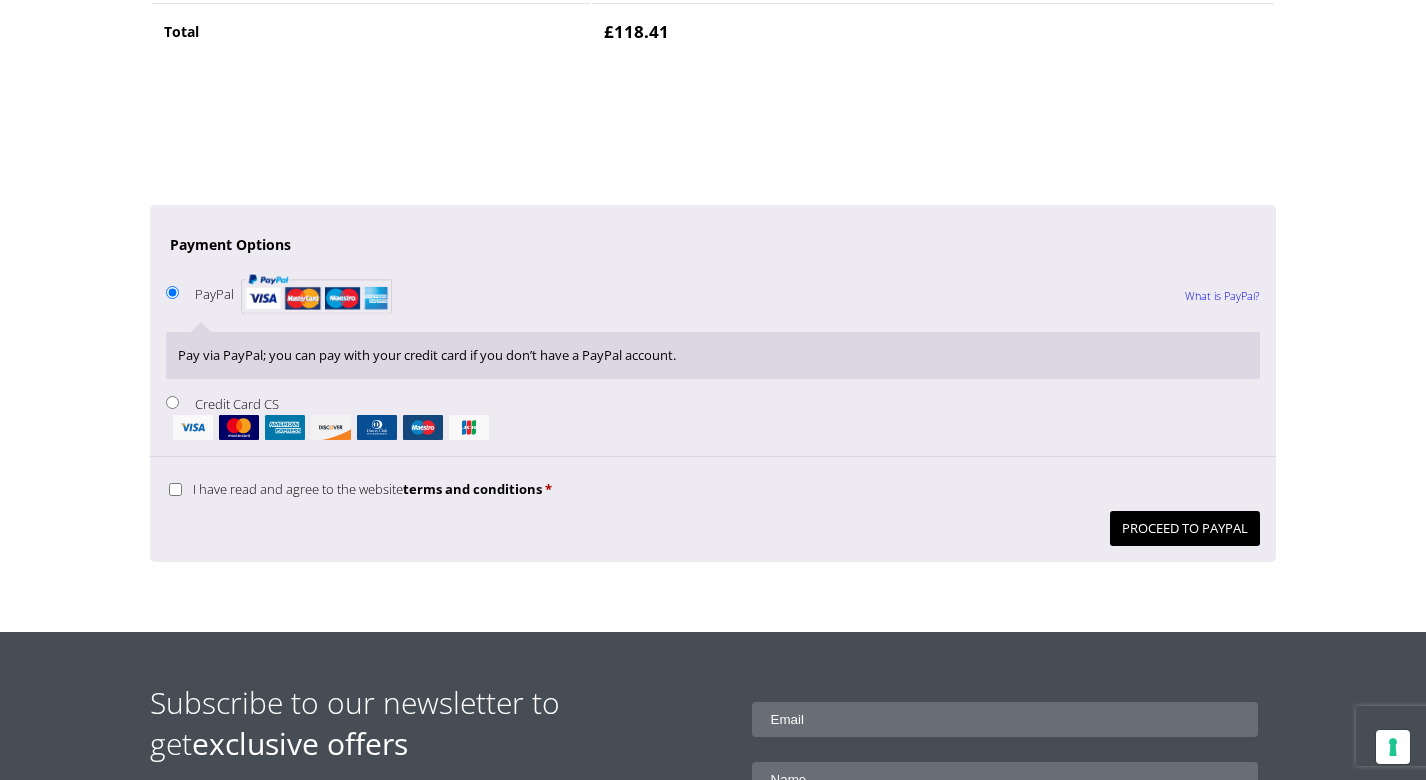 click on "I have read and agree to the website  terms and conditions   *" at bounding box center (175, 489) 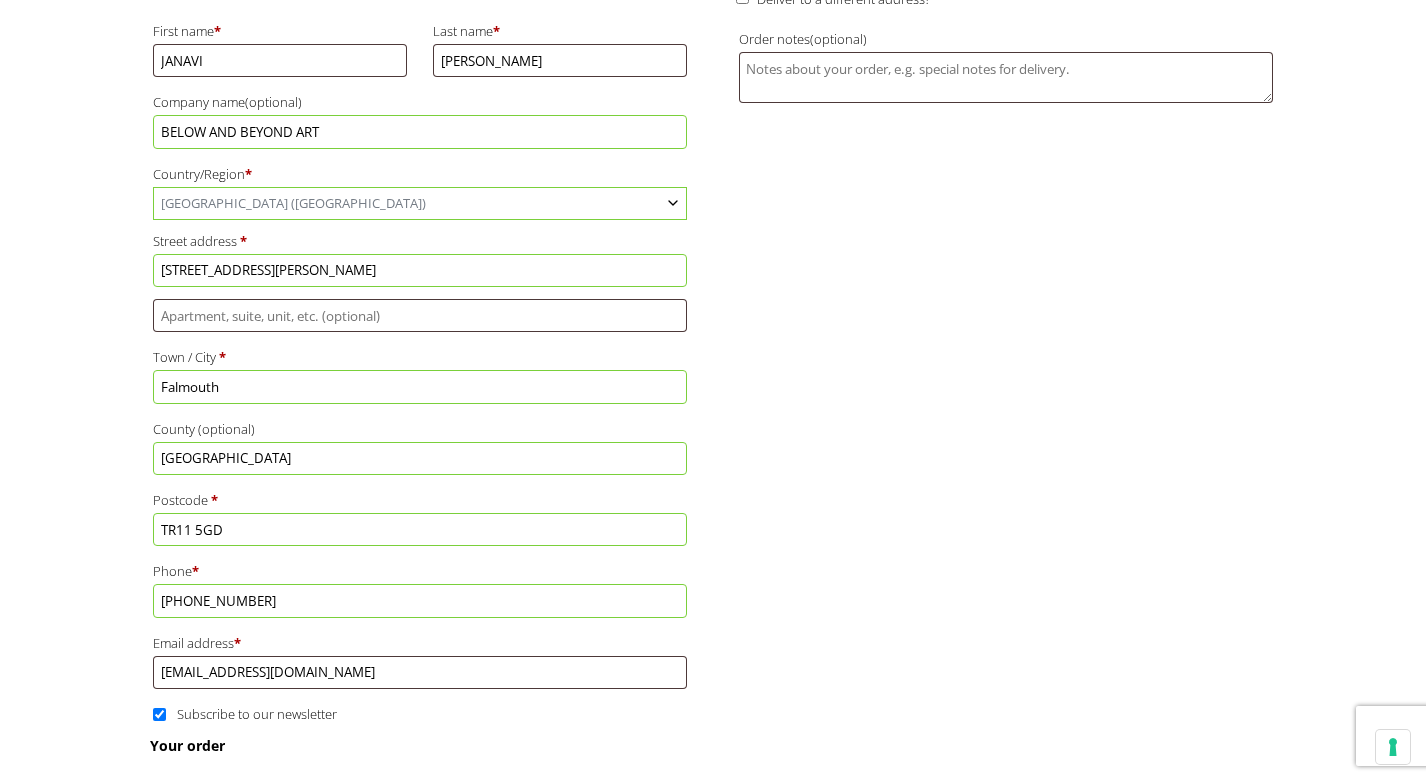 scroll, scrollTop: 0, scrollLeft: 0, axis: both 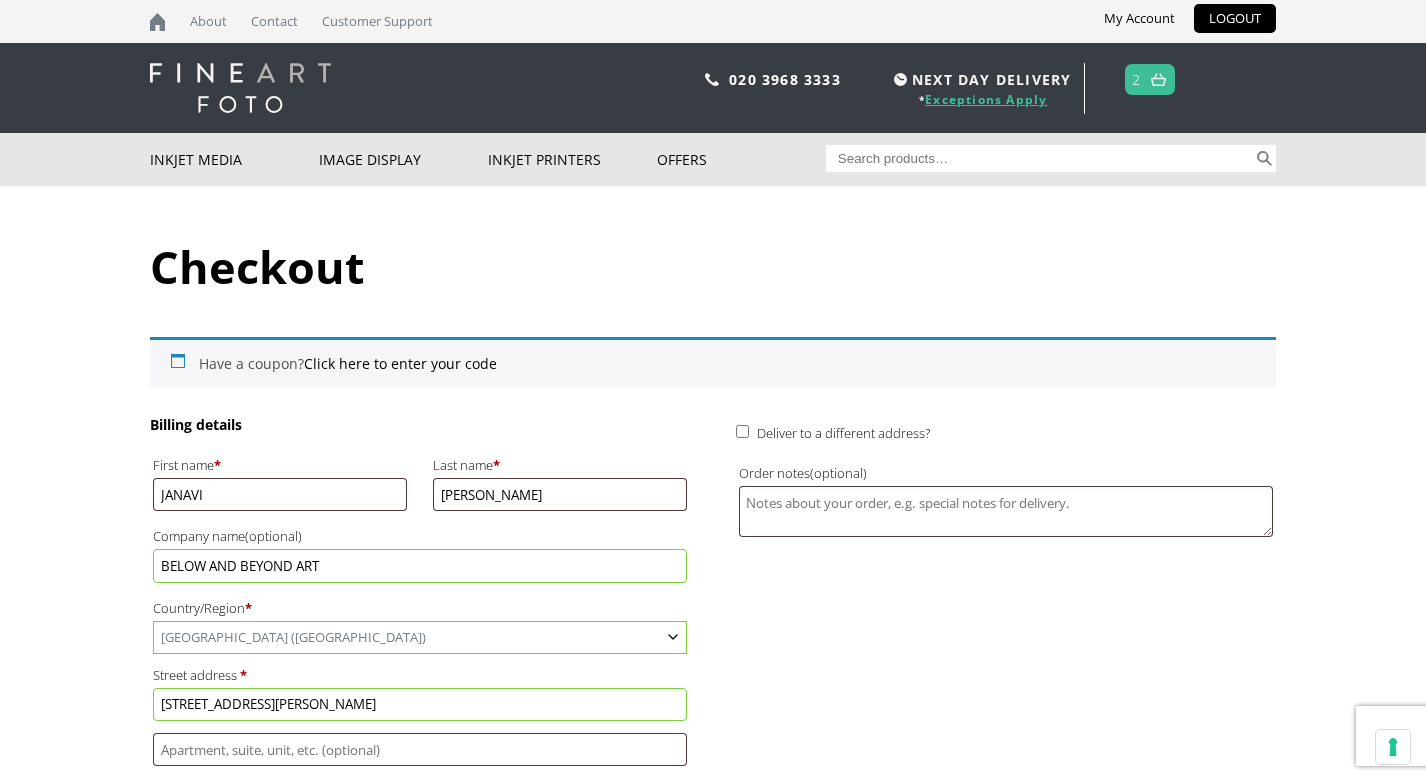 click on "Exceptions Apply" at bounding box center (986, 99) 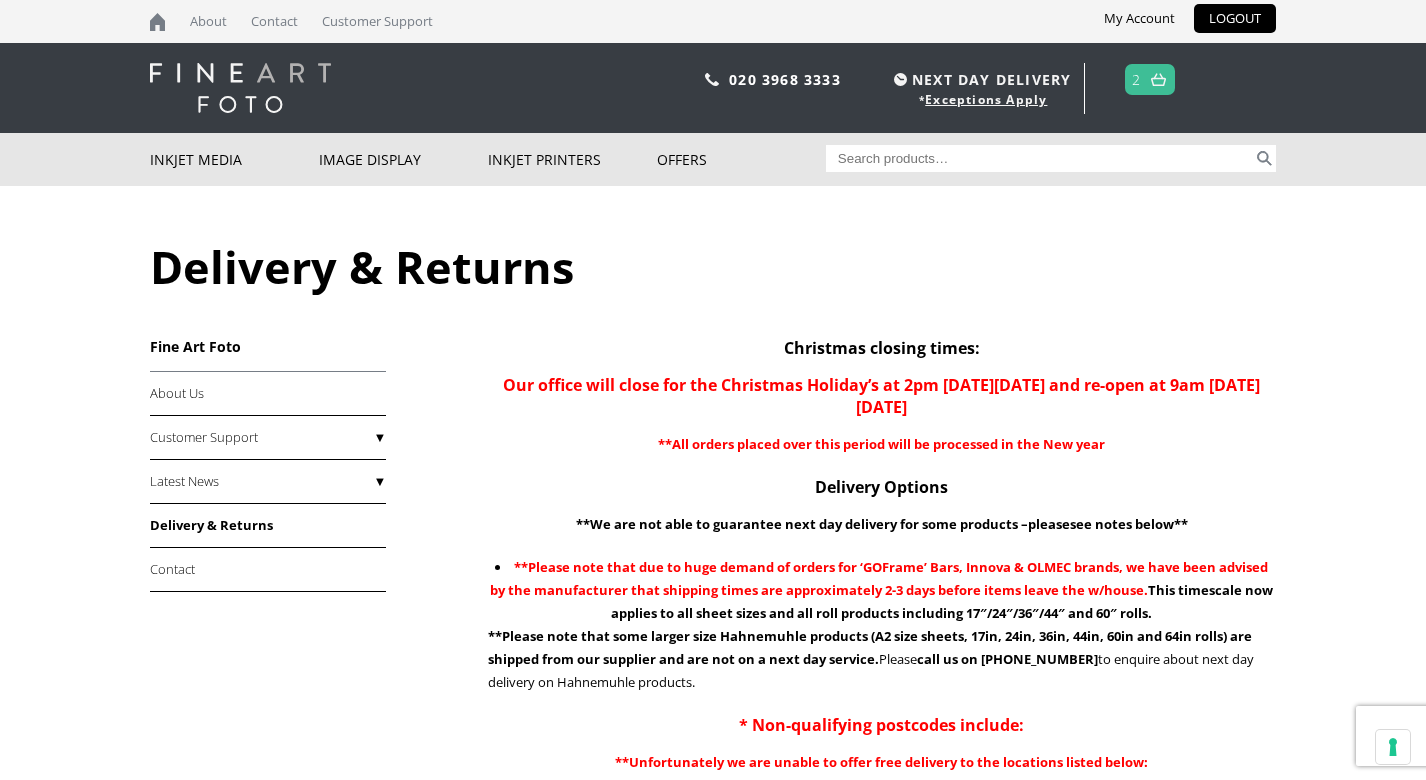 scroll, scrollTop: 0, scrollLeft: 0, axis: both 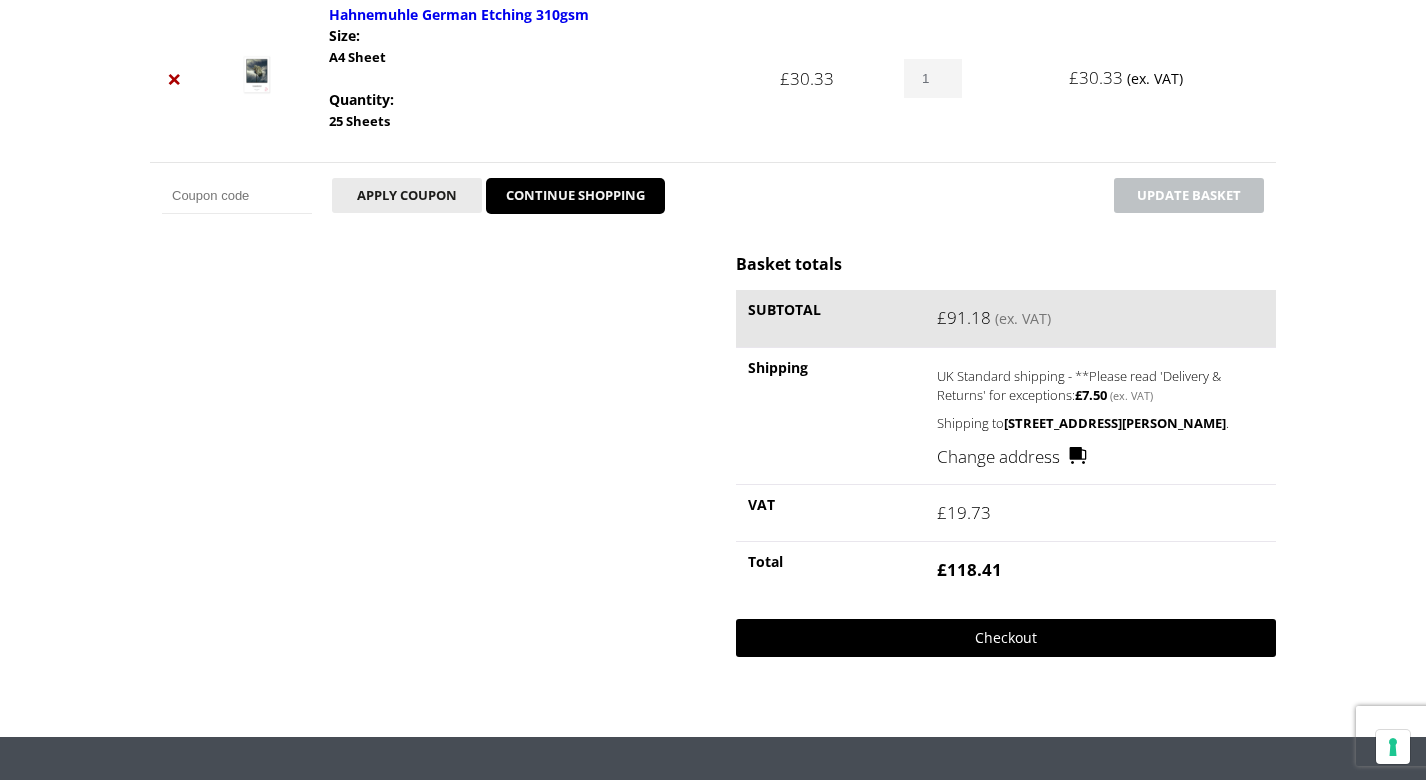 click on "Checkout" at bounding box center (1006, 638) 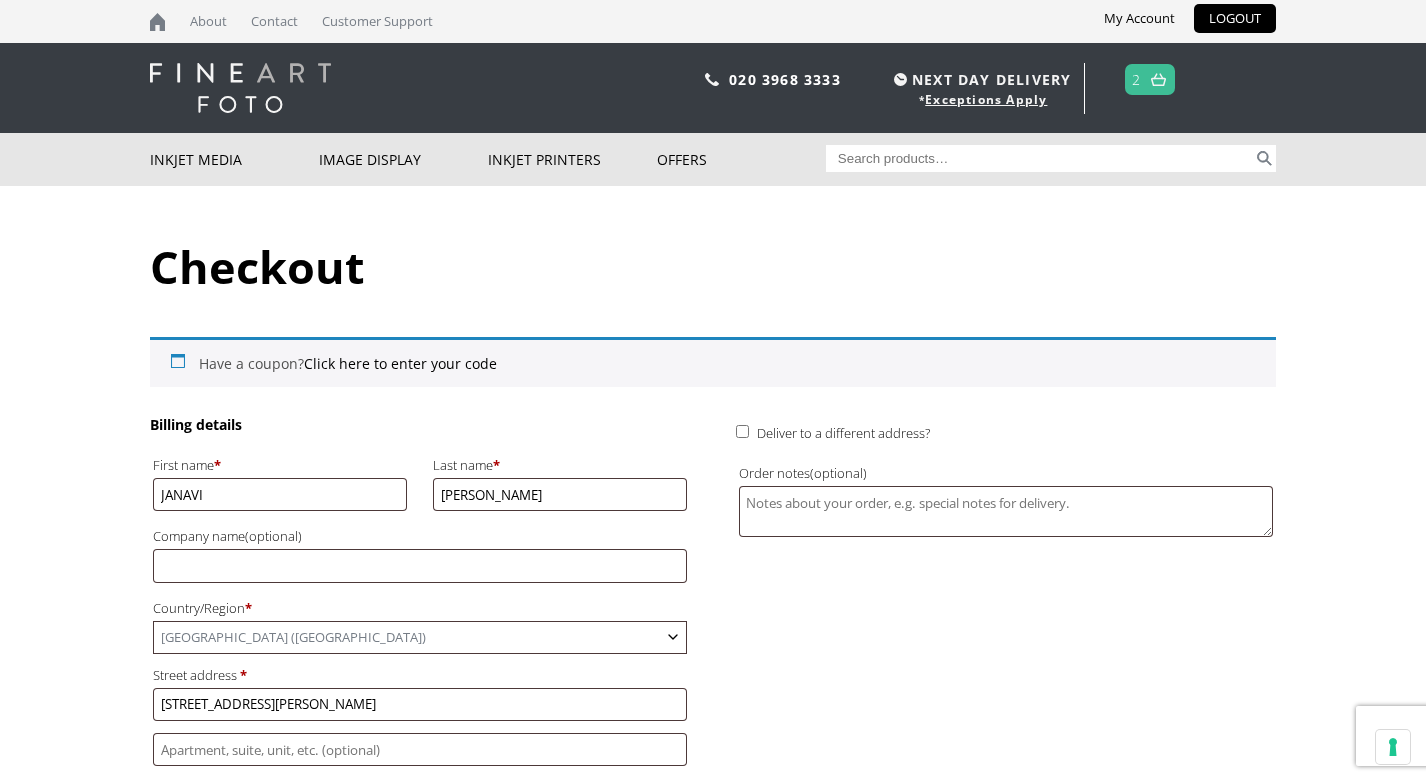 scroll, scrollTop: 0, scrollLeft: 0, axis: both 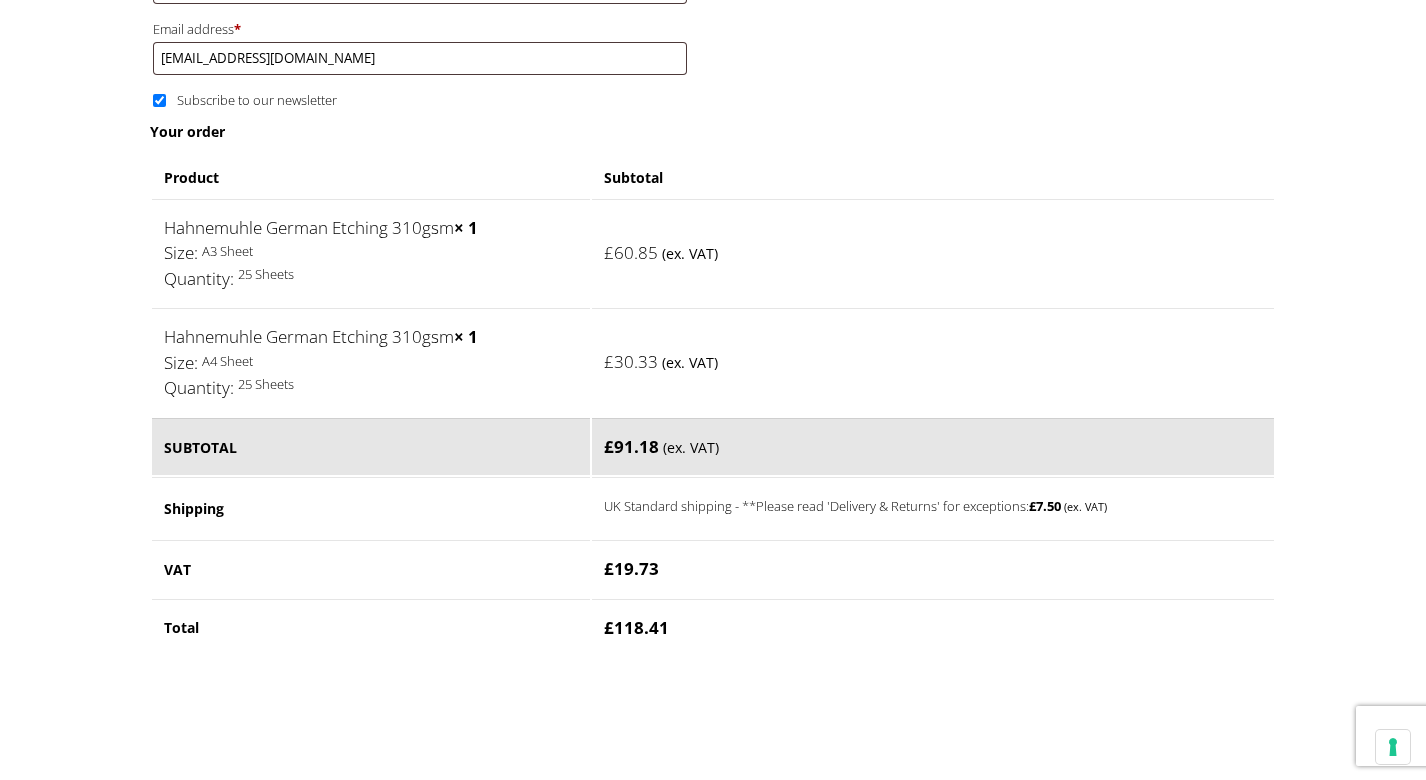 click on "Shipping" at bounding box center [371, 507] 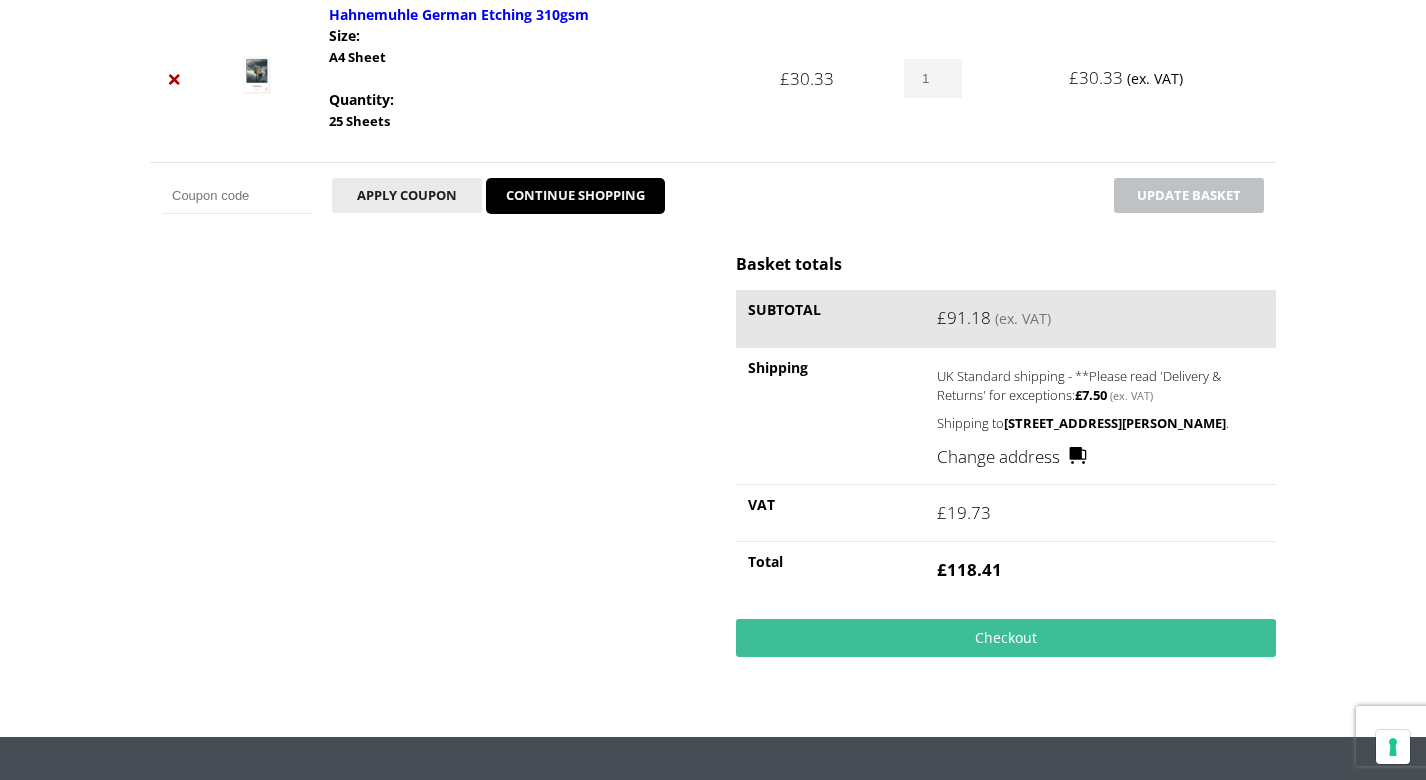 scroll, scrollTop: 550, scrollLeft: 0, axis: vertical 